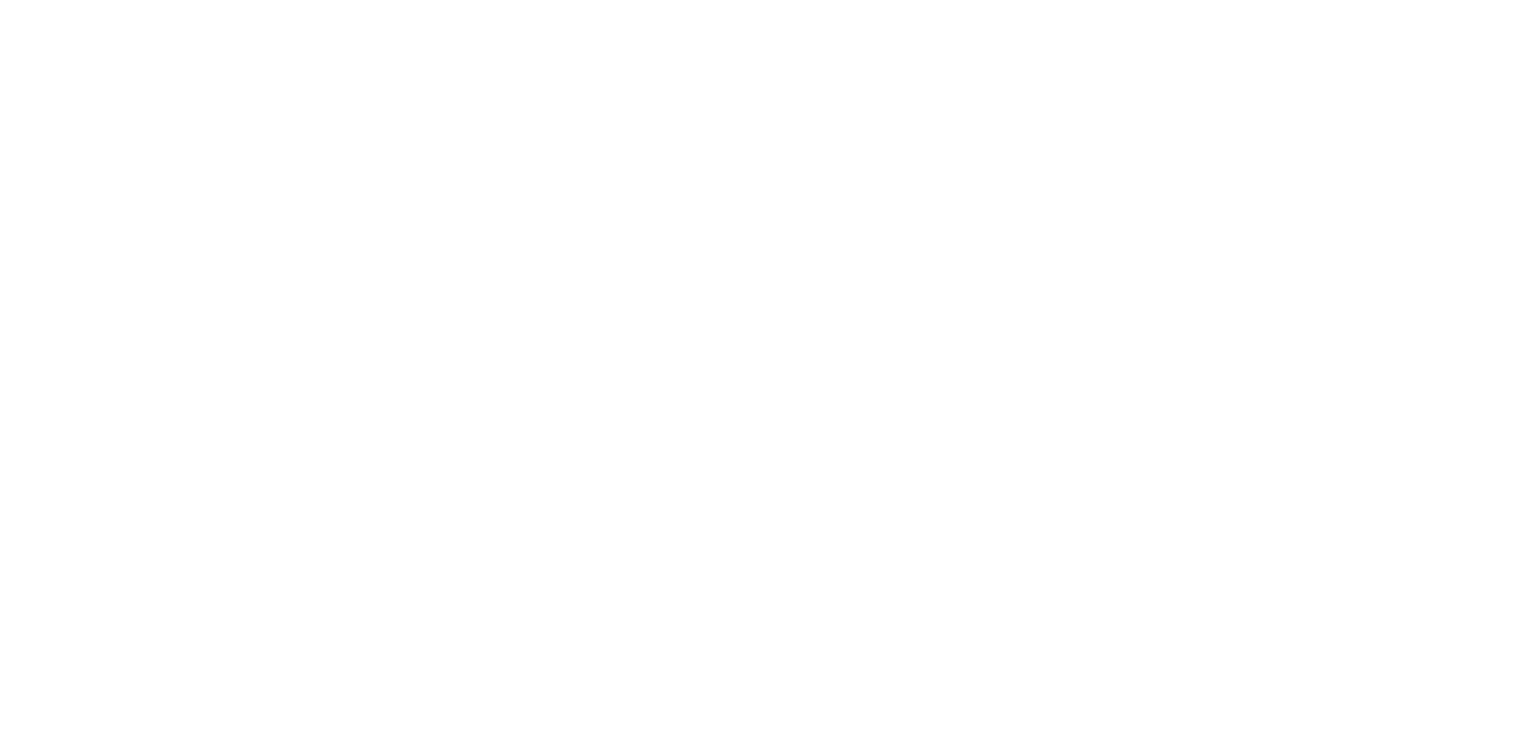 scroll, scrollTop: 0, scrollLeft: 0, axis: both 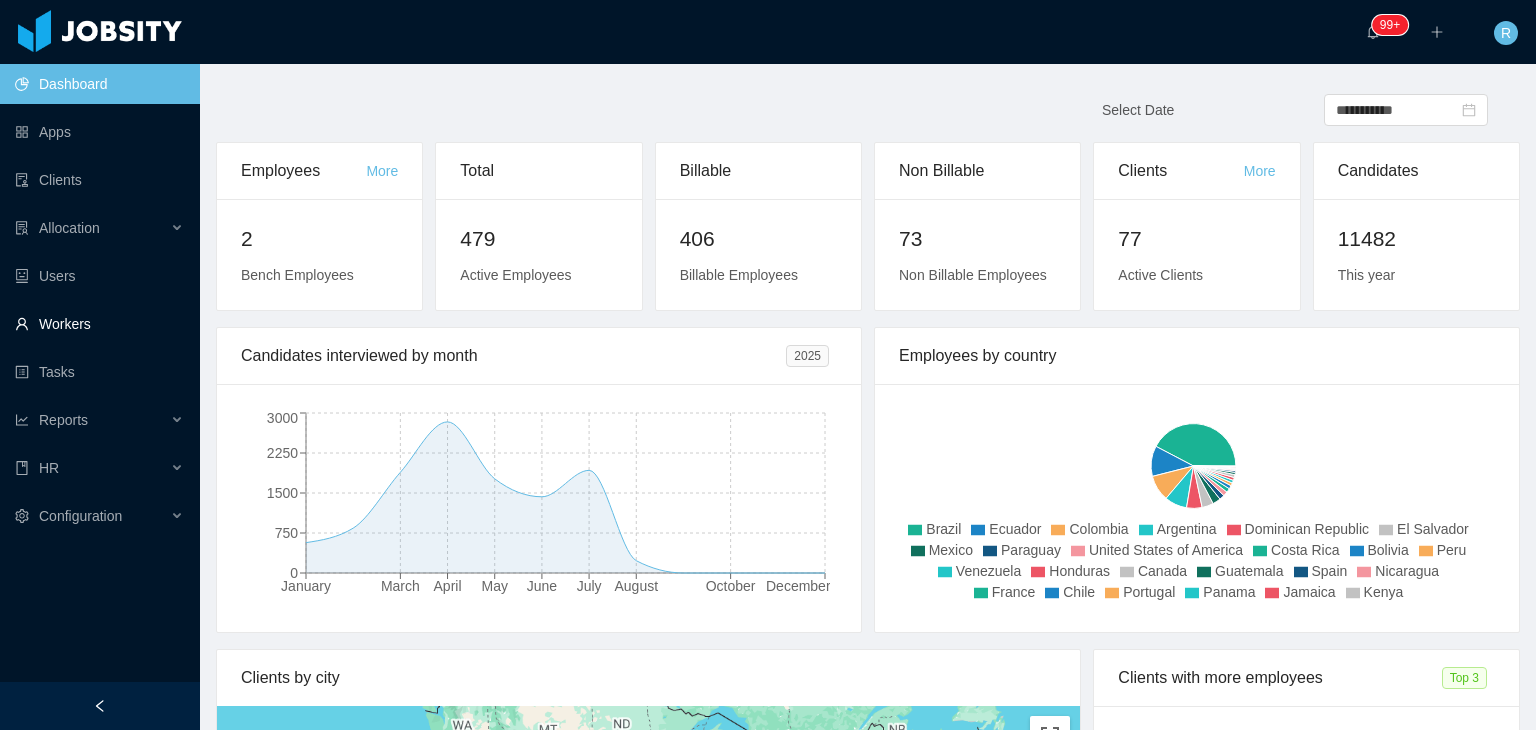 click on "Workers" at bounding box center (99, 324) 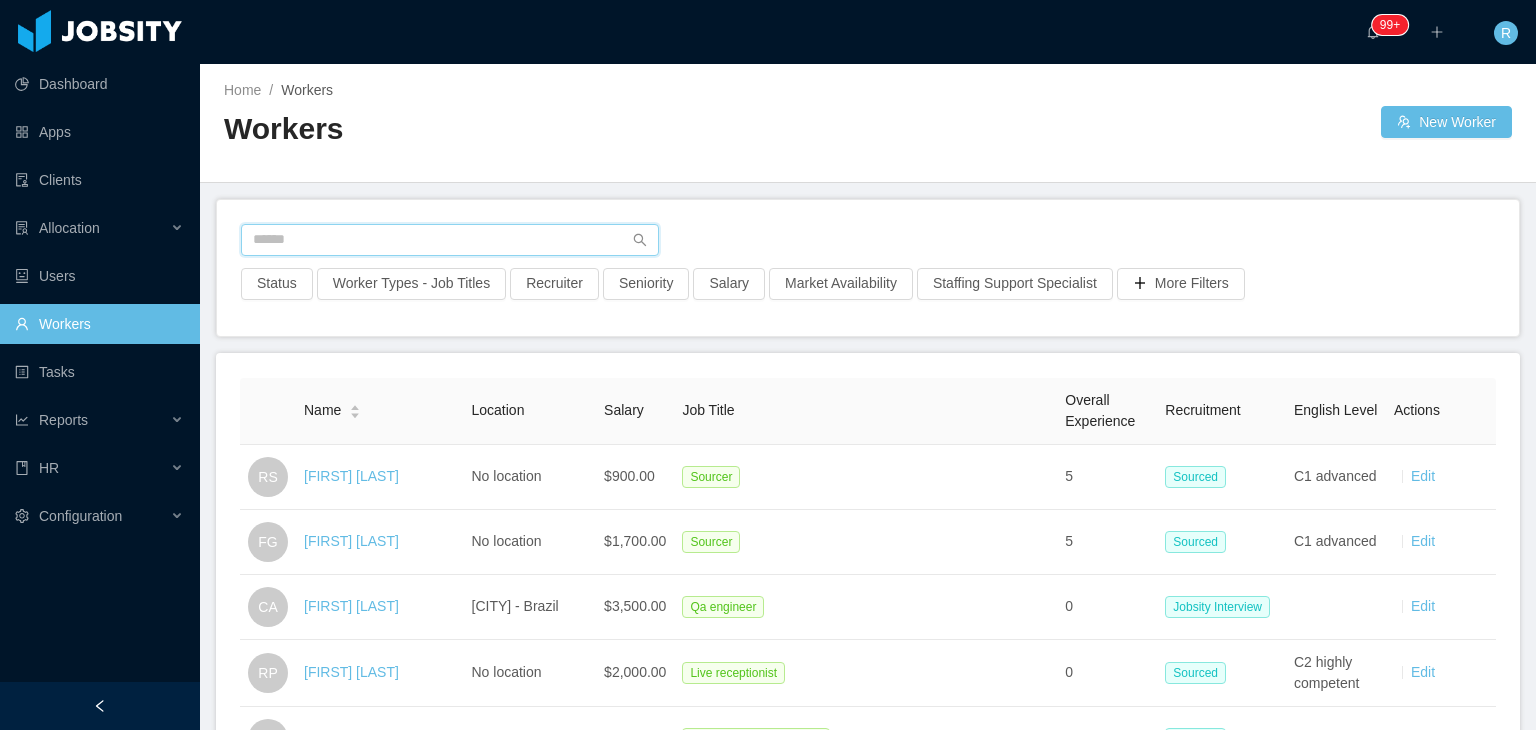 click at bounding box center (450, 240) 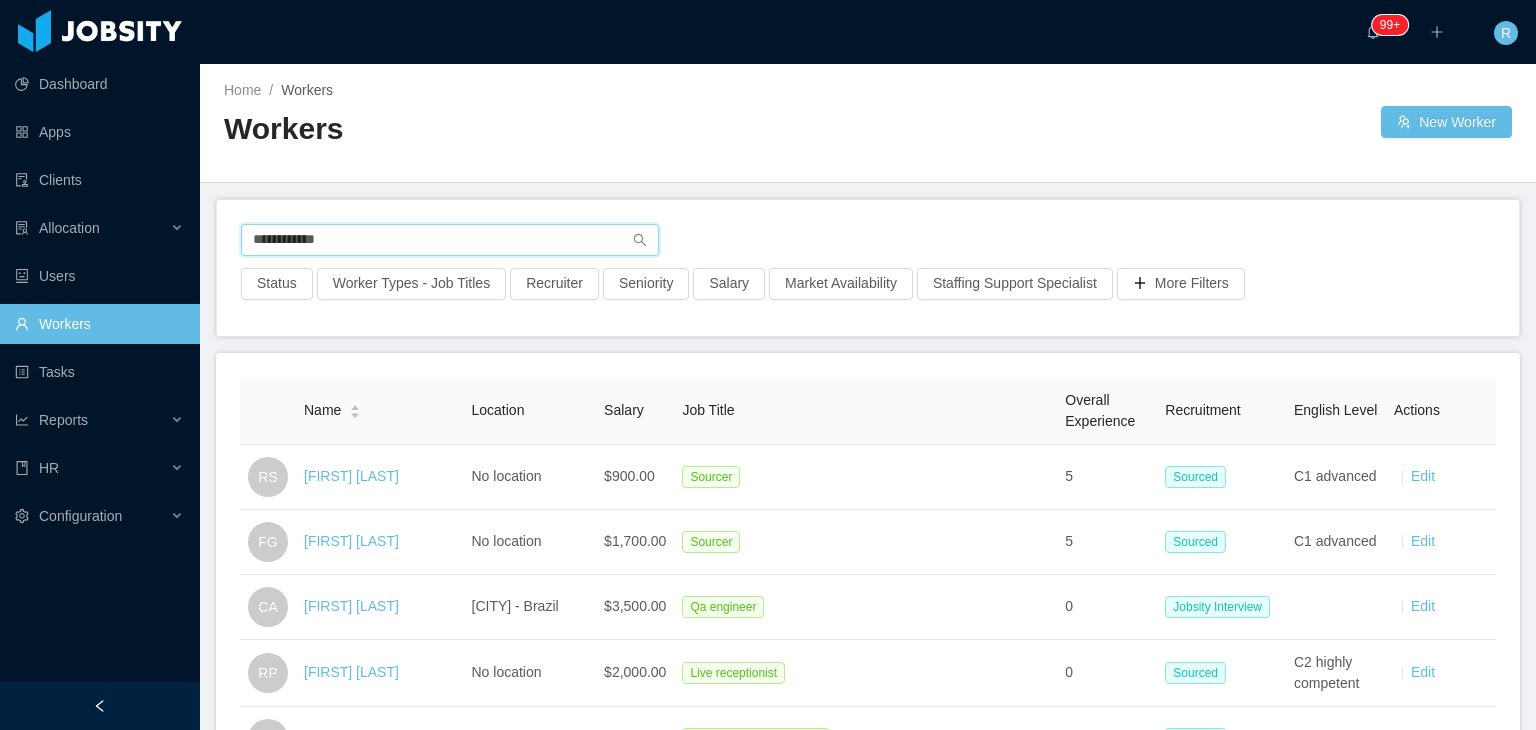 type on "**********" 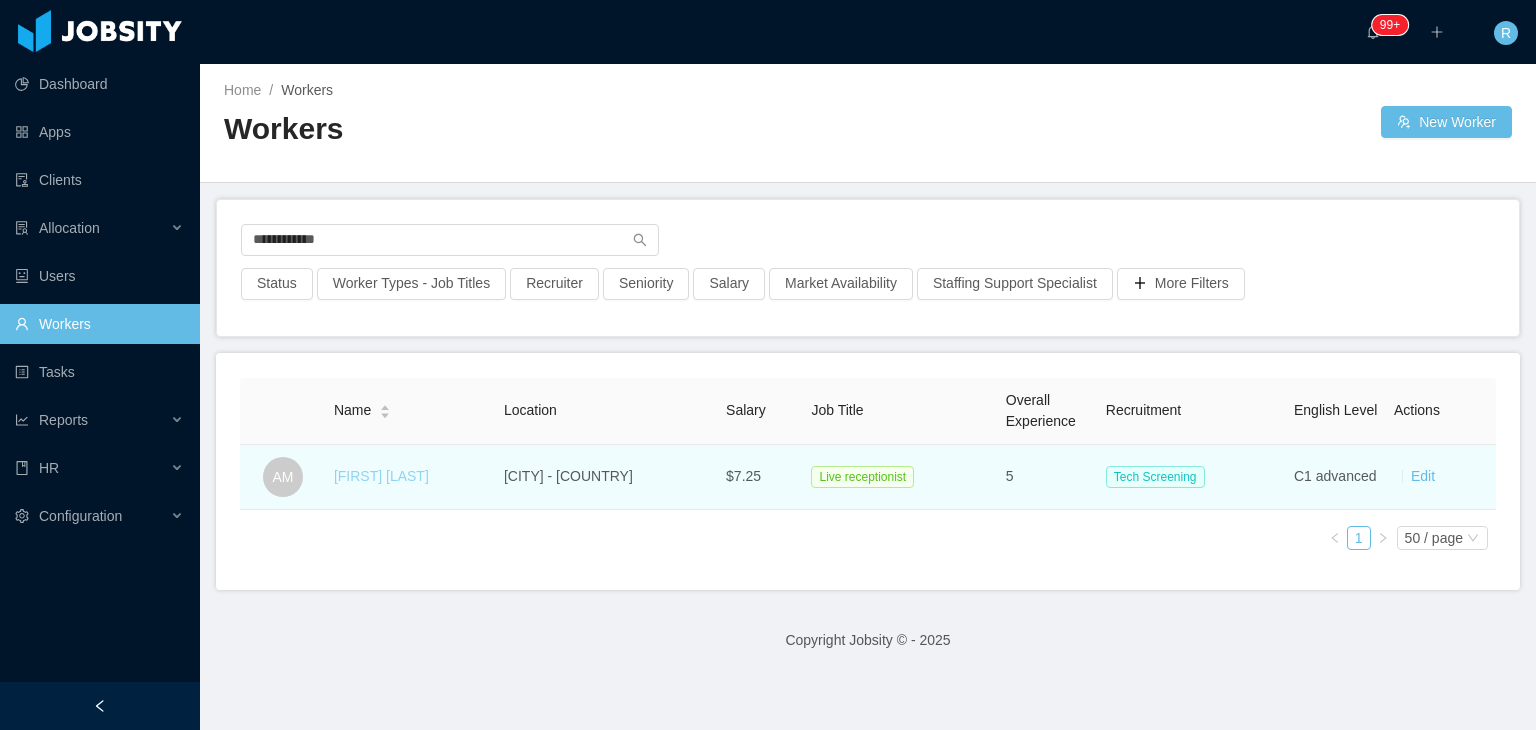 click on "[FIRST] [LAST]" at bounding box center [381, 476] 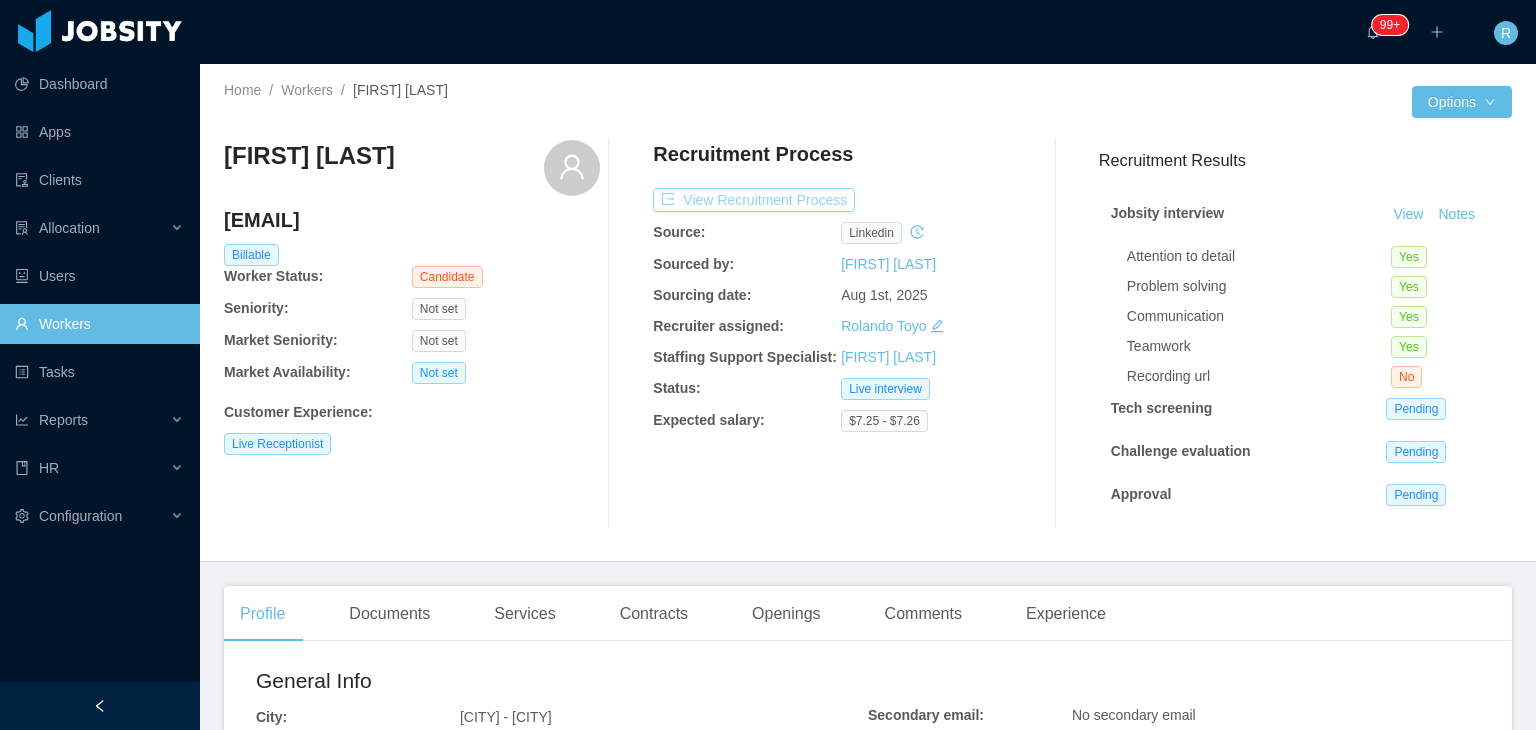 click on "View Recruitment Process" at bounding box center (754, 200) 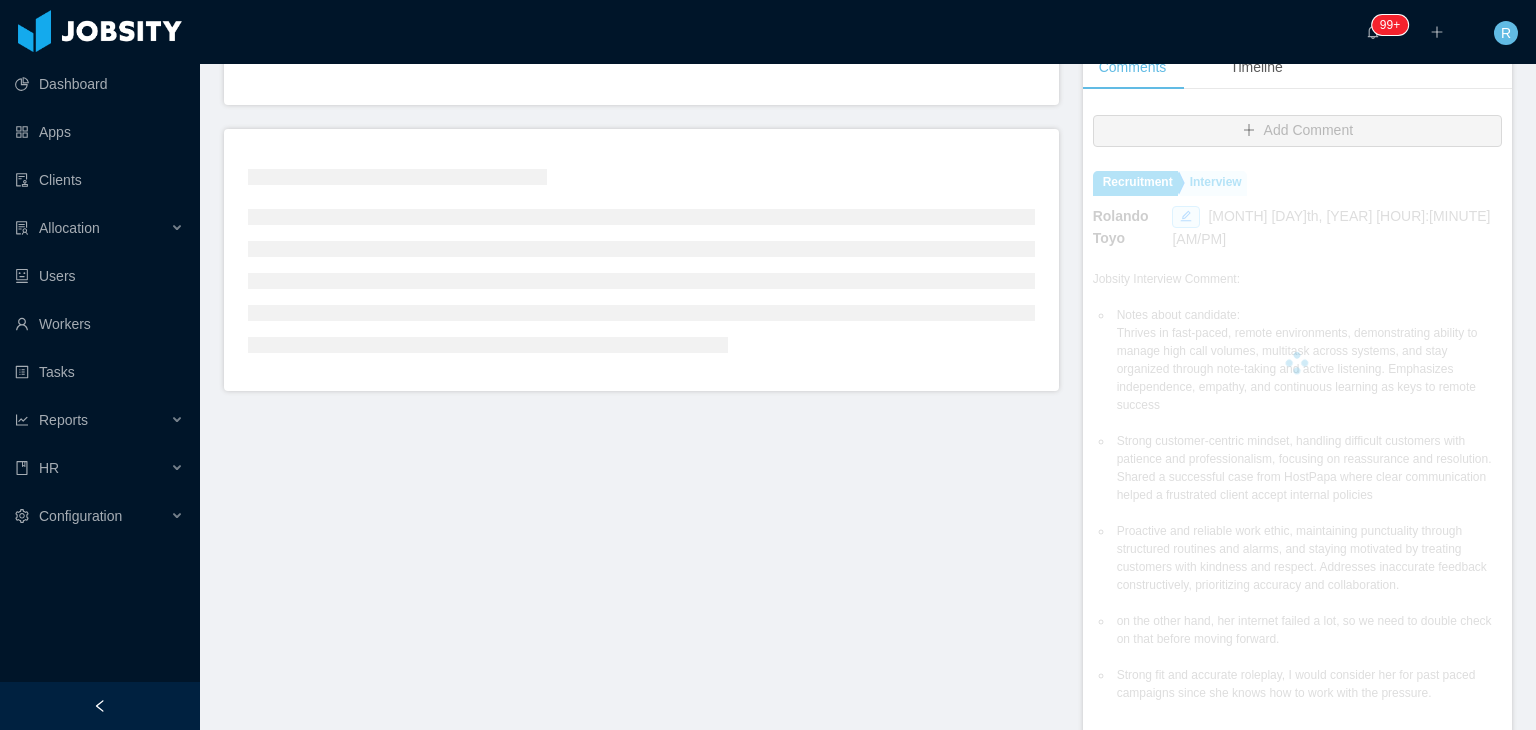 scroll, scrollTop: 464, scrollLeft: 0, axis: vertical 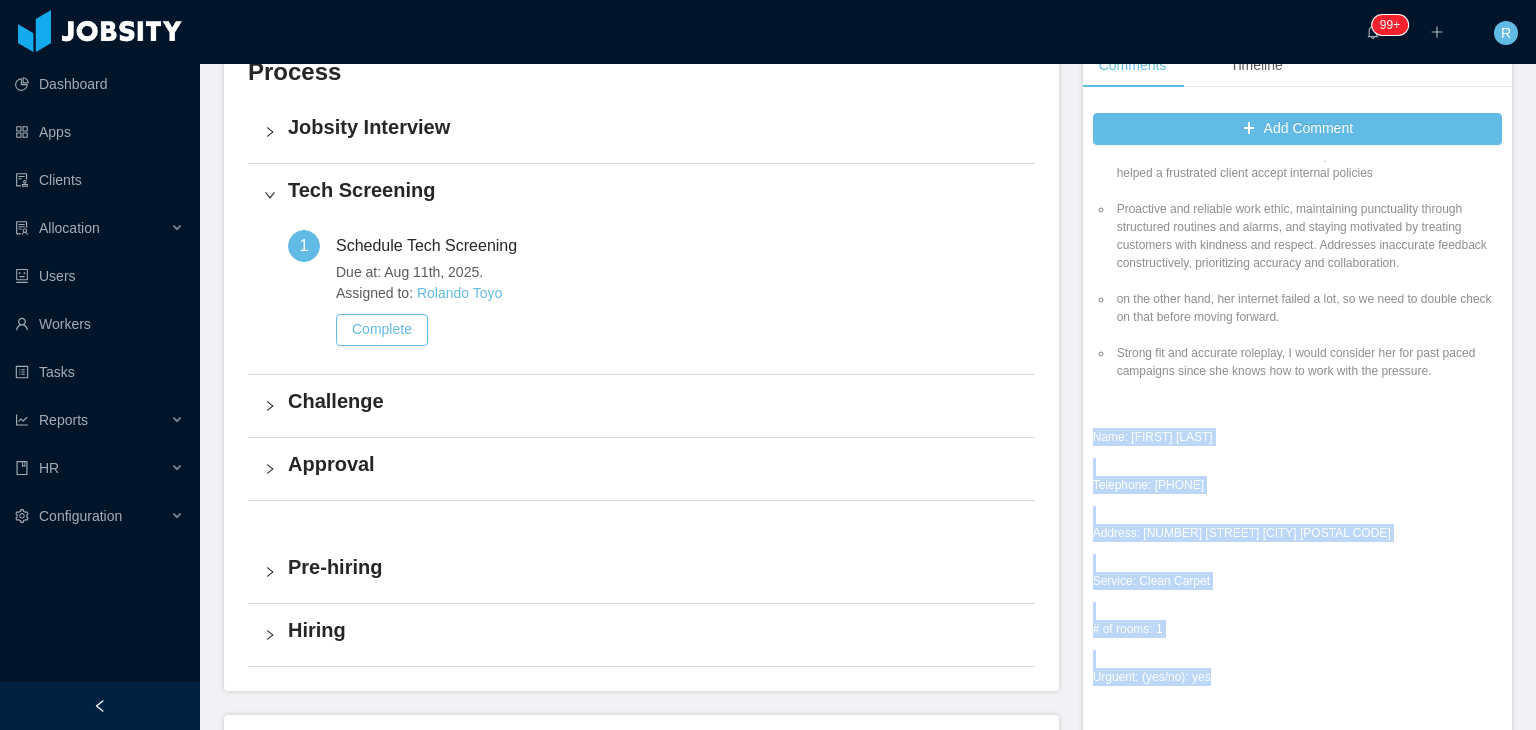 drag, startPoint x: 1084, startPoint y: 413, endPoint x: 1196, endPoint y: 654, distance: 265.75363 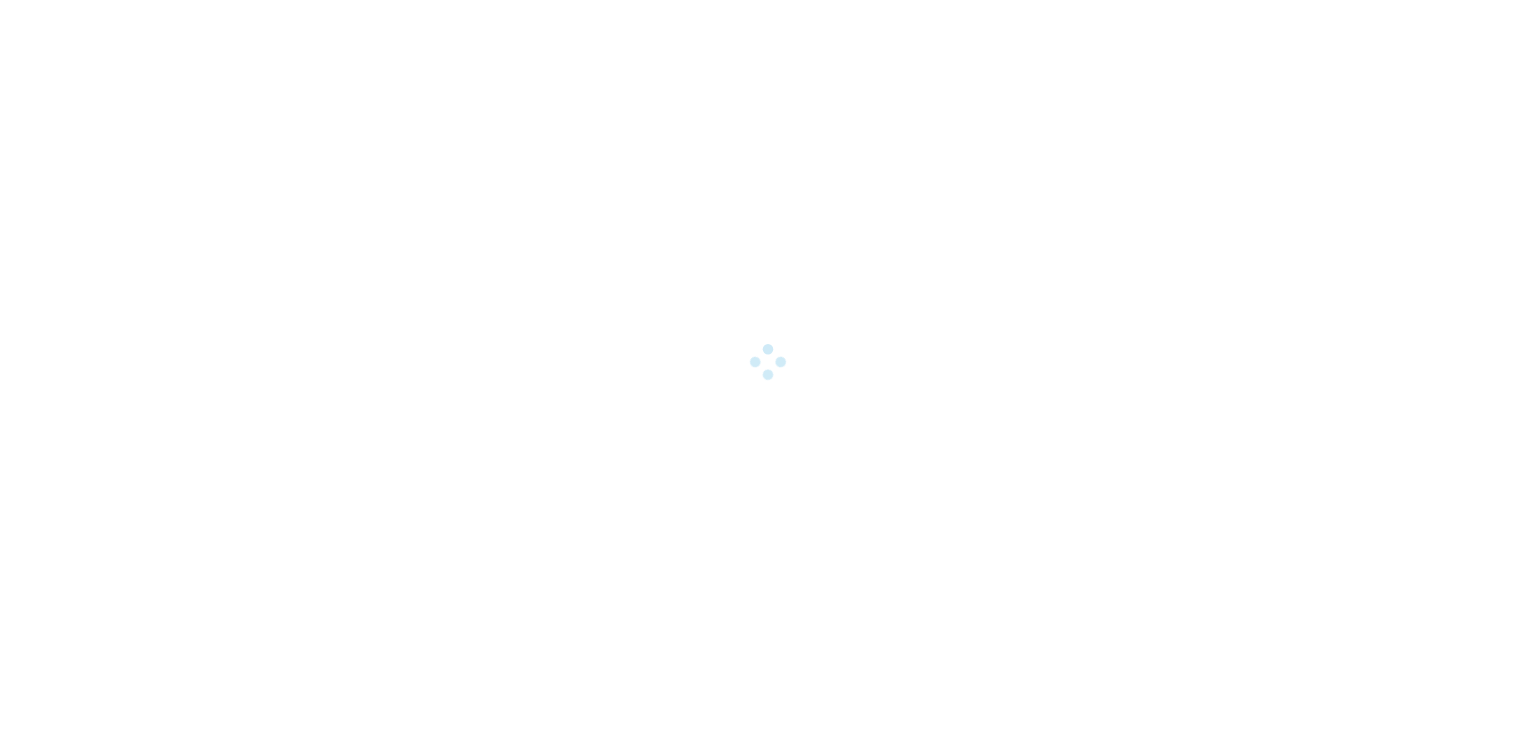 scroll, scrollTop: 0, scrollLeft: 0, axis: both 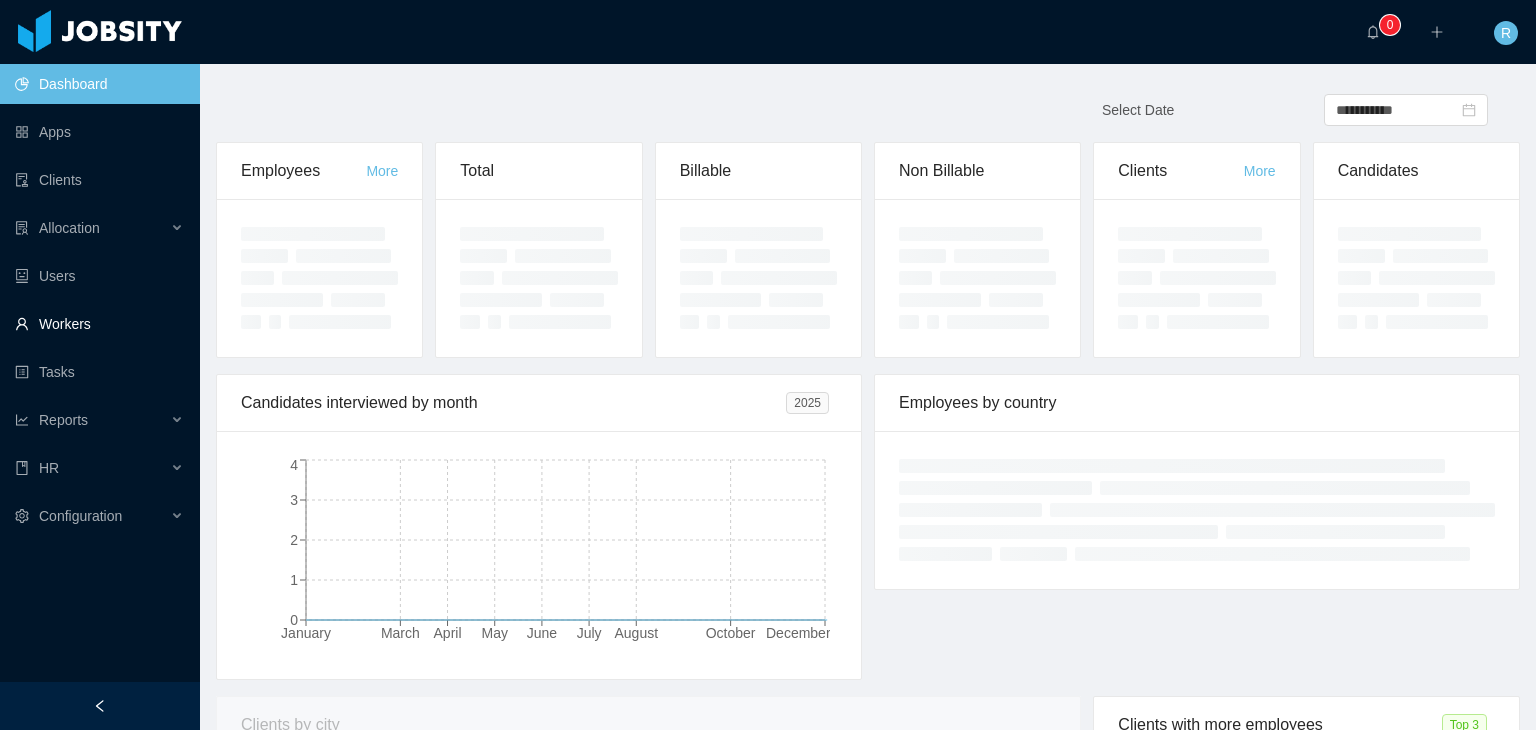 click on "Workers" at bounding box center (99, 324) 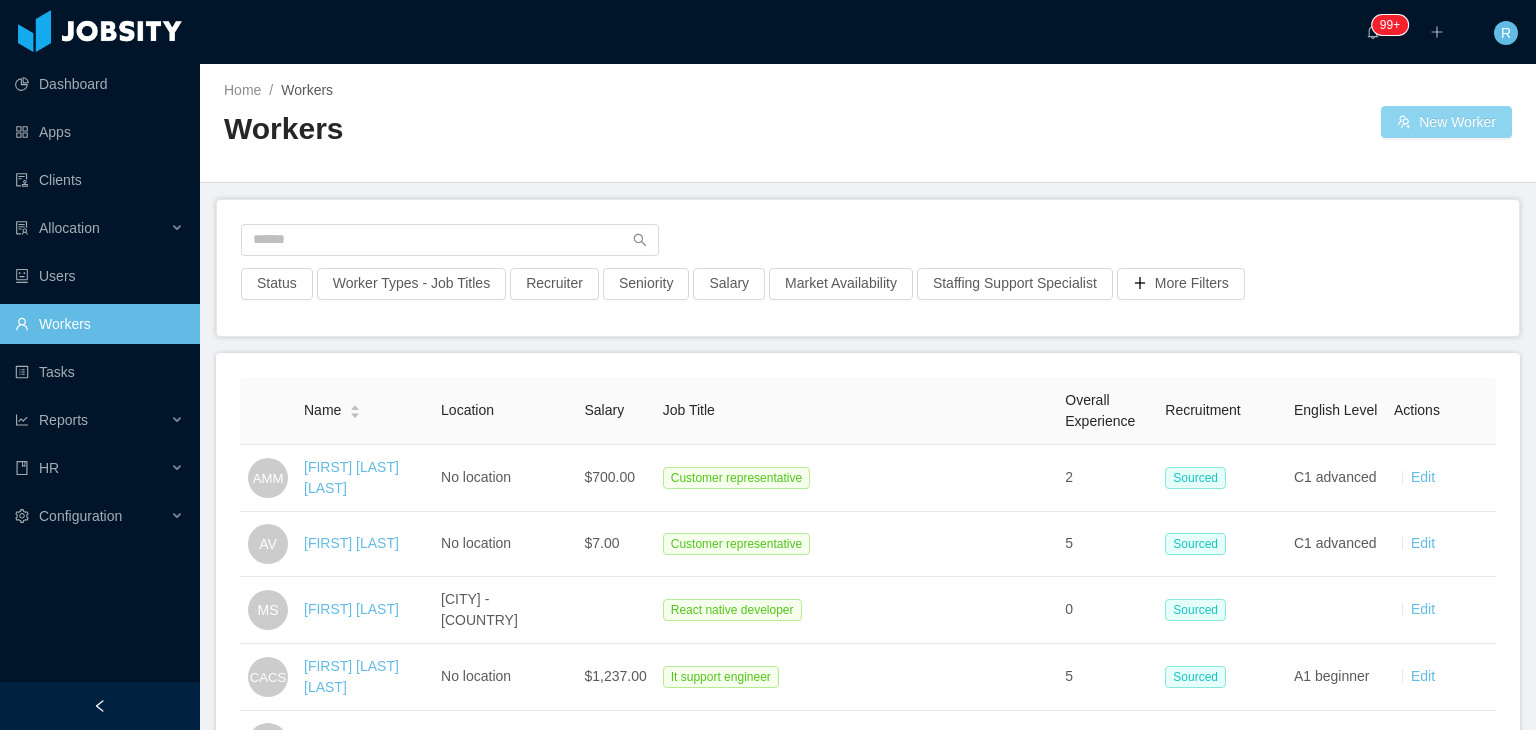 click on "New Worker" at bounding box center [1446, 122] 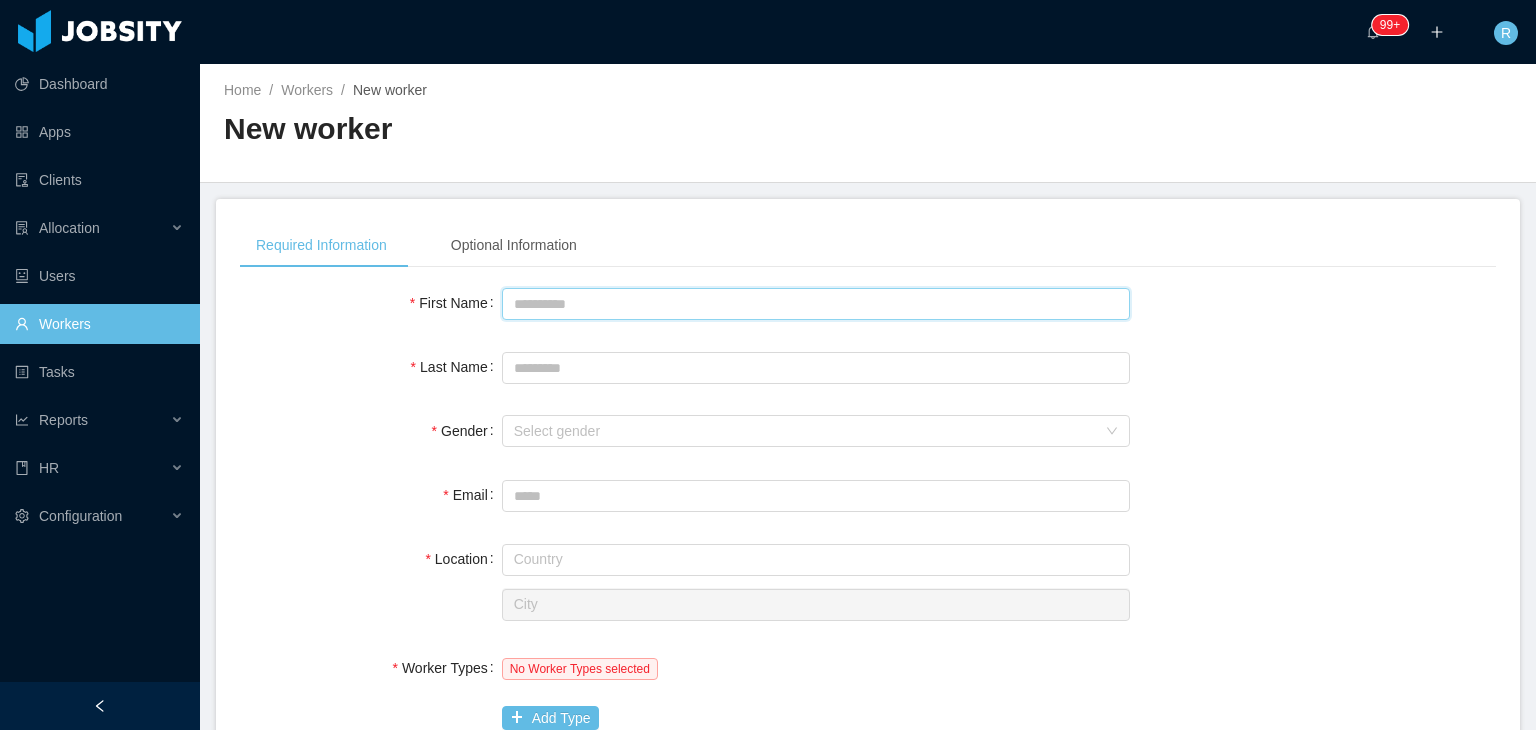click on "First Name" at bounding box center [816, 304] 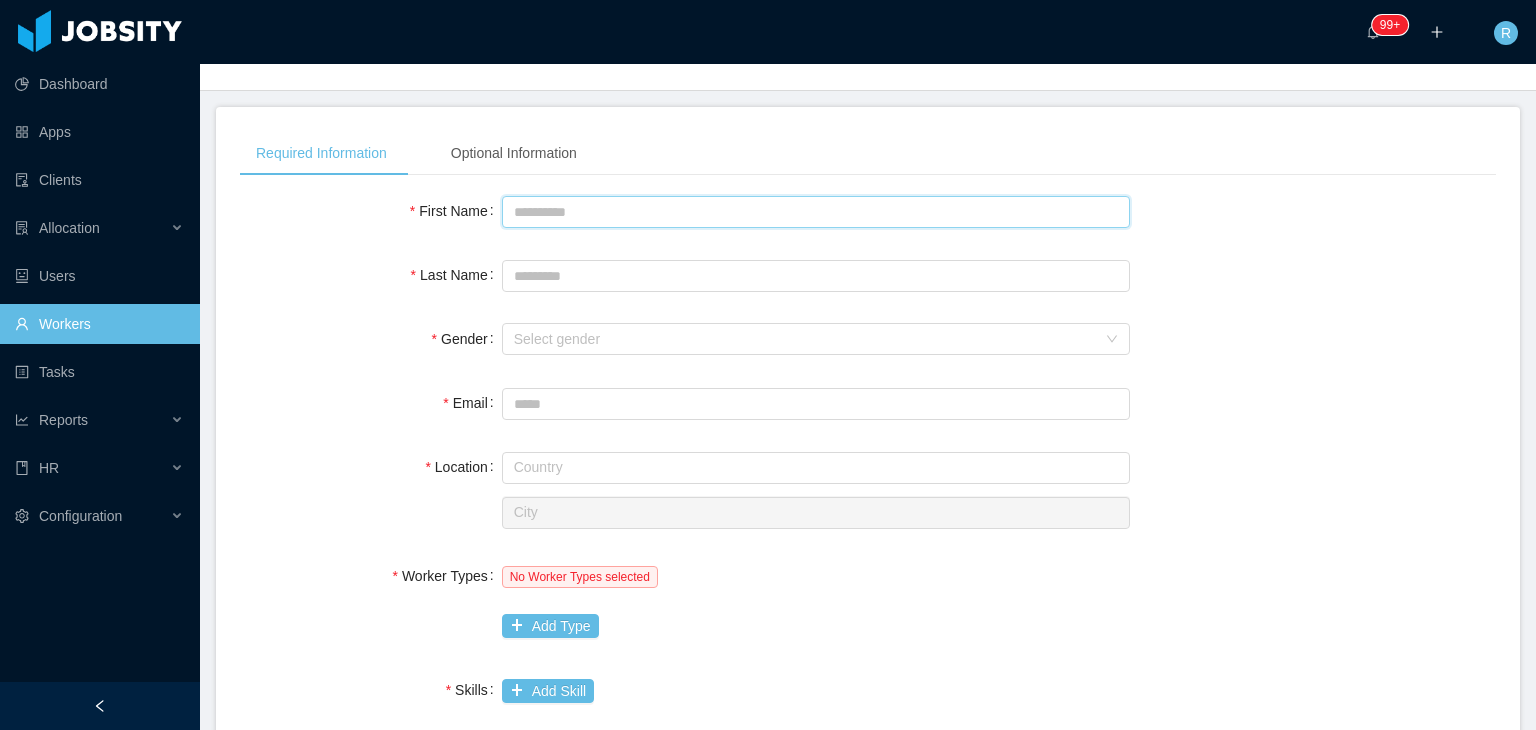 scroll, scrollTop: 0, scrollLeft: 0, axis: both 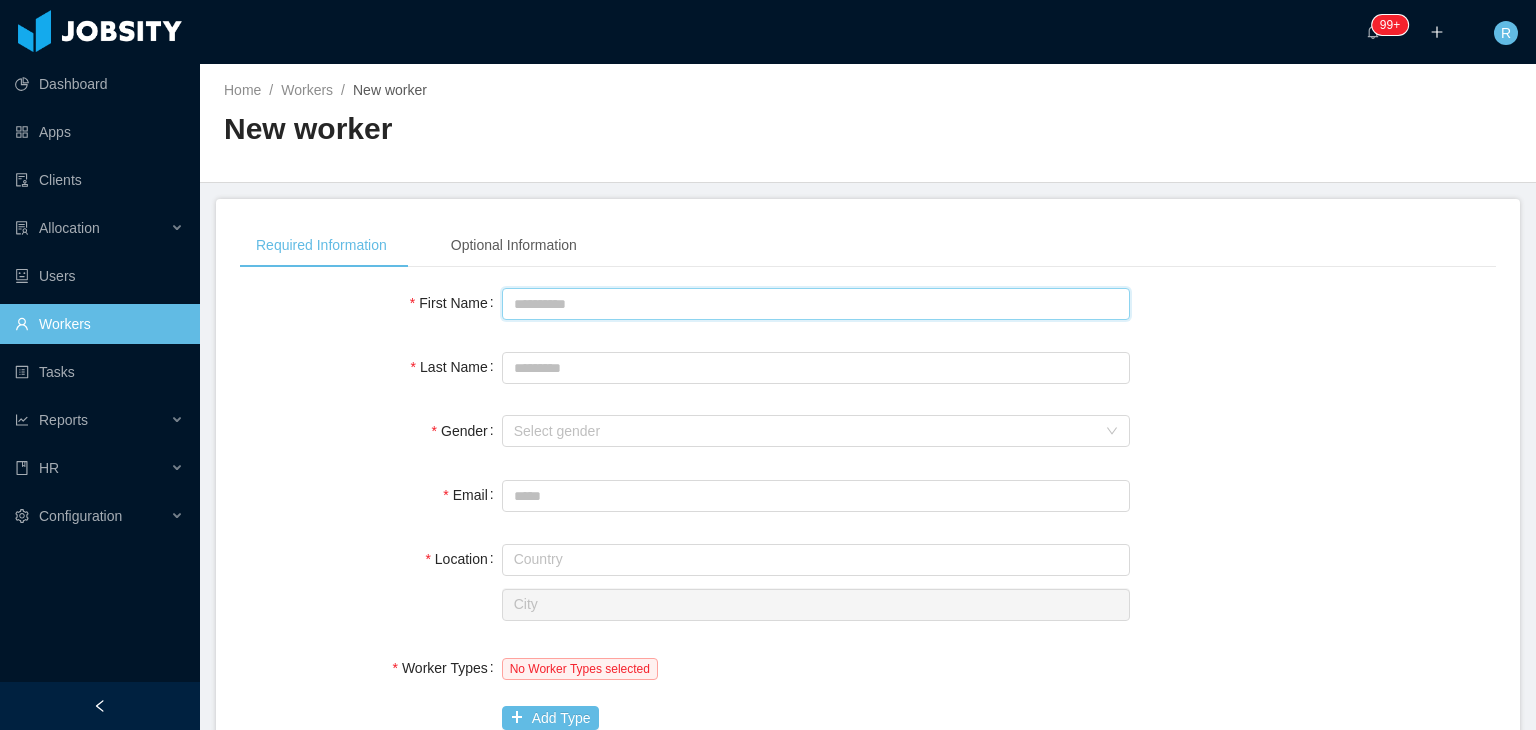 click on "First Name" at bounding box center (816, 304) 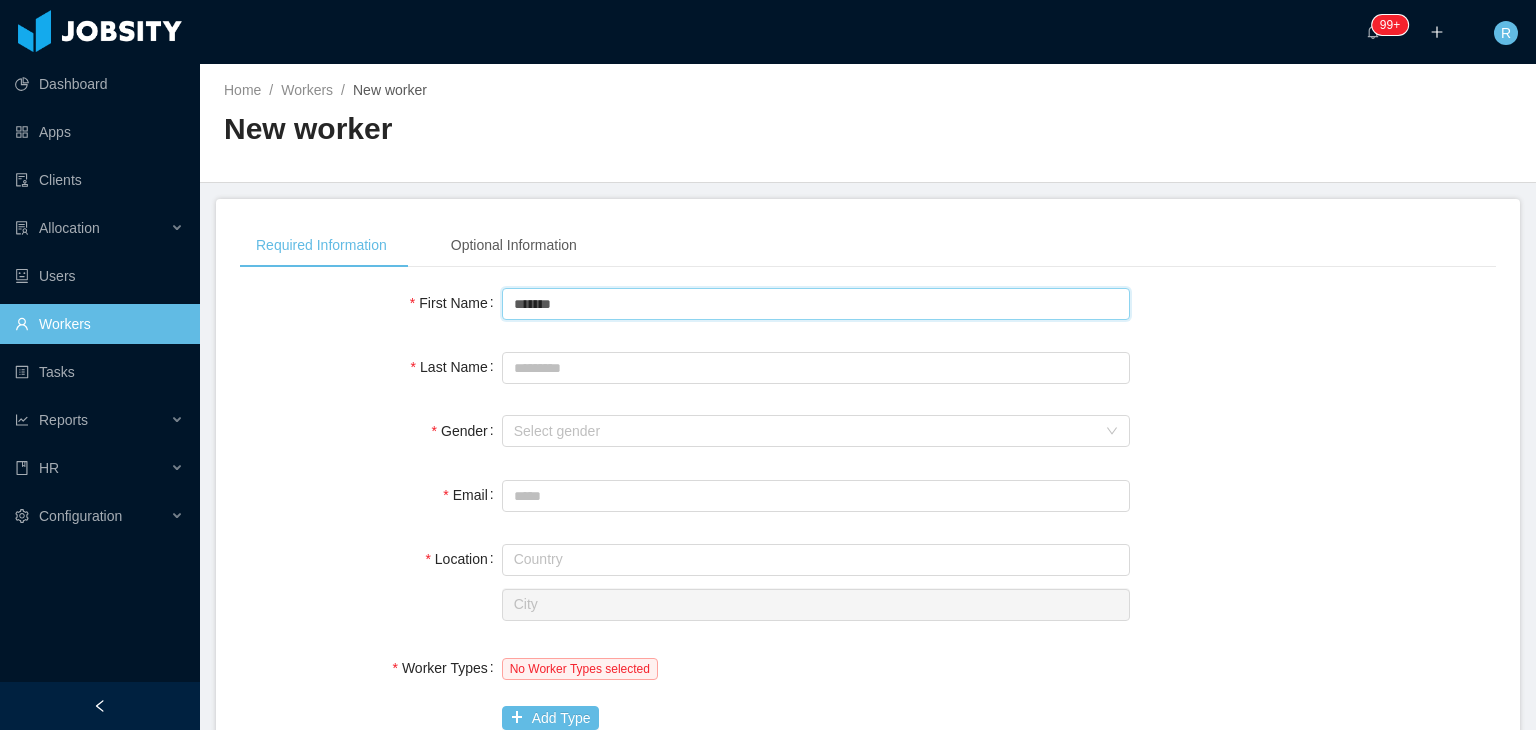type on "******" 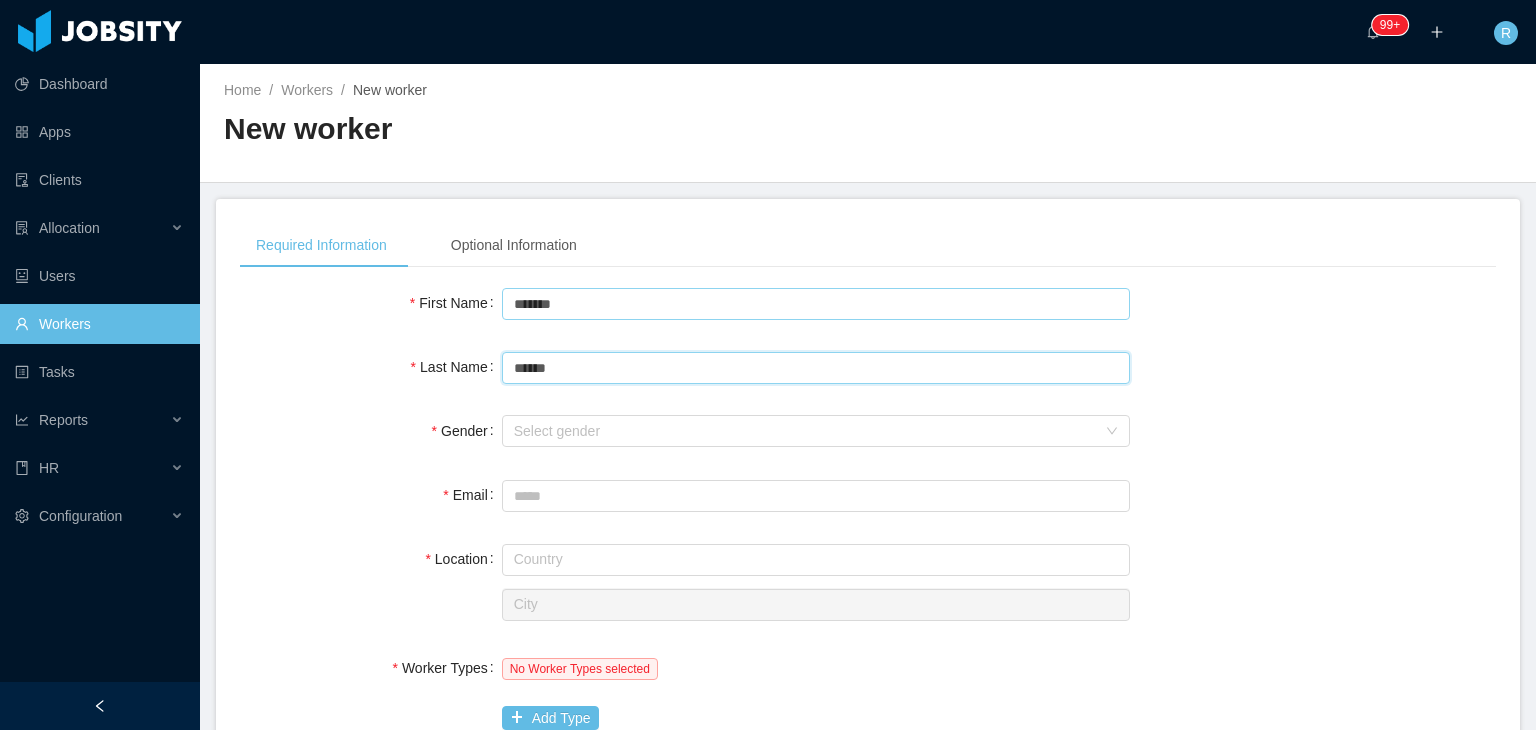 type on "******" 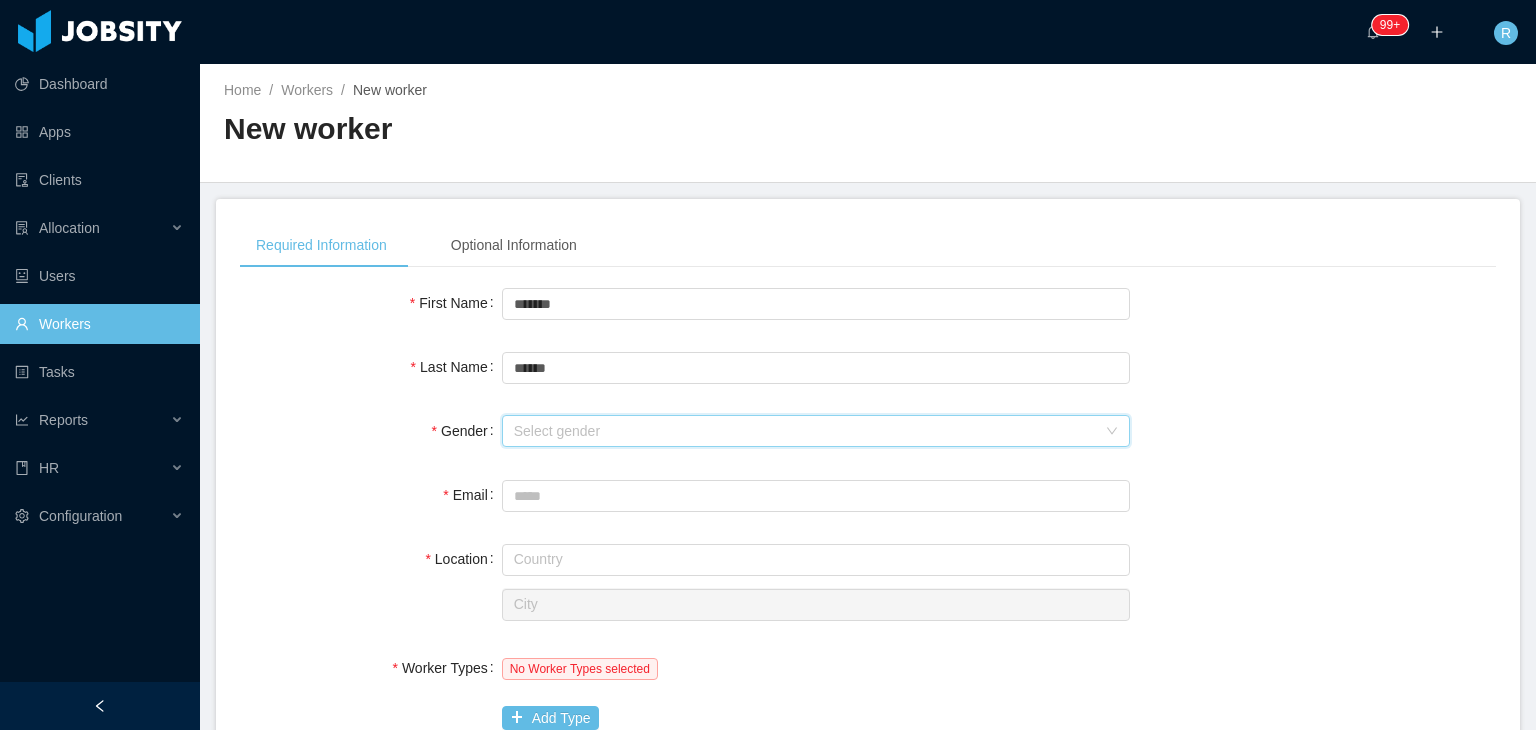 click on "Select gender" at bounding box center [809, 431] 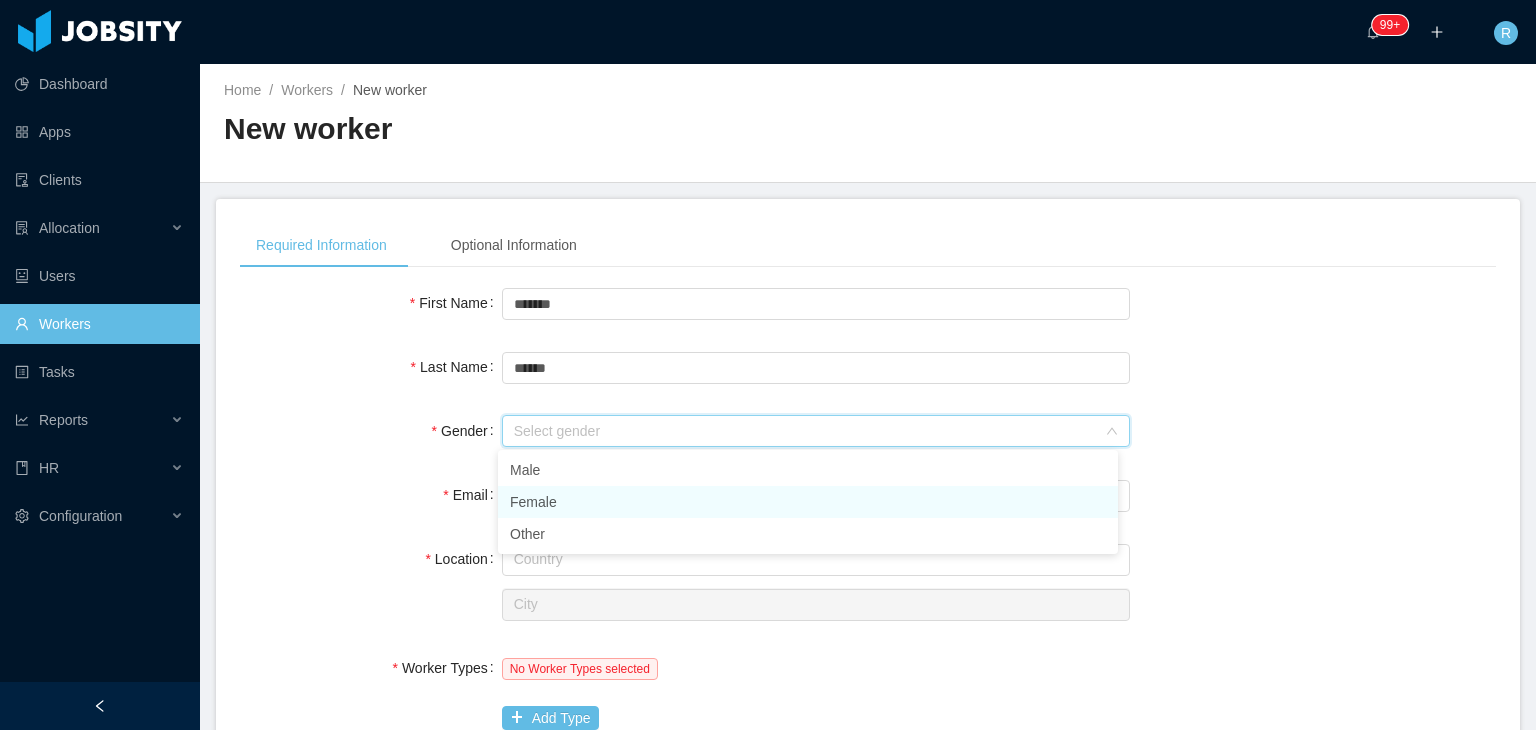 click on "Female" at bounding box center (808, 502) 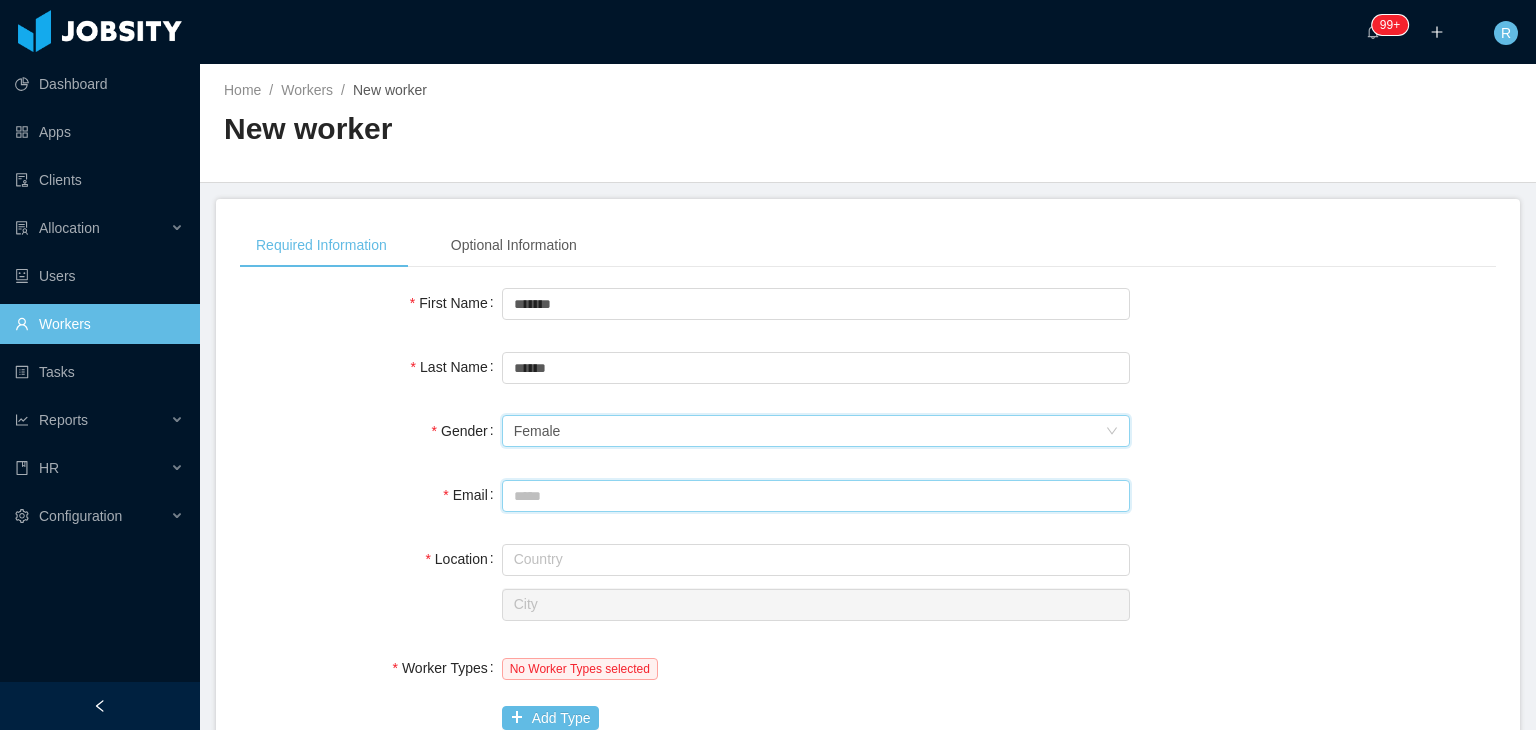 click on "Email" at bounding box center (816, 496) 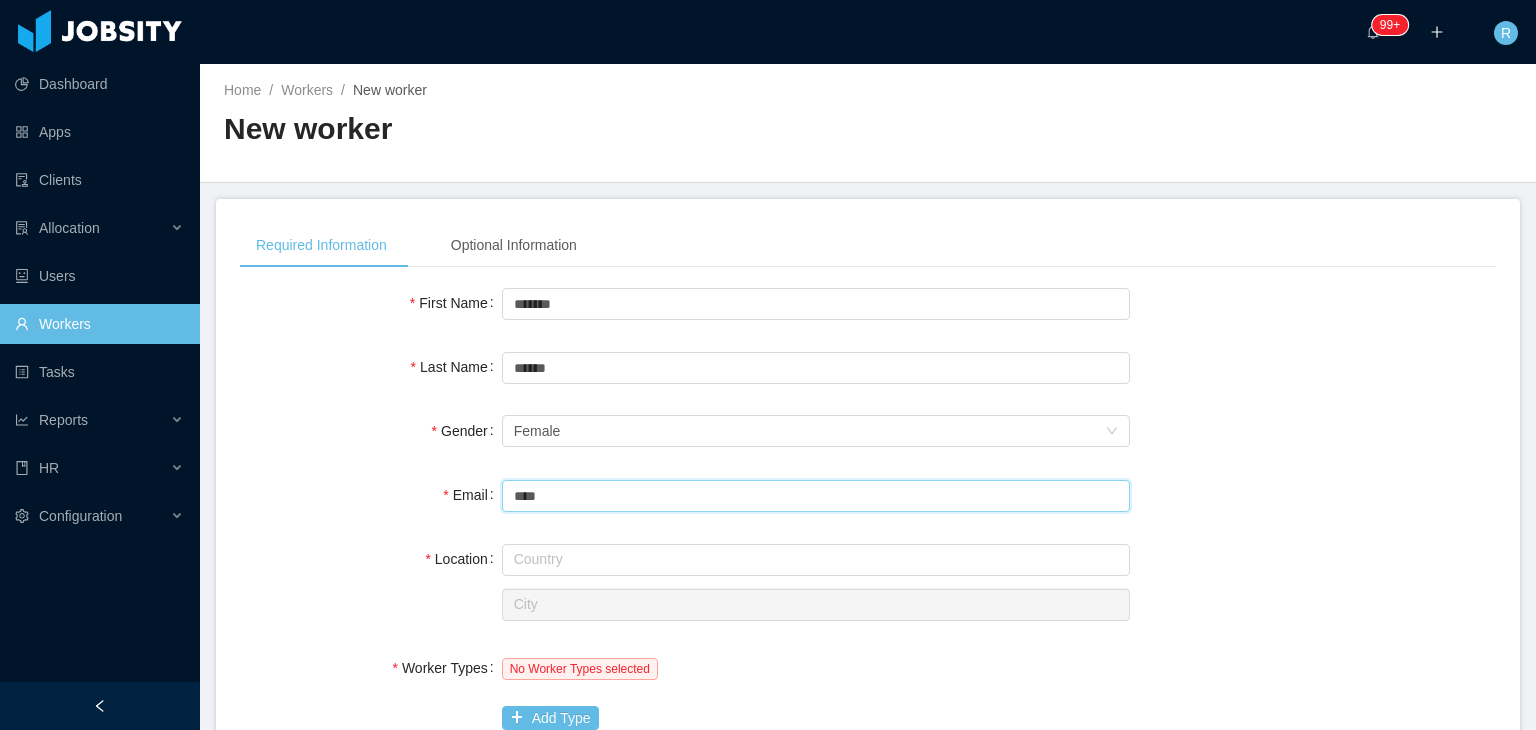 type on "**********" 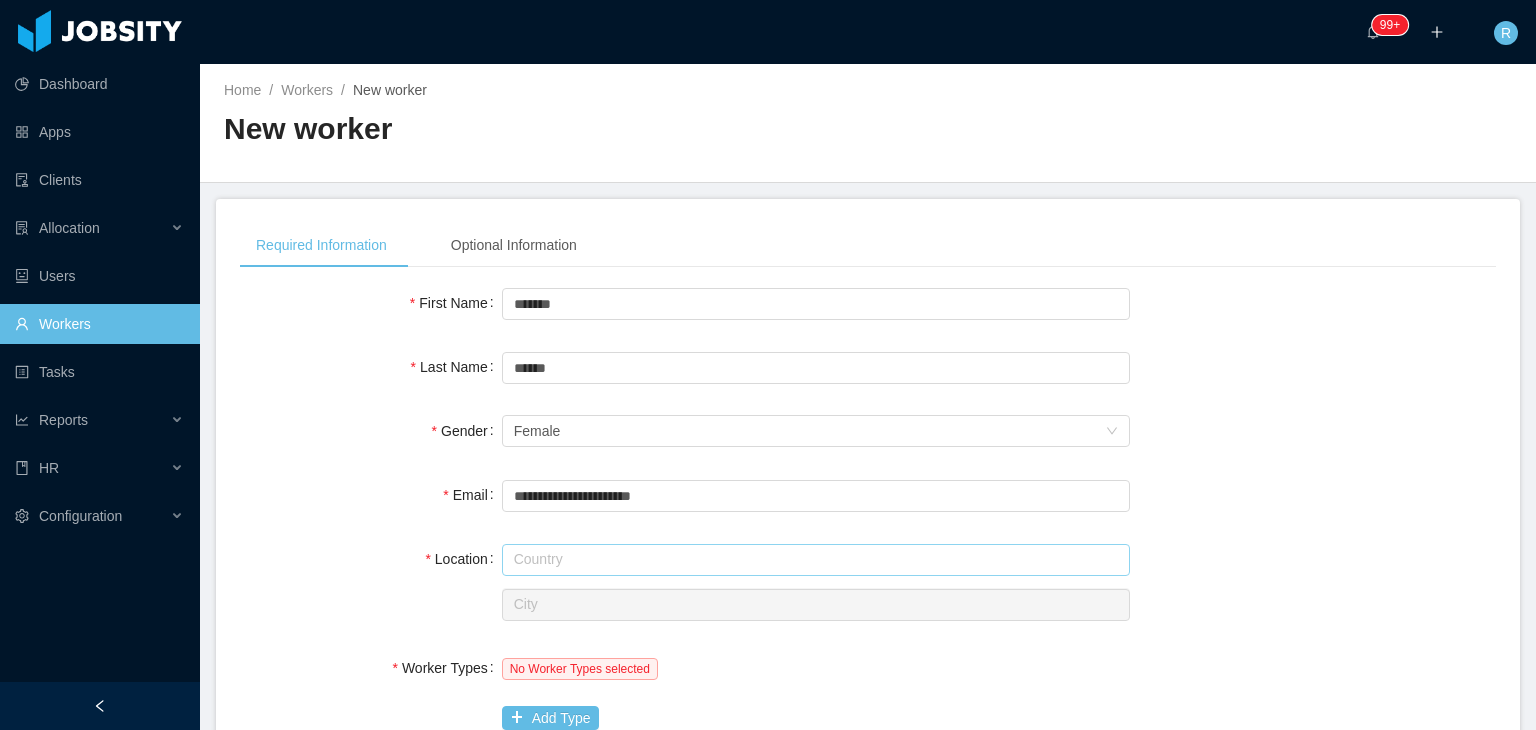 click at bounding box center (816, 560) 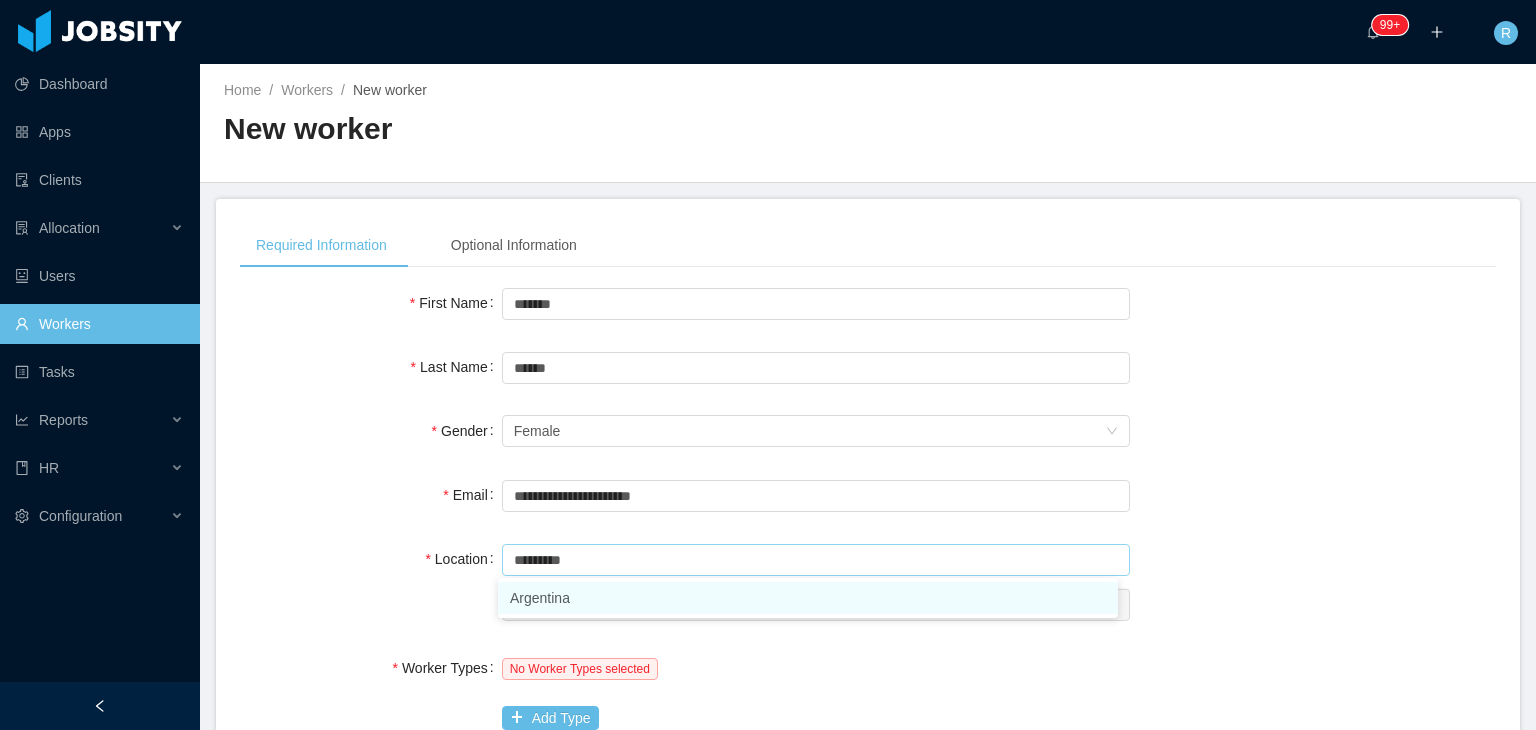 click on "Argentina" at bounding box center (808, 598) 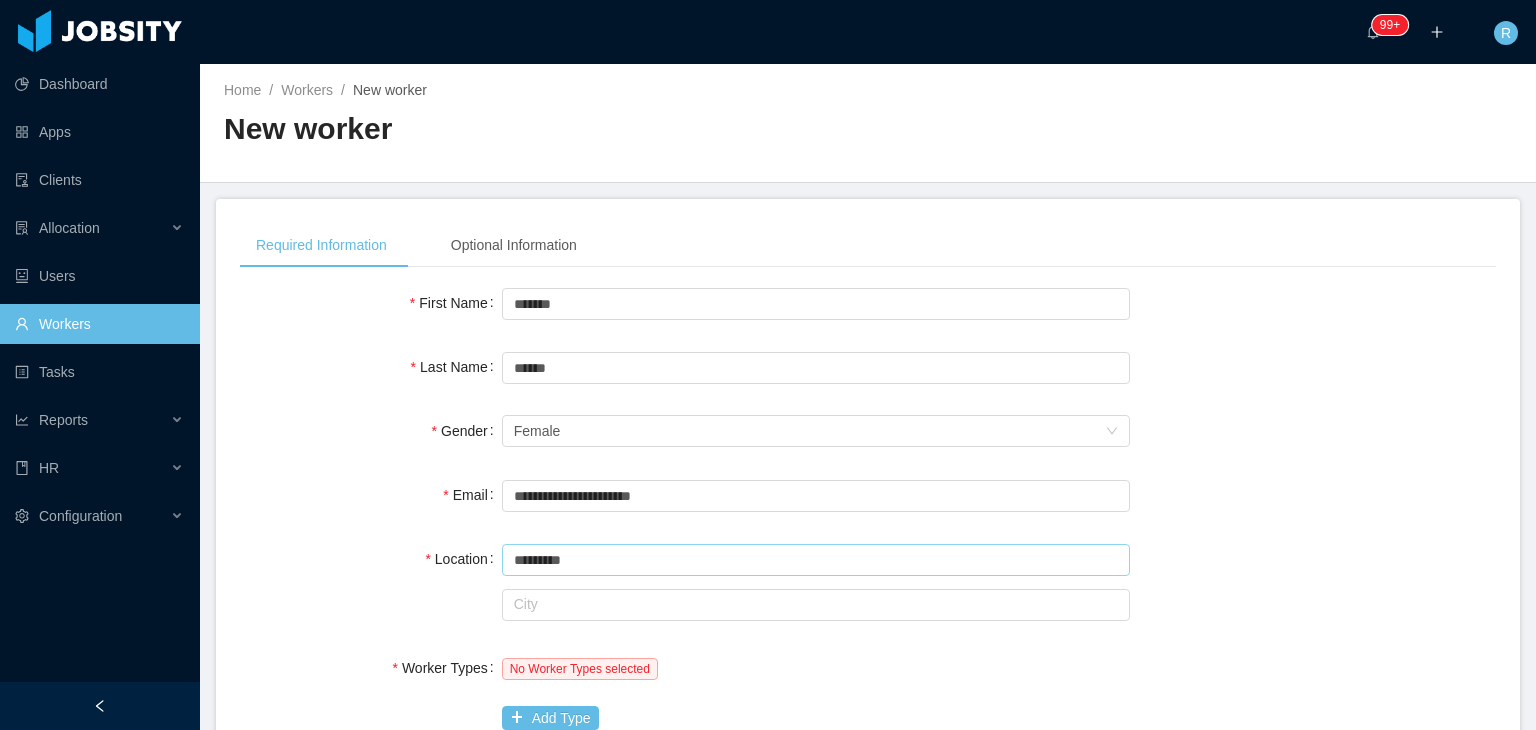 type on "*********" 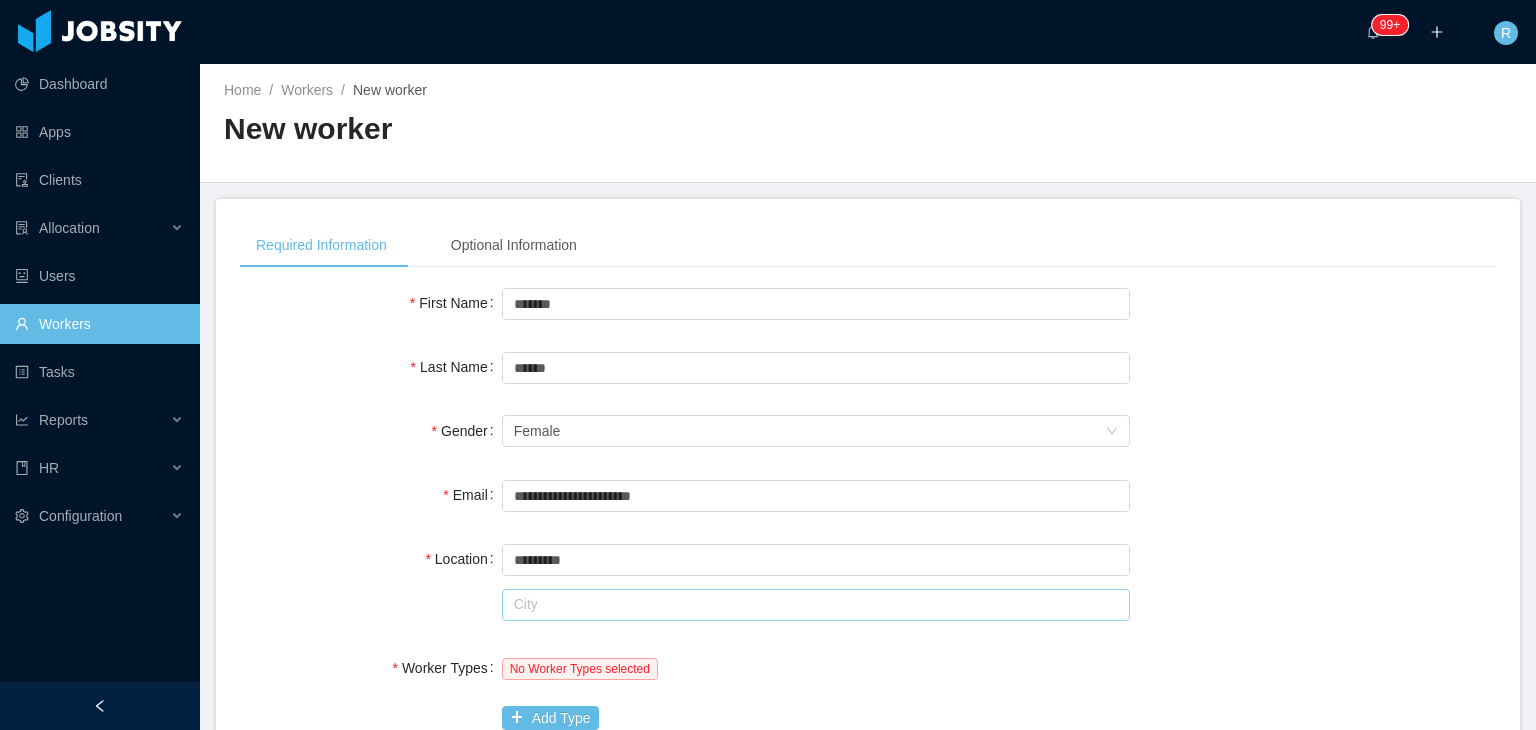 click at bounding box center (816, 605) 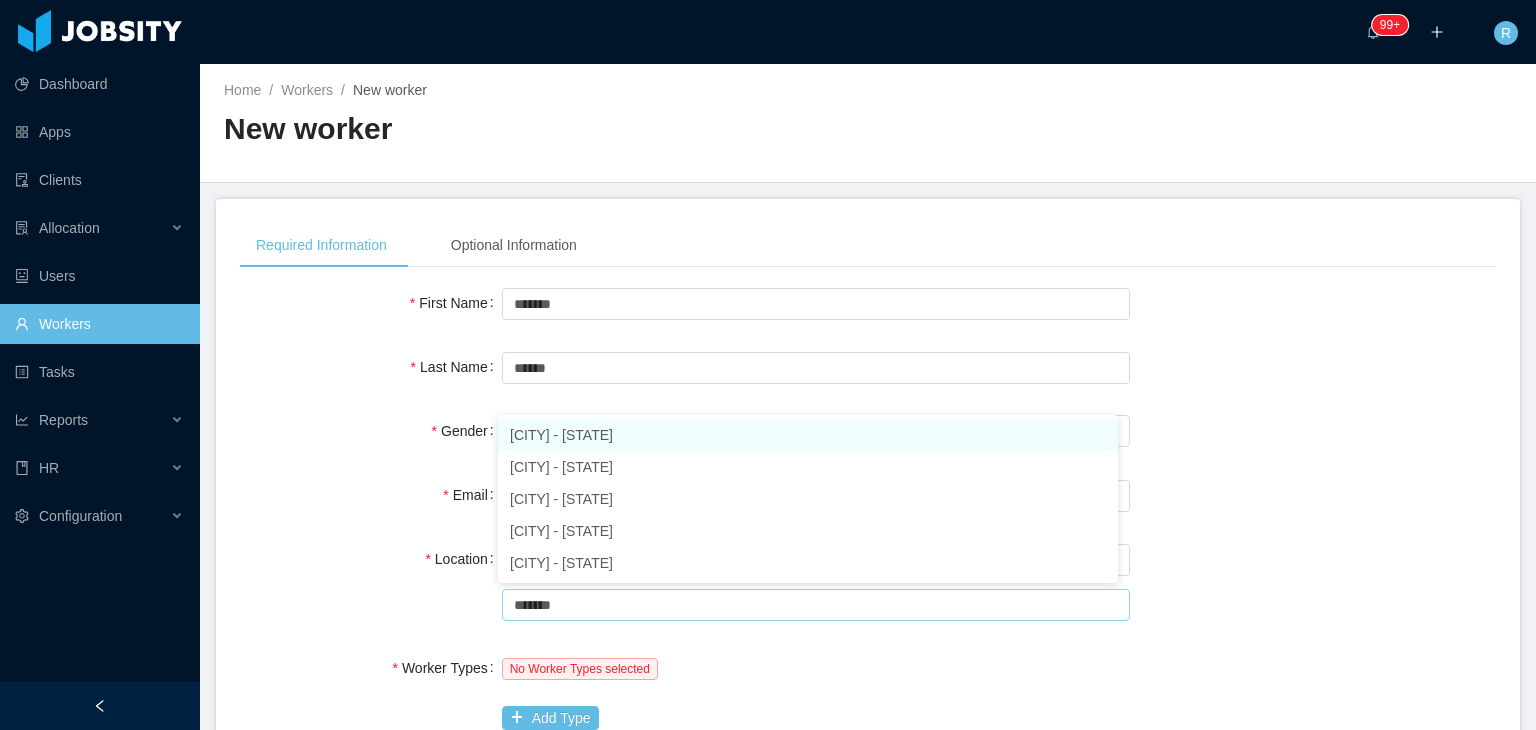 click on "Rosario - Santa Fe" at bounding box center (808, 435) 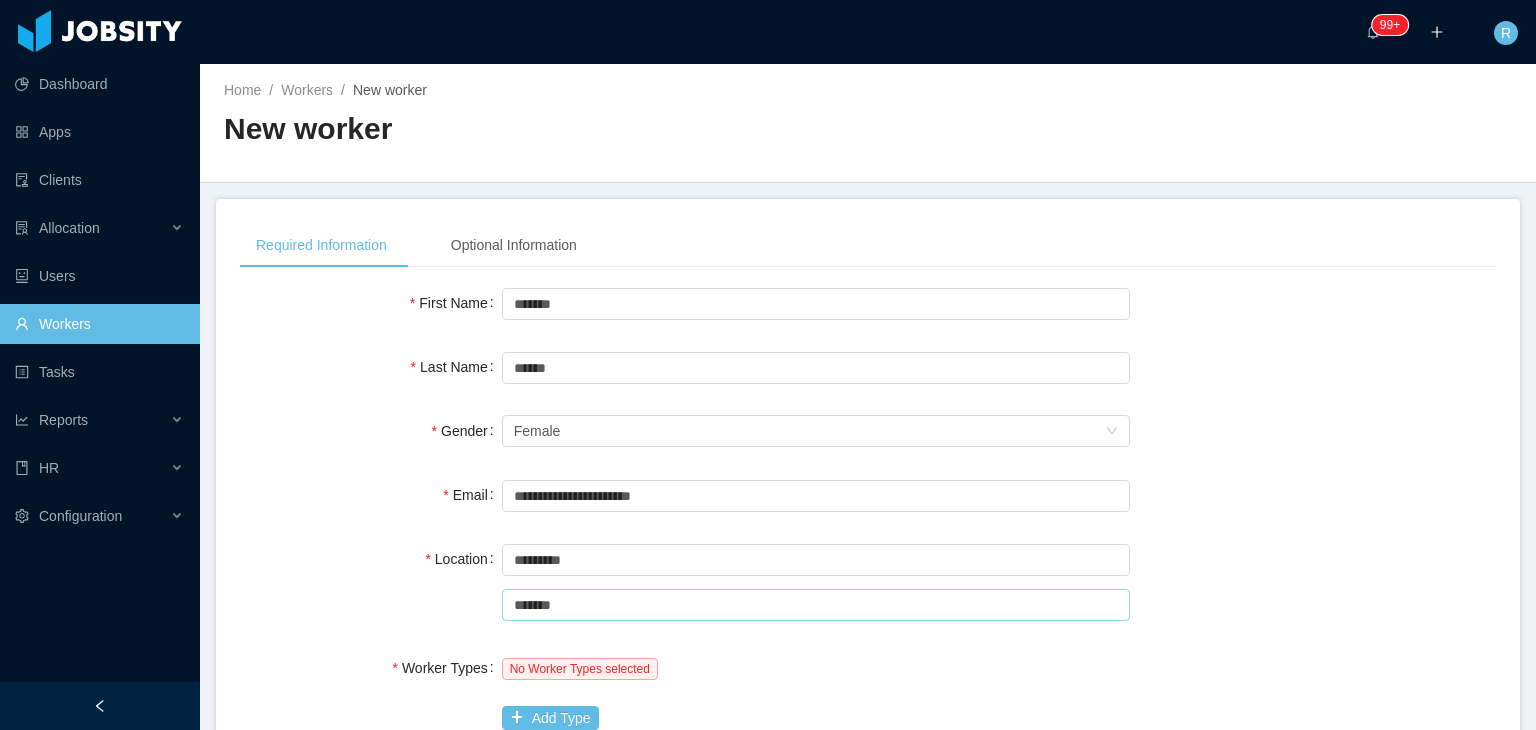 type on "*******" 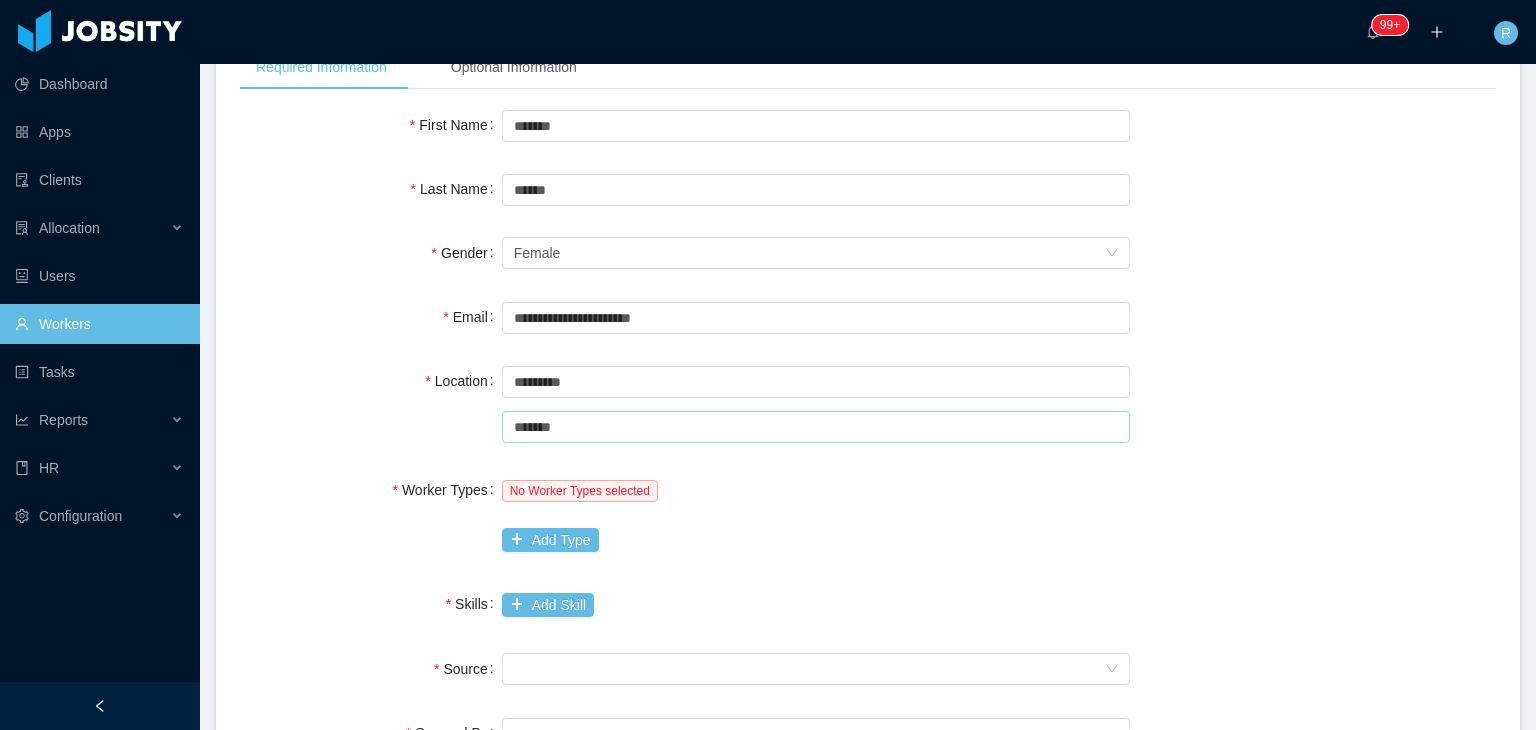 scroll, scrollTop: 300, scrollLeft: 0, axis: vertical 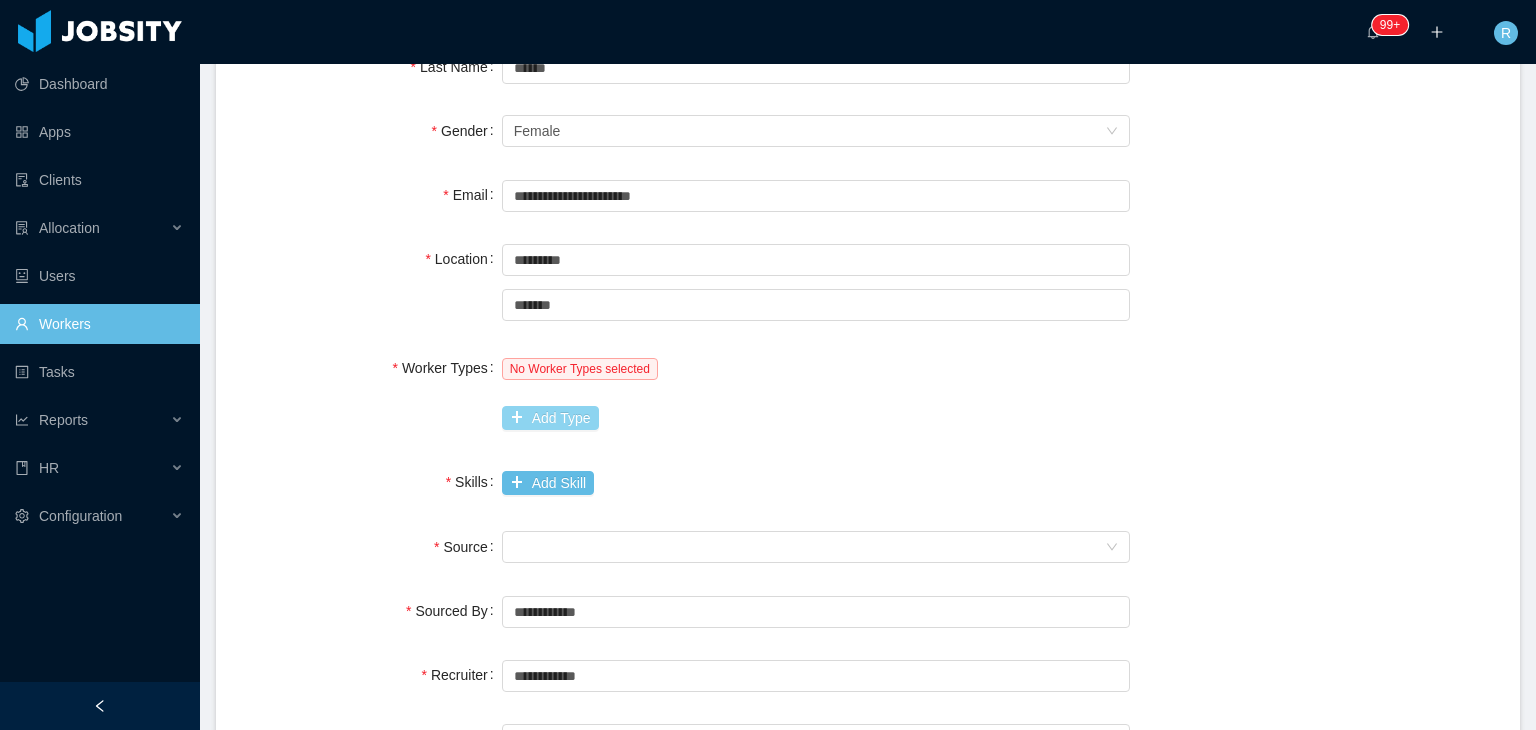 click on "Add Type" at bounding box center [550, 418] 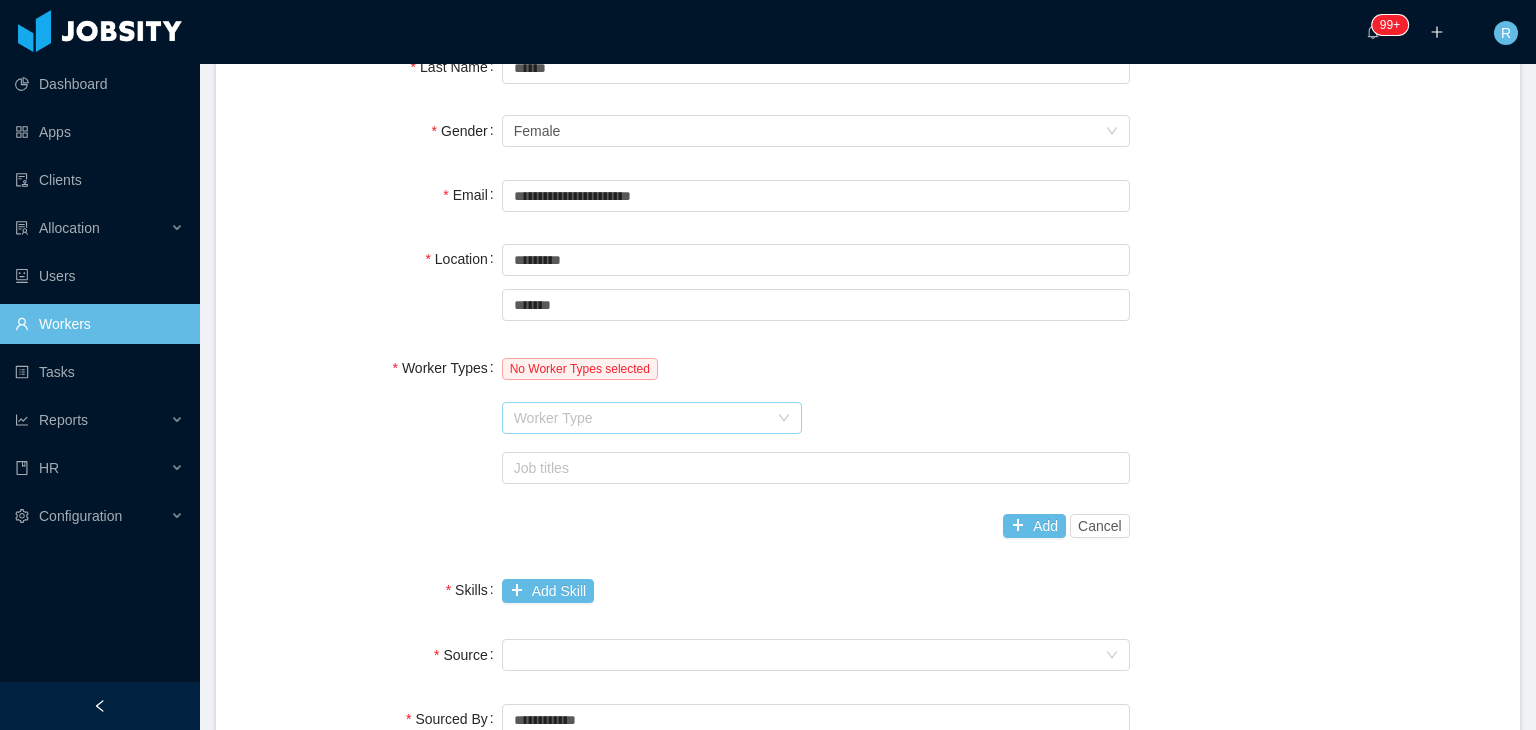 click on "Worker Type" at bounding box center (641, 418) 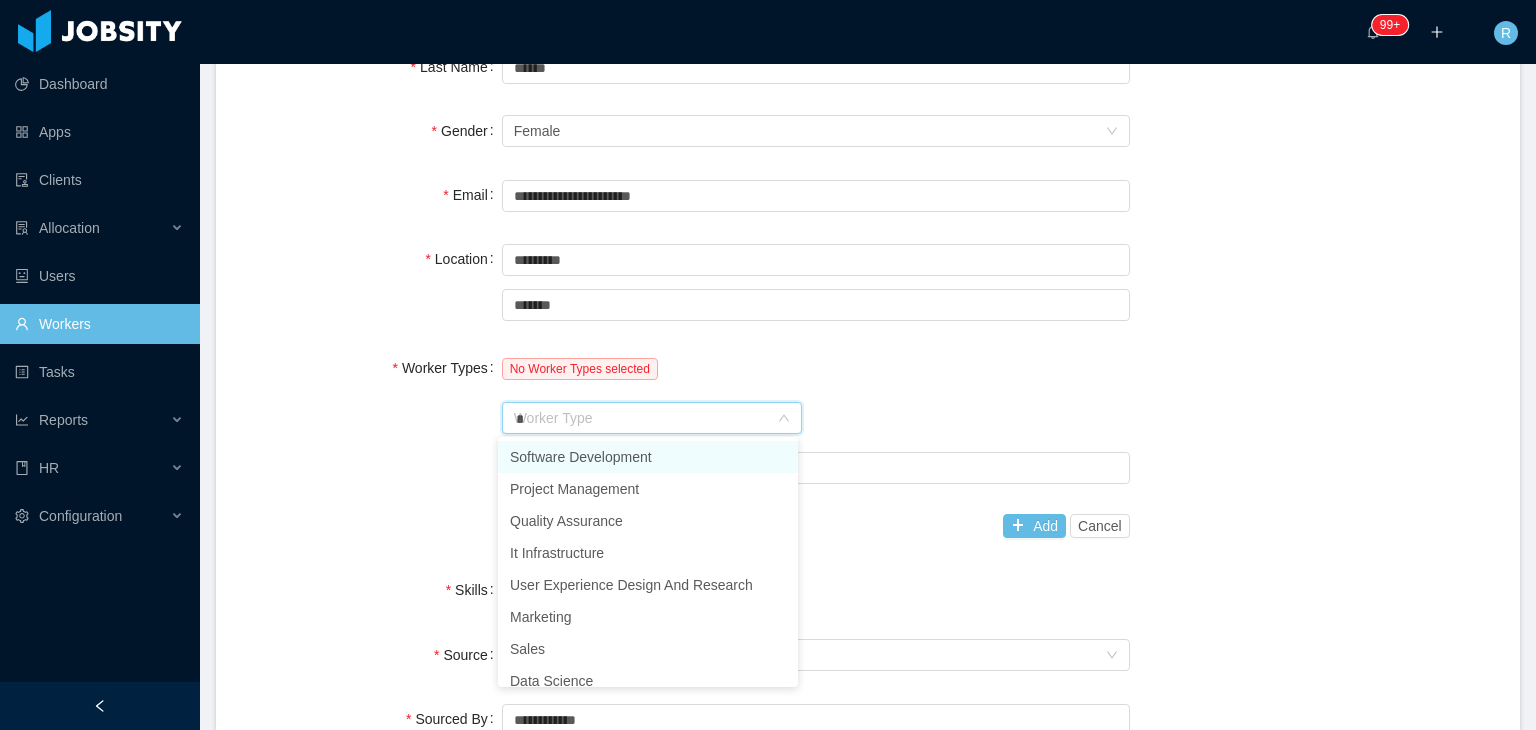 type on "**" 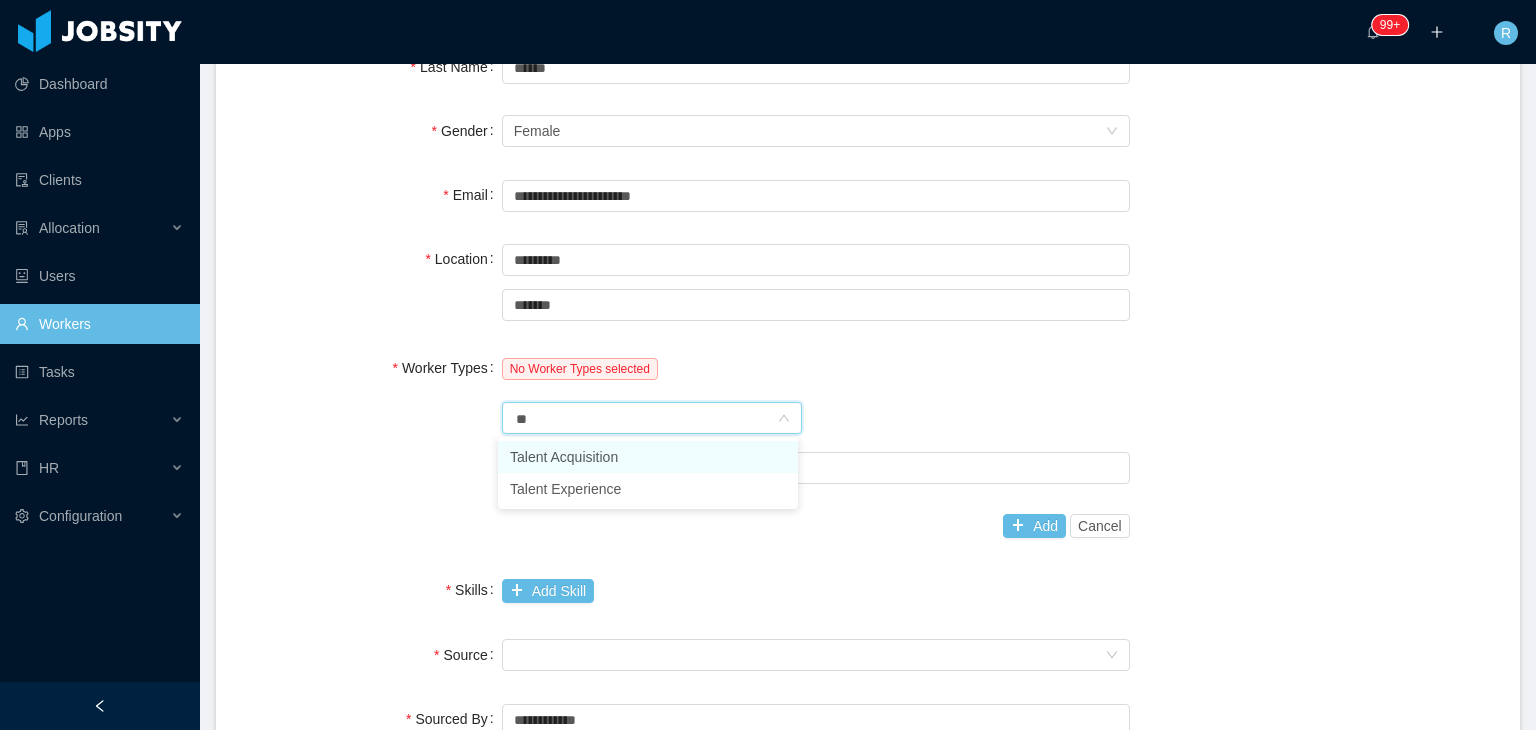 click on "Talent Acquisition" at bounding box center (648, 457) 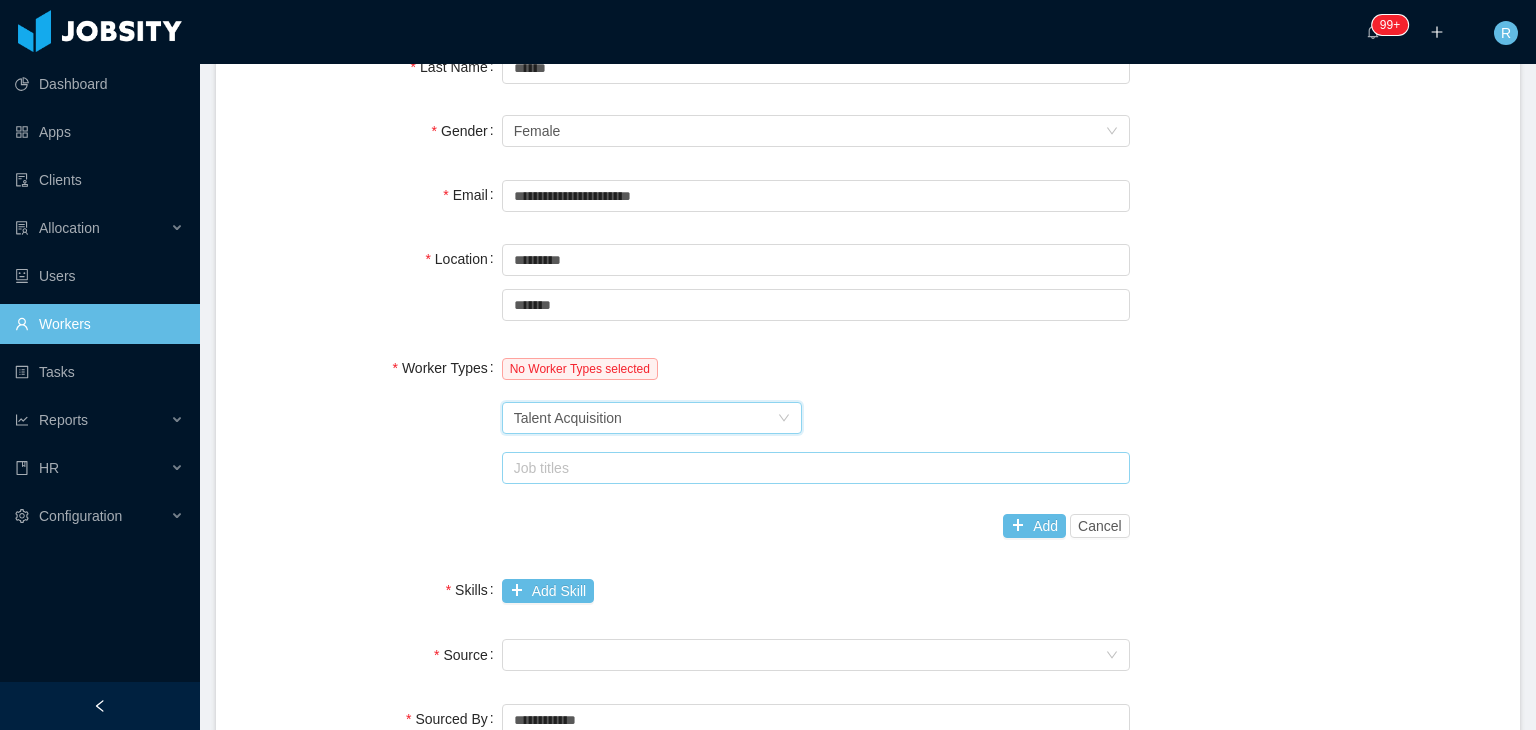 click on "Job titles" at bounding box center [811, 468] 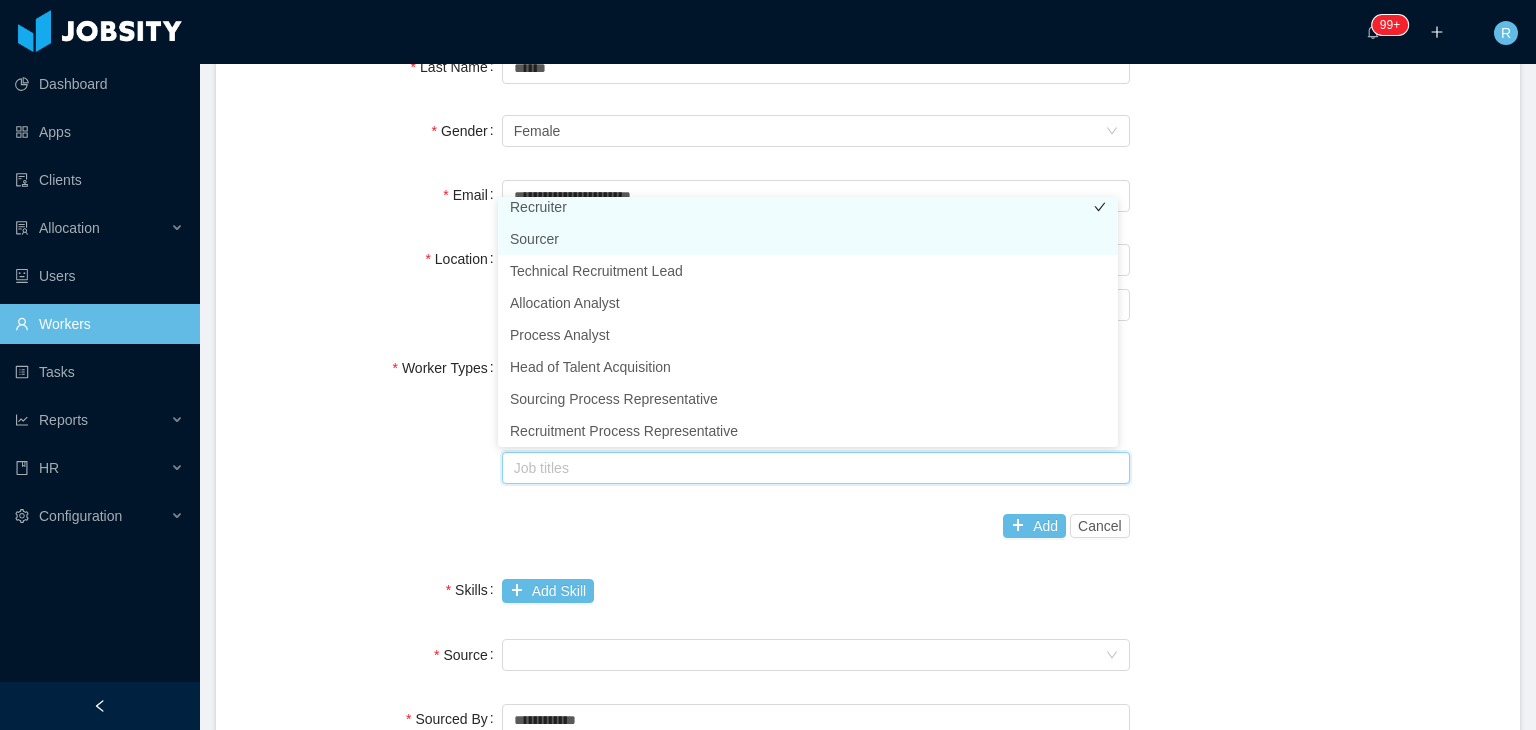 scroll, scrollTop: 4, scrollLeft: 0, axis: vertical 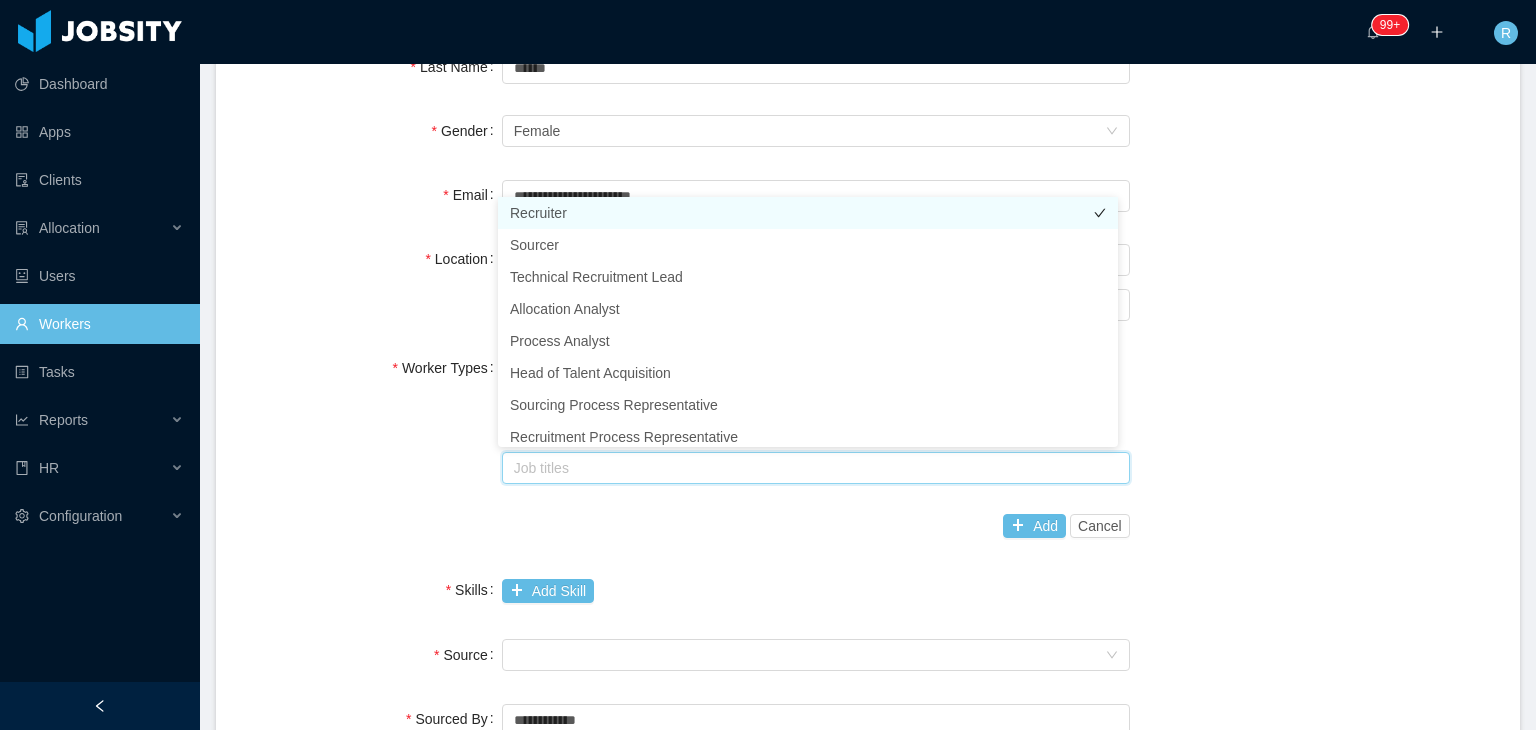 click on "Recruiter" at bounding box center [808, 213] 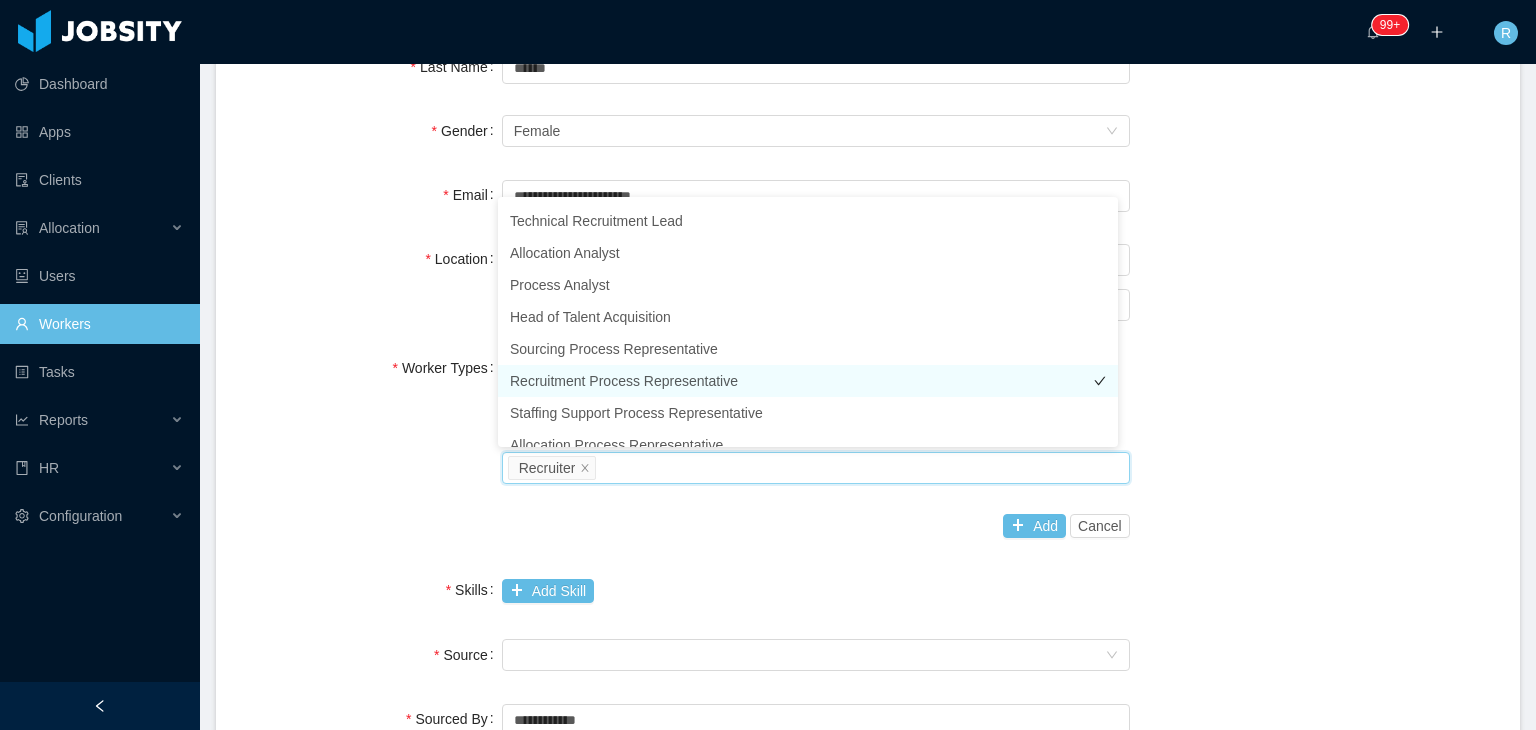 scroll, scrollTop: 173, scrollLeft: 0, axis: vertical 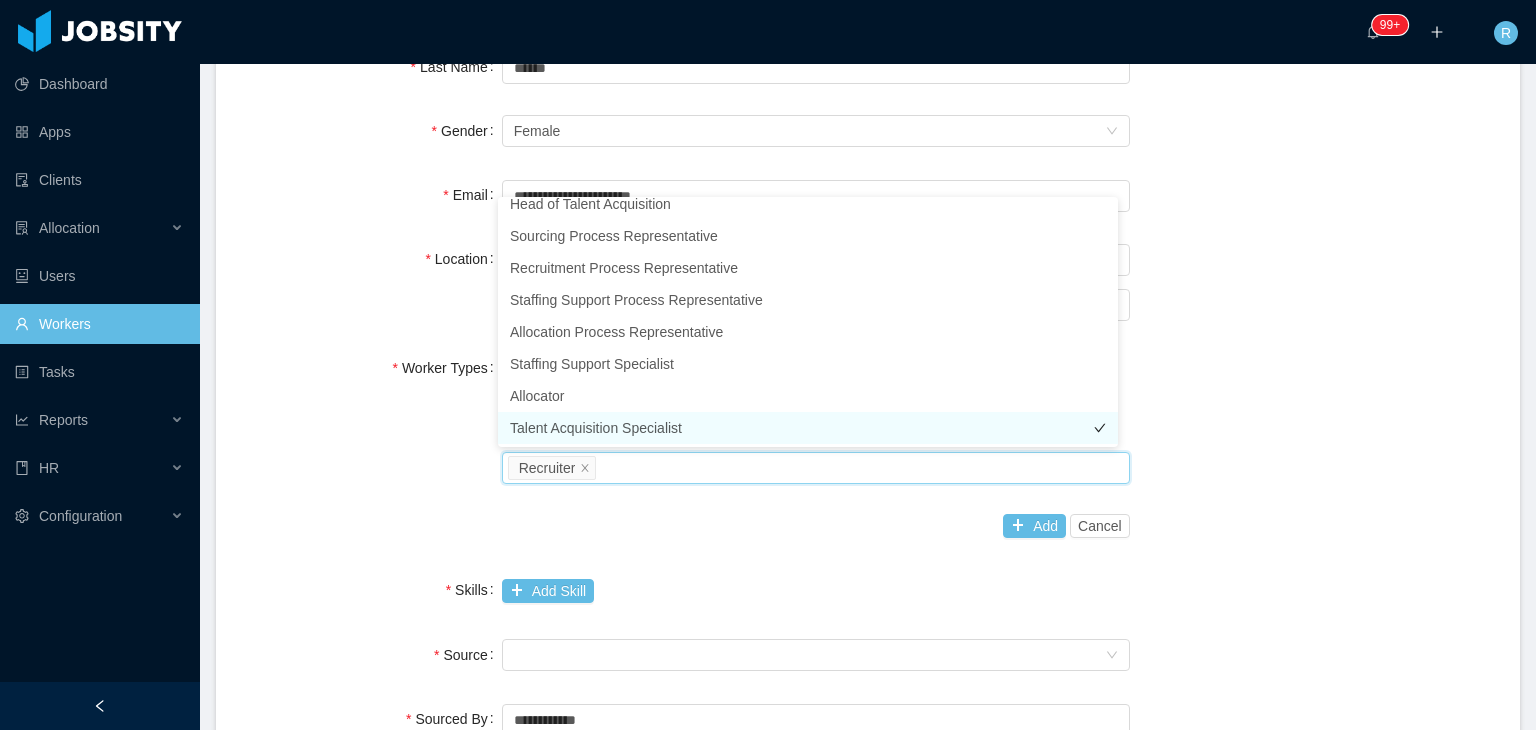 click on "Talent Acquisition Specialist" at bounding box center (808, 428) 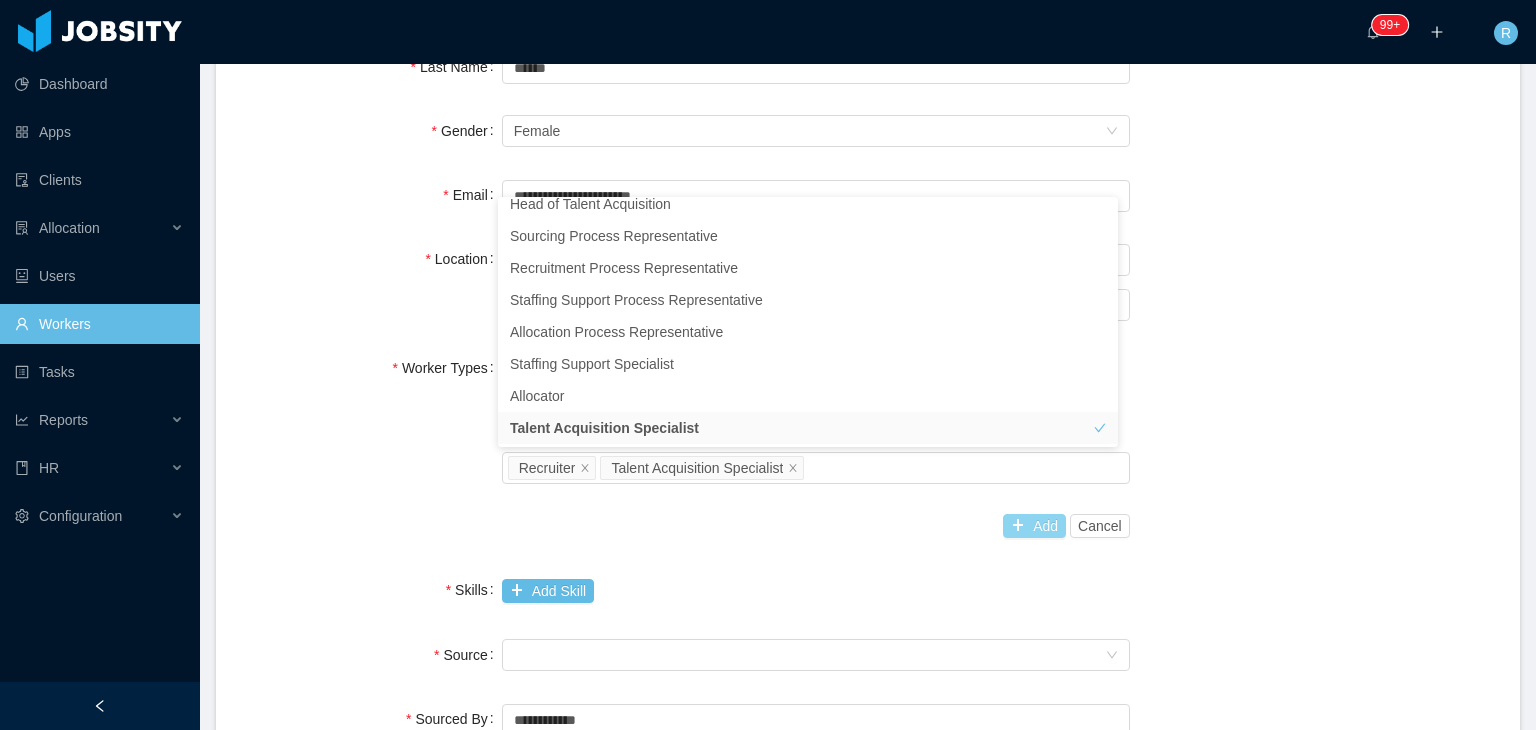 click on "Add" at bounding box center [1034, 526] 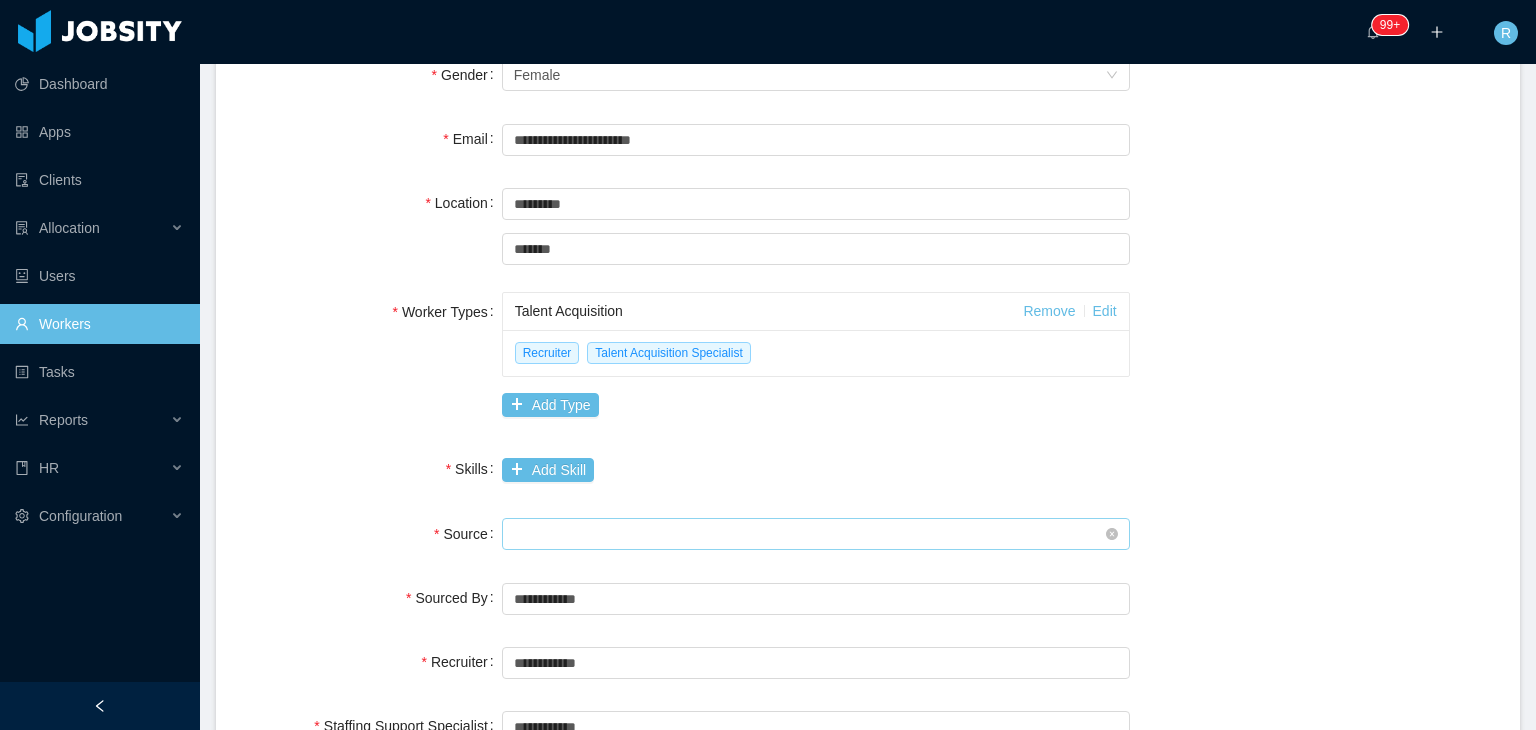 scroll, scrollTop: 400, scrollLeft: 0, axis: vertical 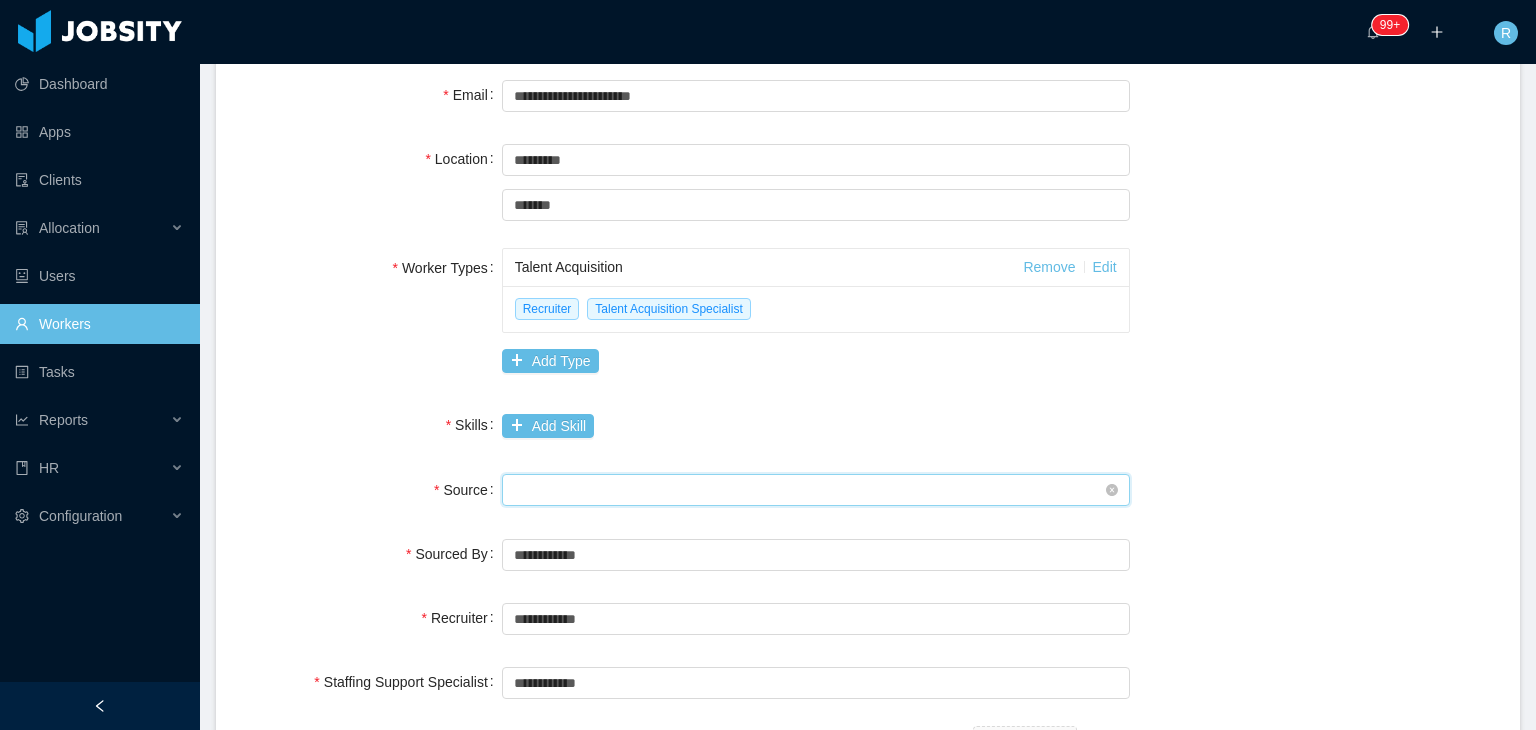 click on "Seniority" at bounding box center (809, 490) 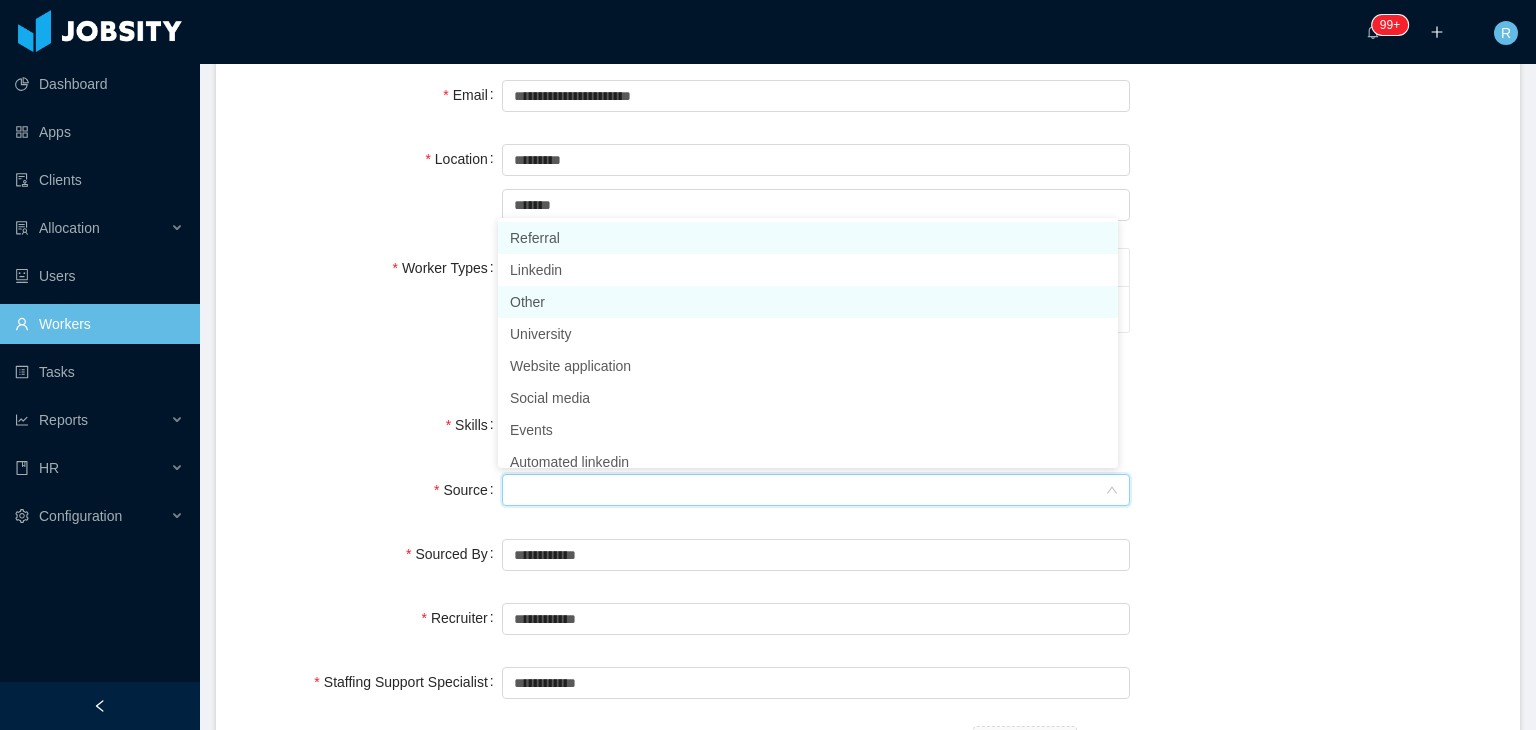 scroll, scrollTop: 10, scrollLeft: 0, axis: vertical 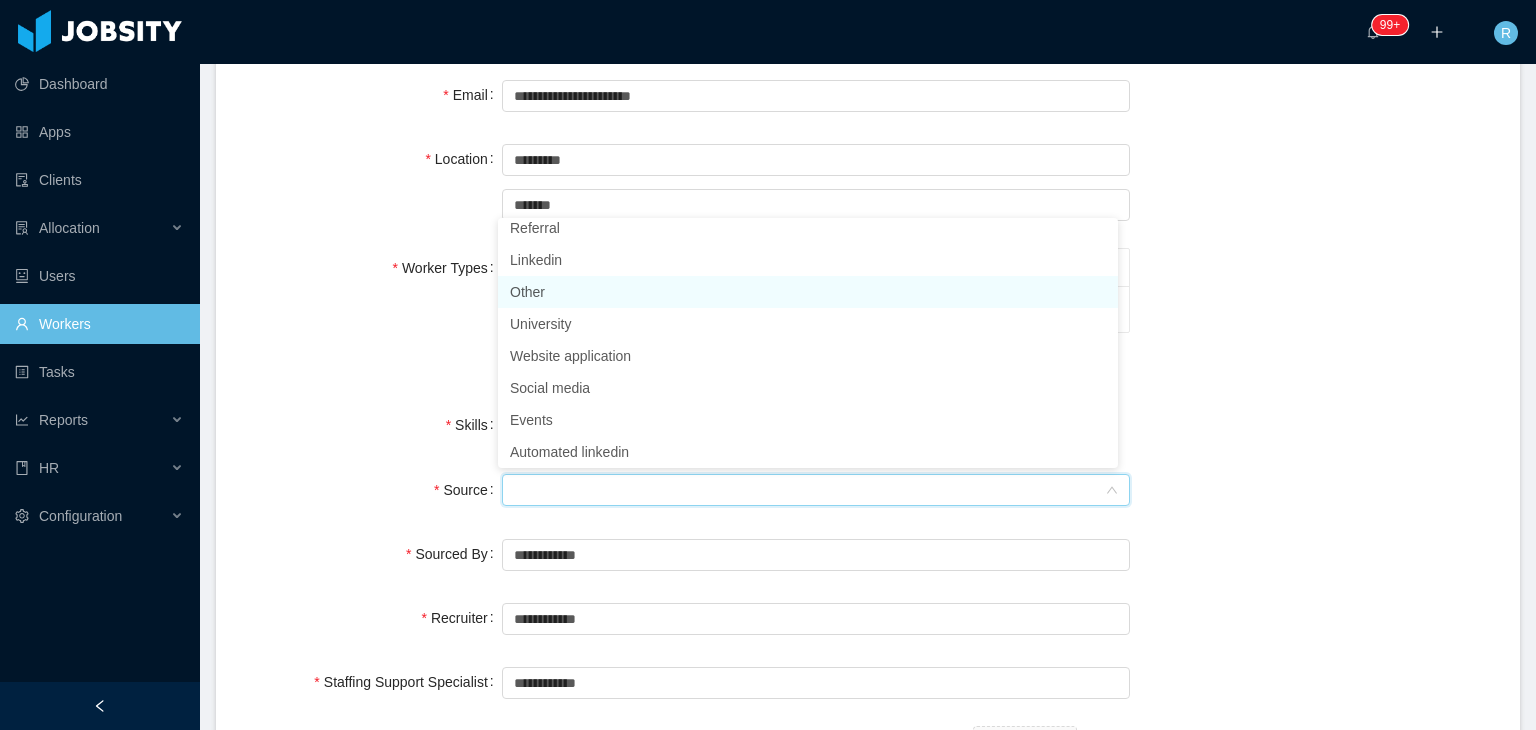 click on "Other" at bounding box center [808, 292] 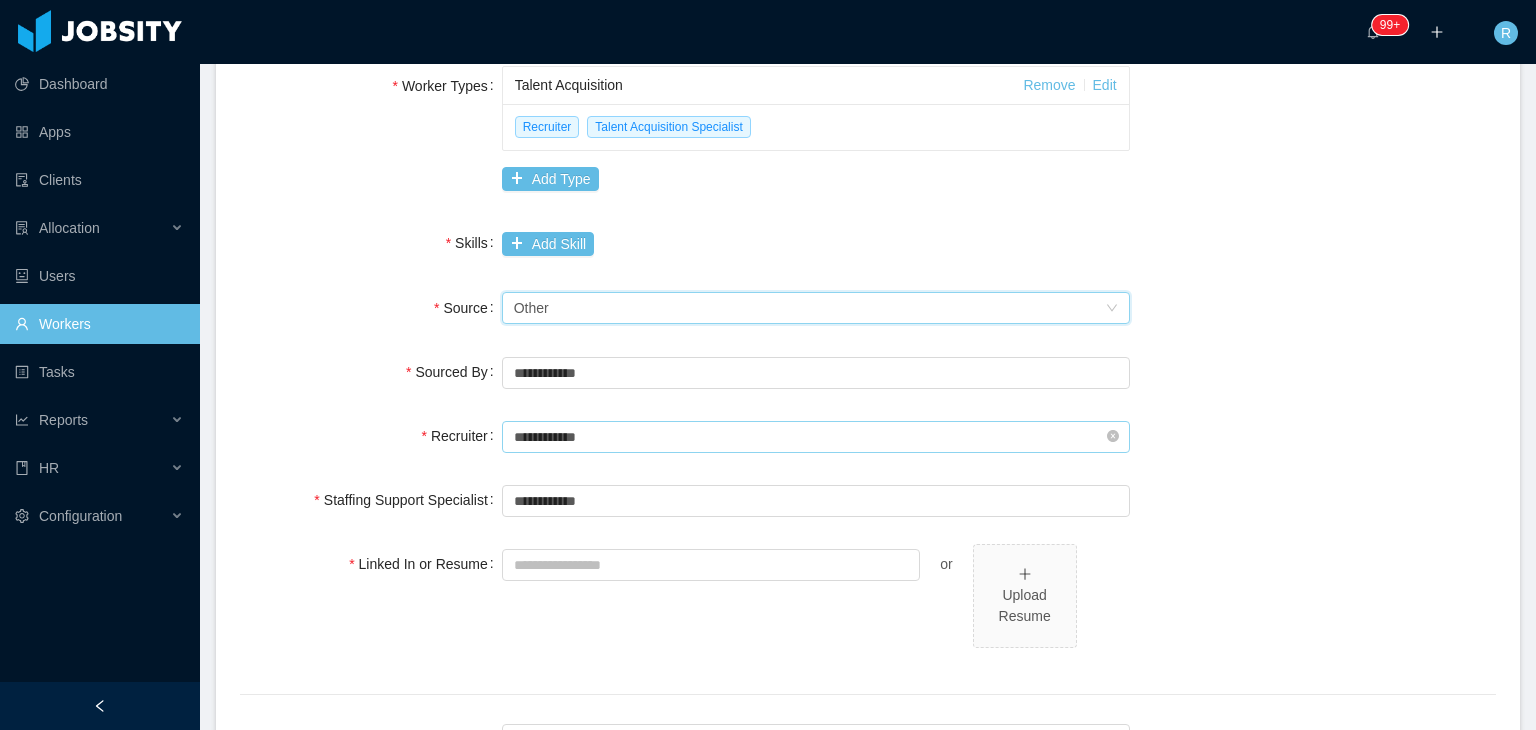 scroll, scrollTop: 600, scrollLeft: 0, axis: vertical 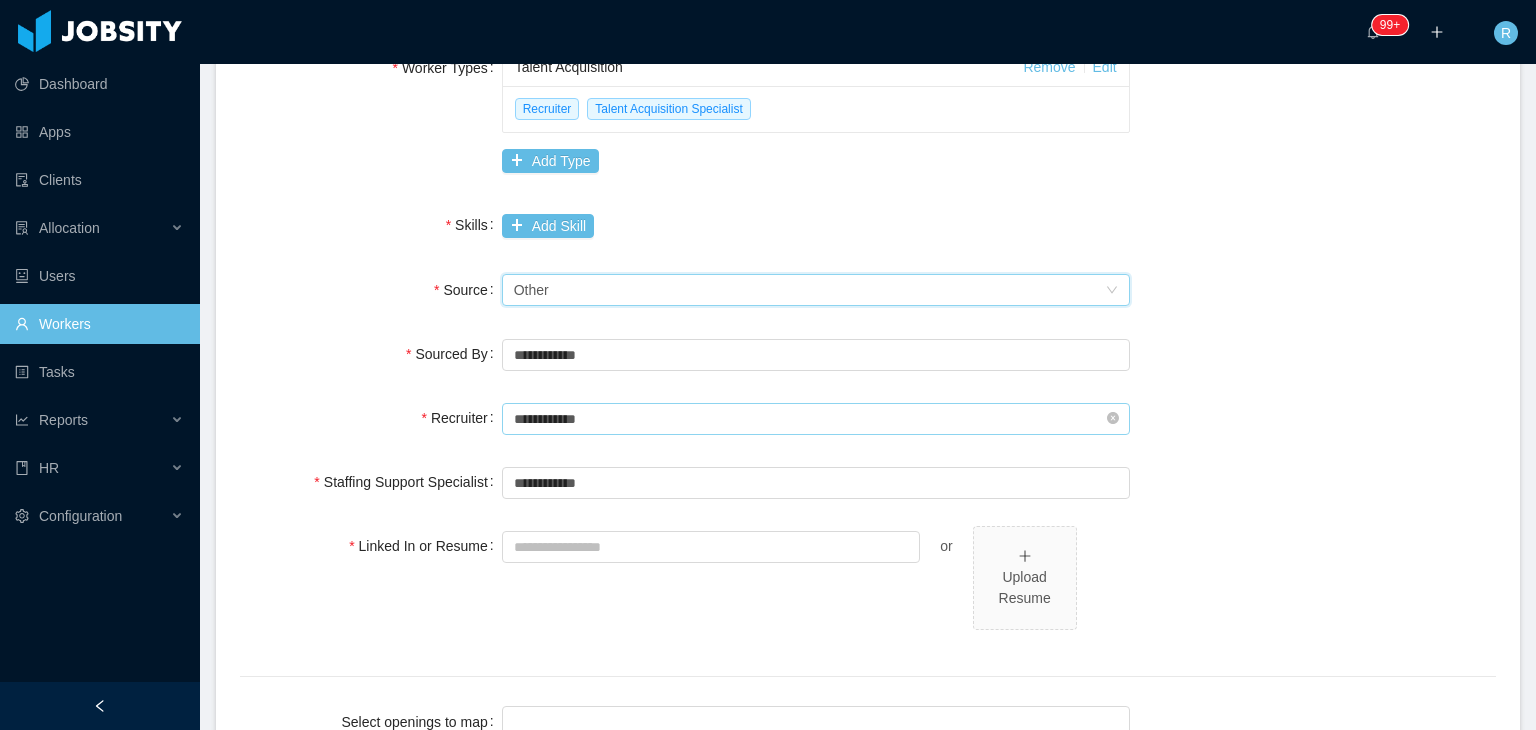 click on "**********" at bounding box center (816, 419) 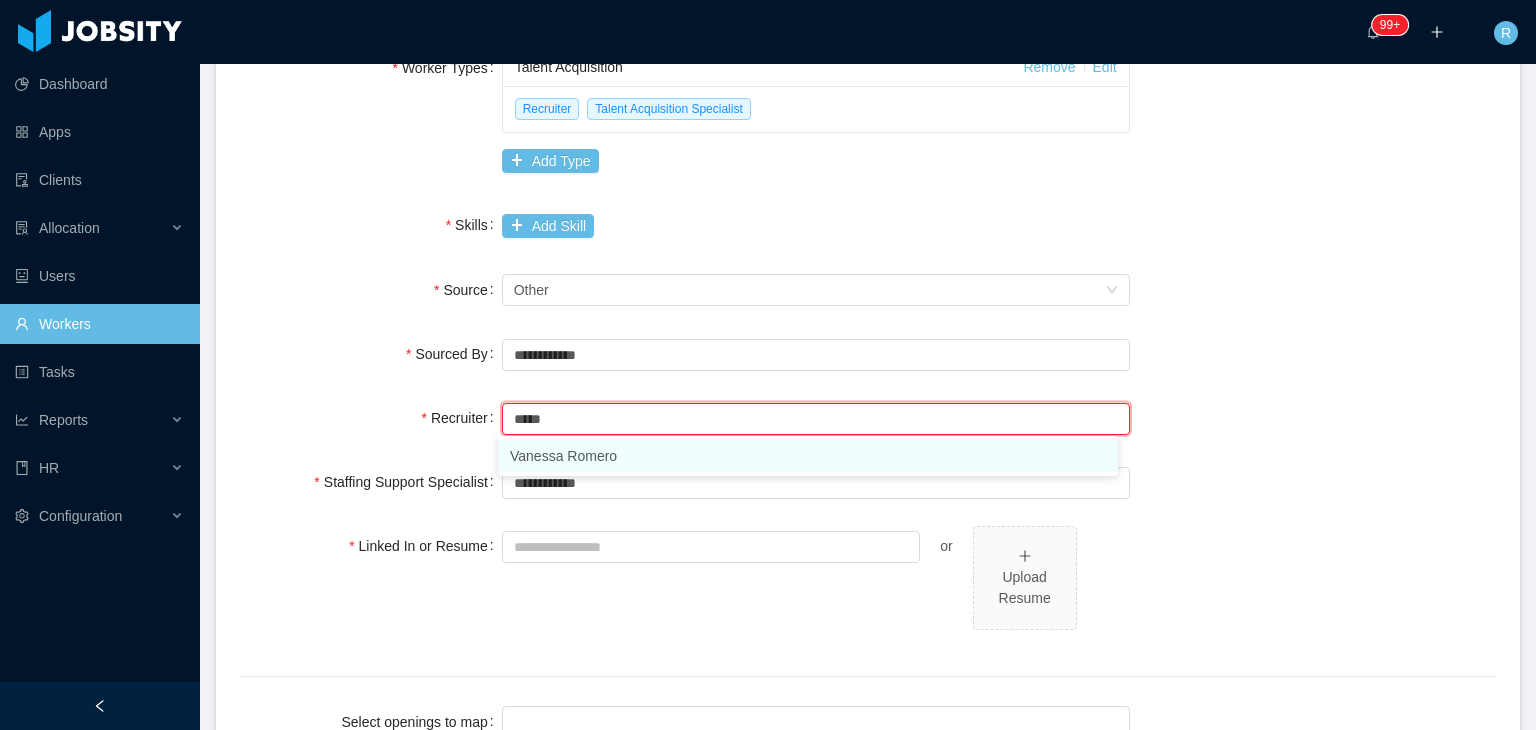click on "Vanessa Romero" at bounding box center [808, 456] 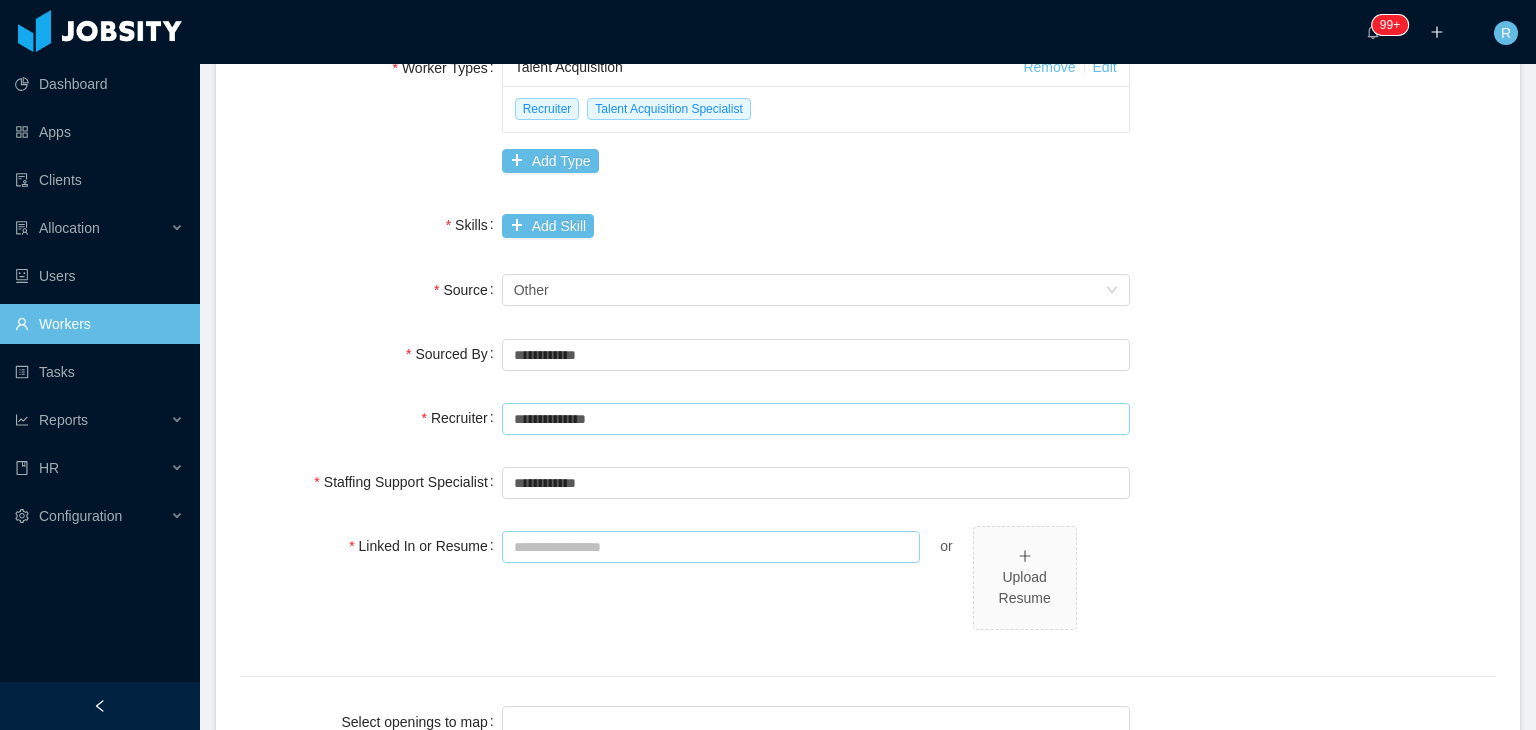 type on "**********" 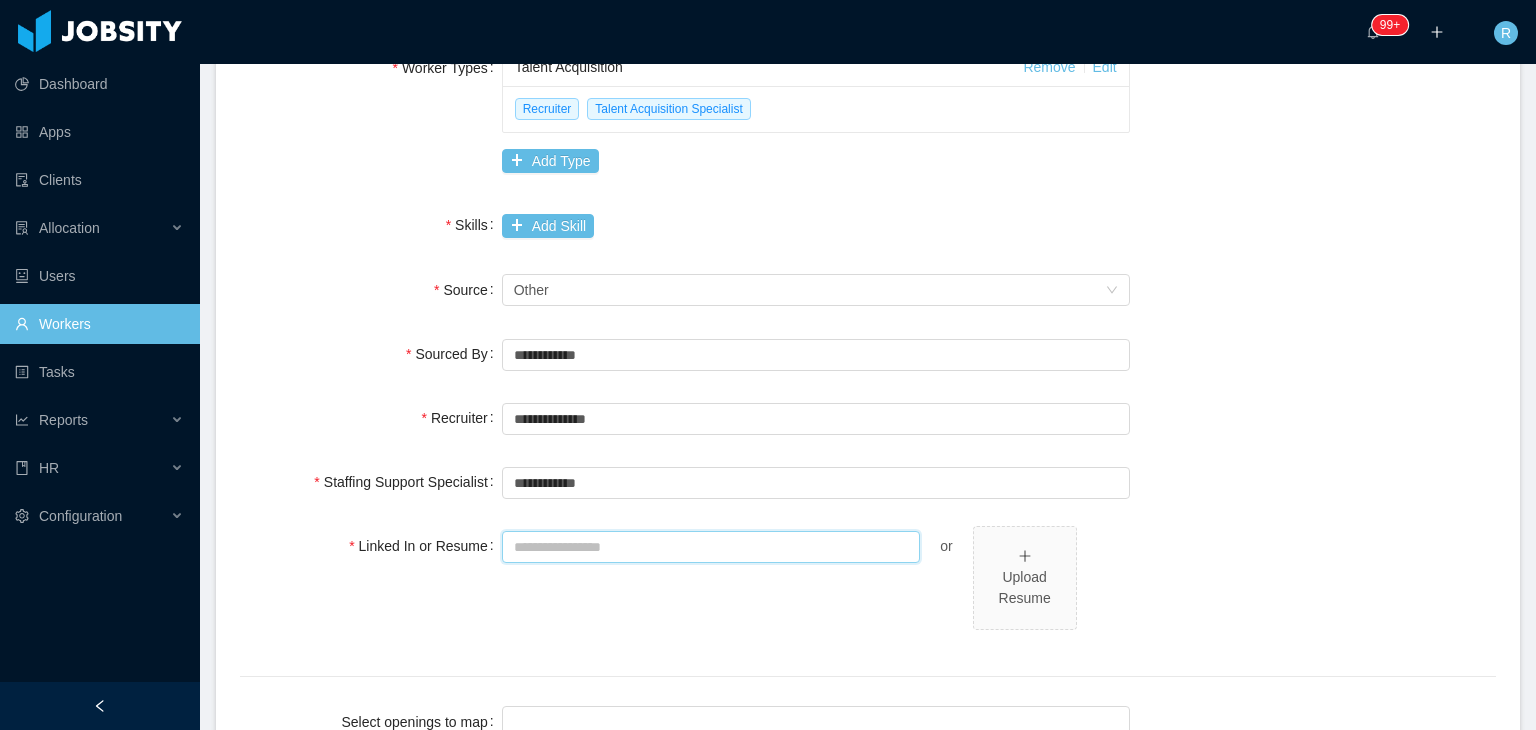 click on "Linked In or Resume" at bounding box center [711, 547] 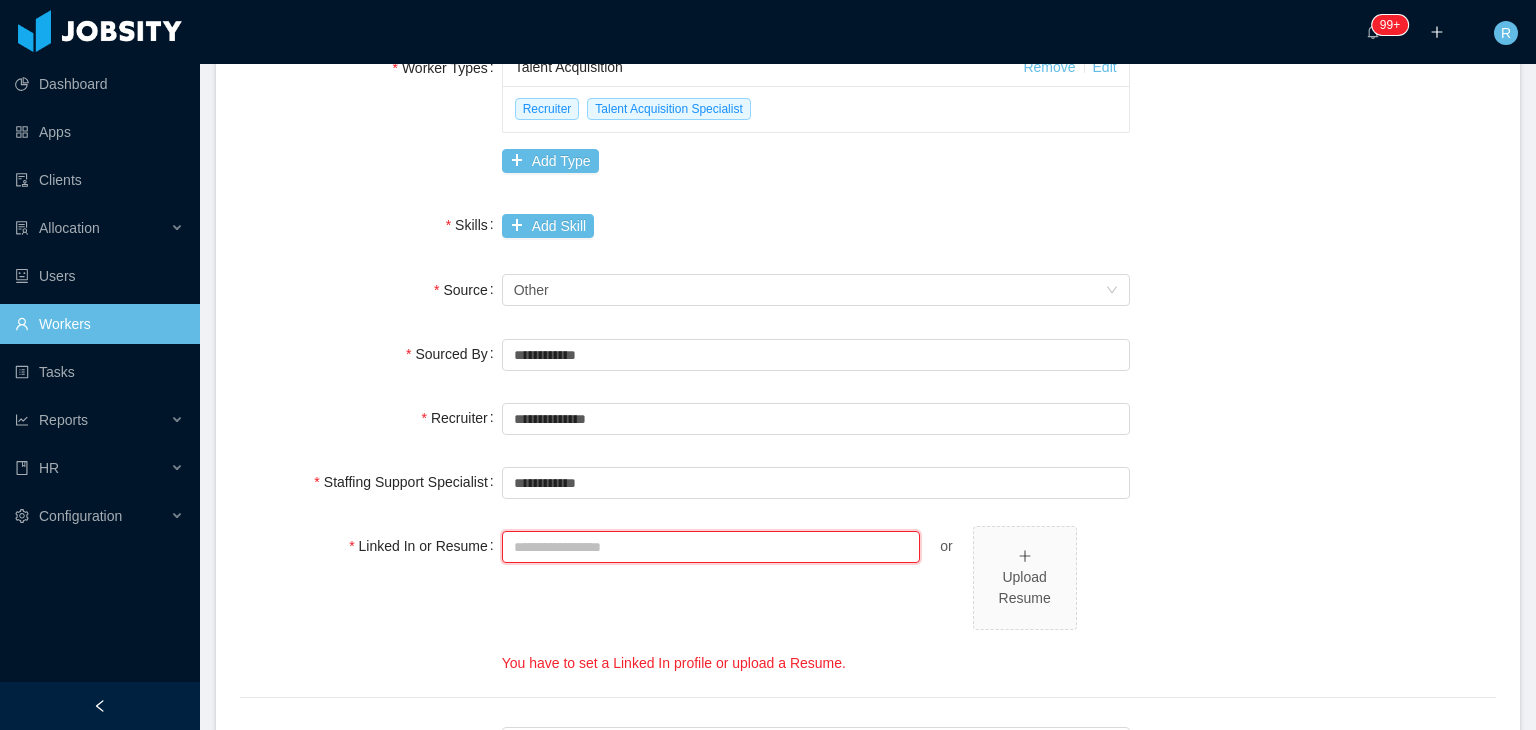 paste on "**********" 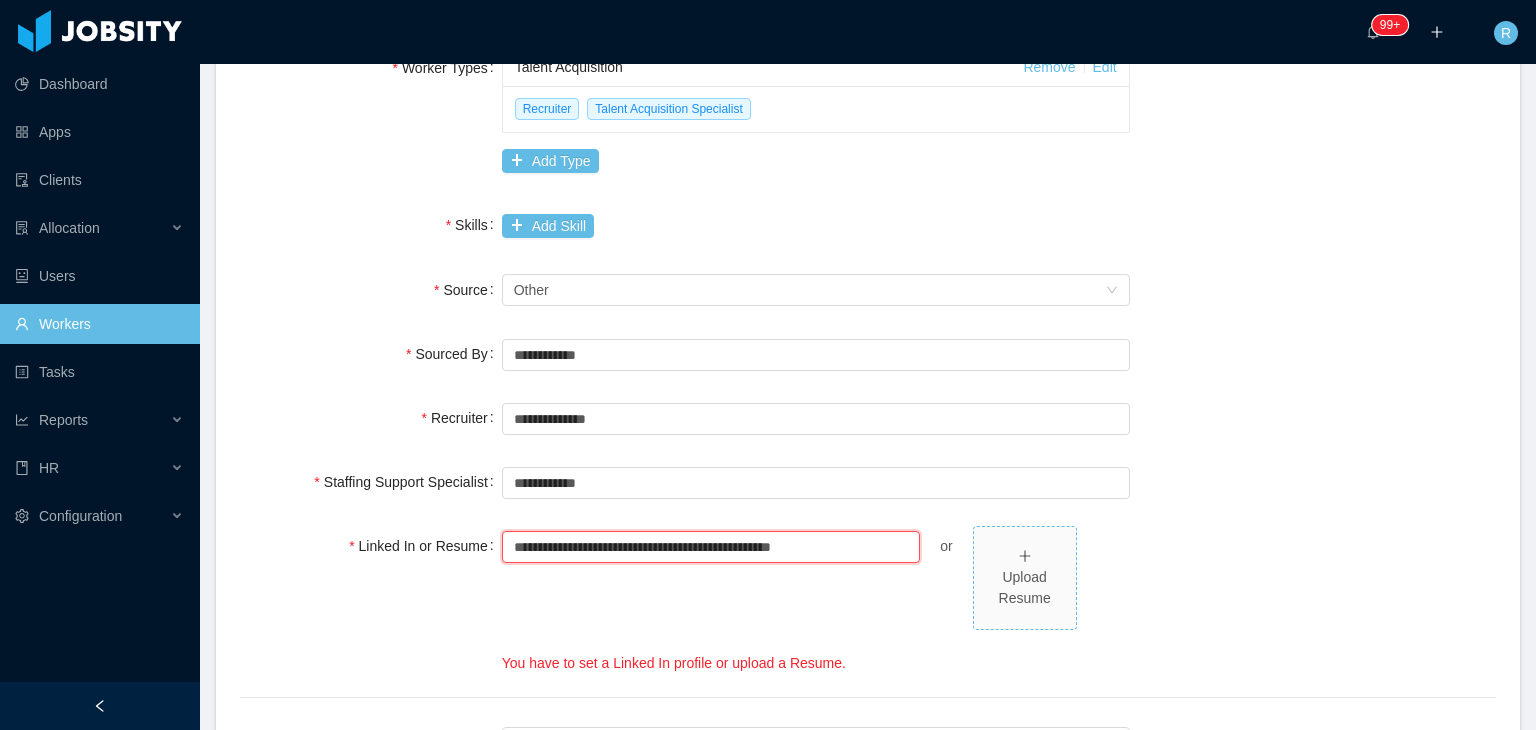 type on "**********" 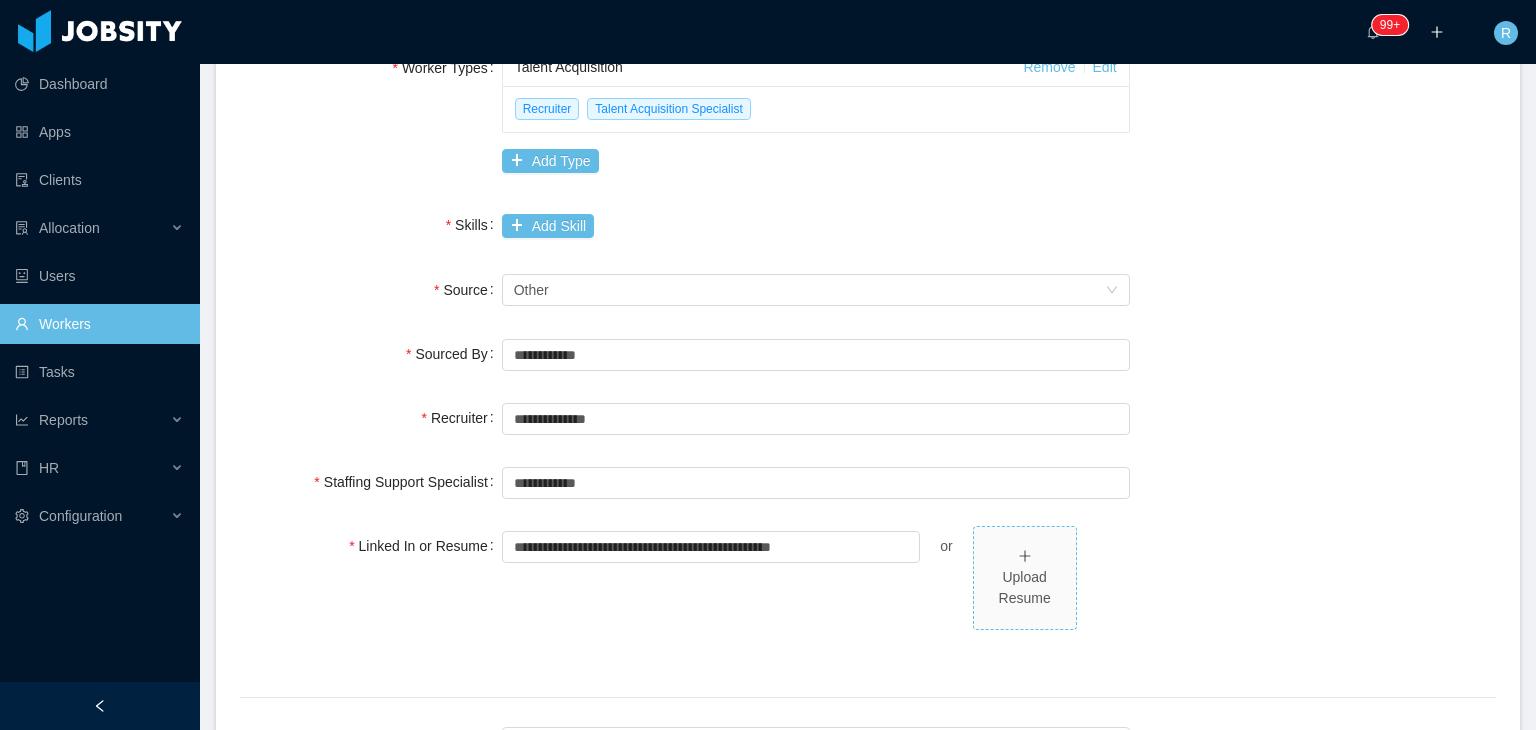click on "Upload Resume" at bounding box center (1025, 578) 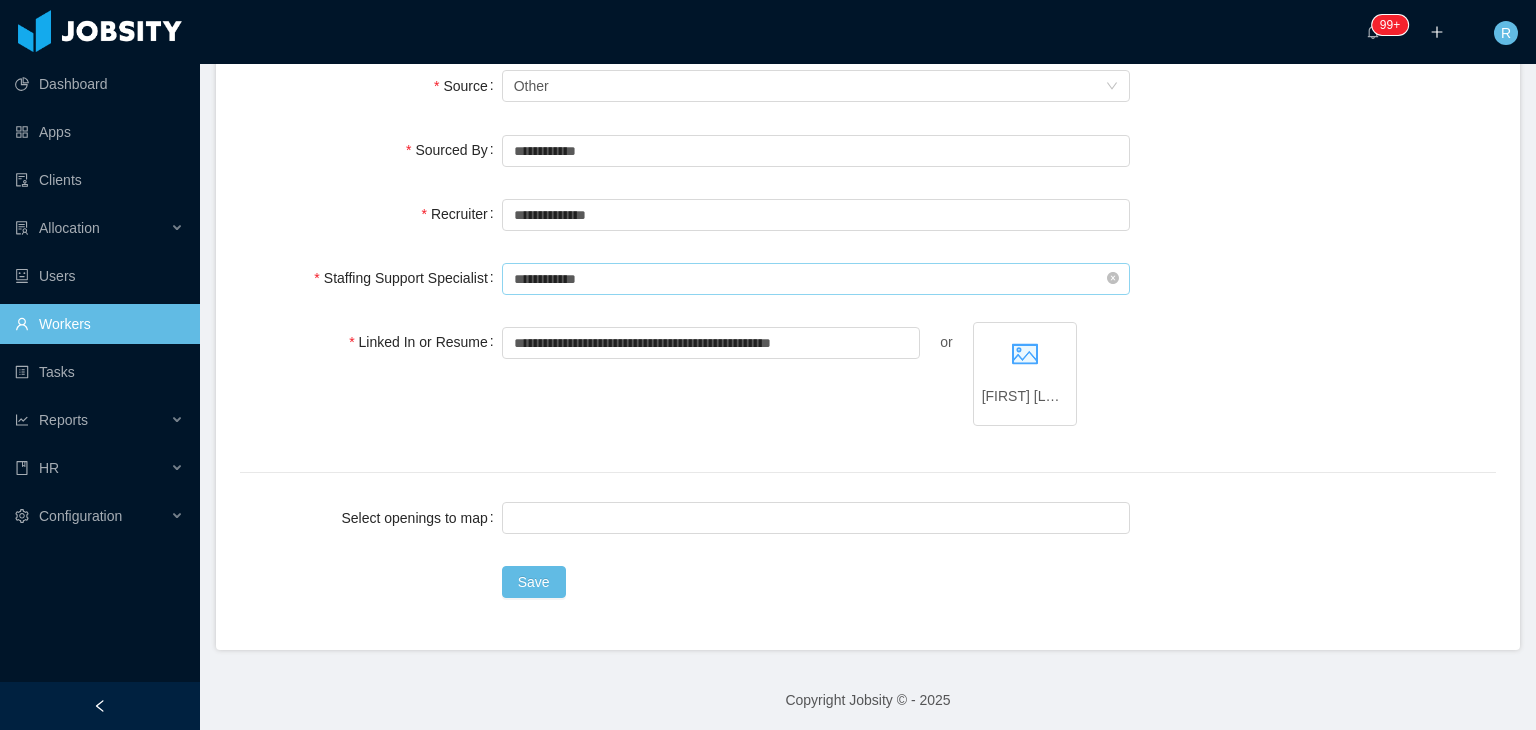 scroll, scrollTop: 808, scrollLeft: 0, axis: vertical 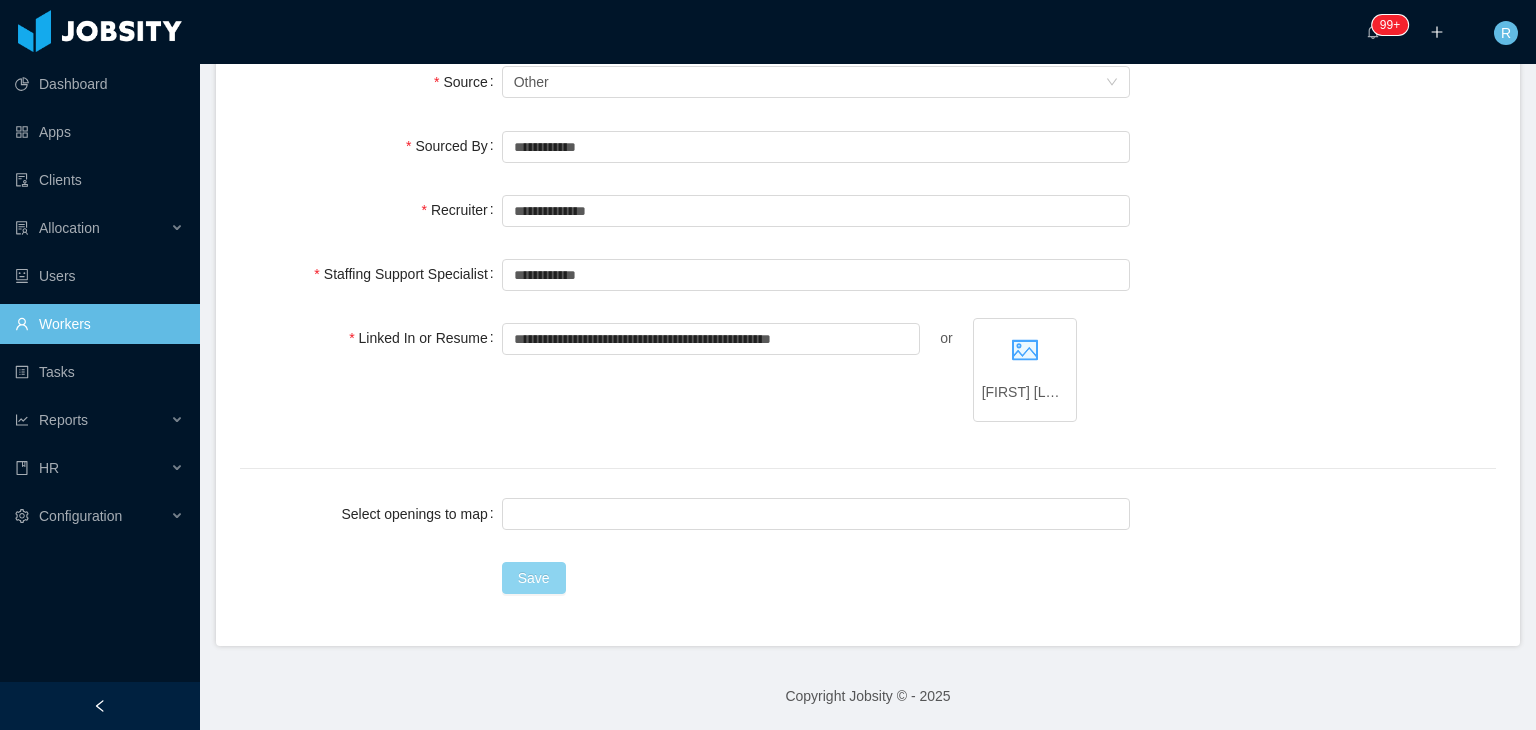 click on "Save" at bounding box center [534, 578] 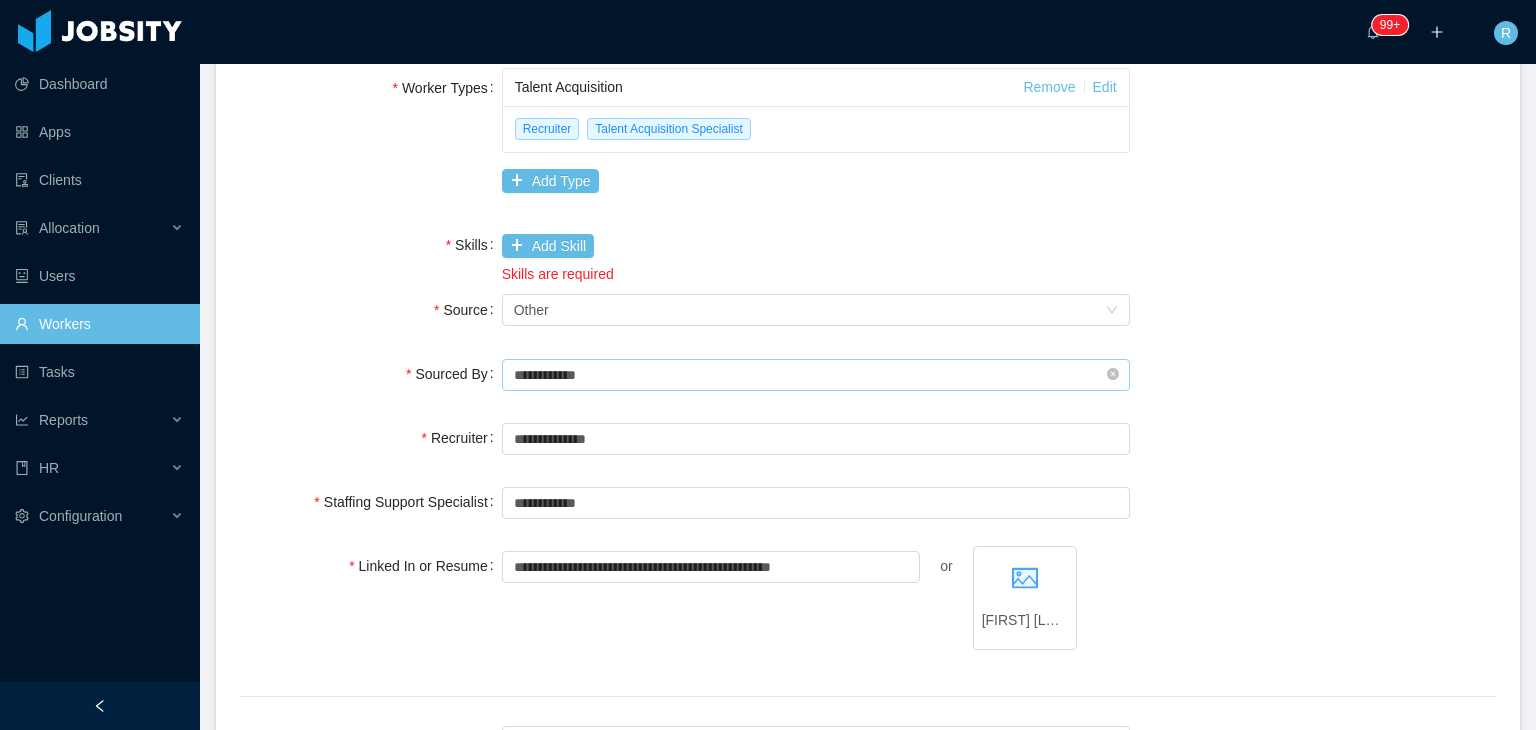scroll, scrollTop: 578, scrollLeft: 0, axis: vertical 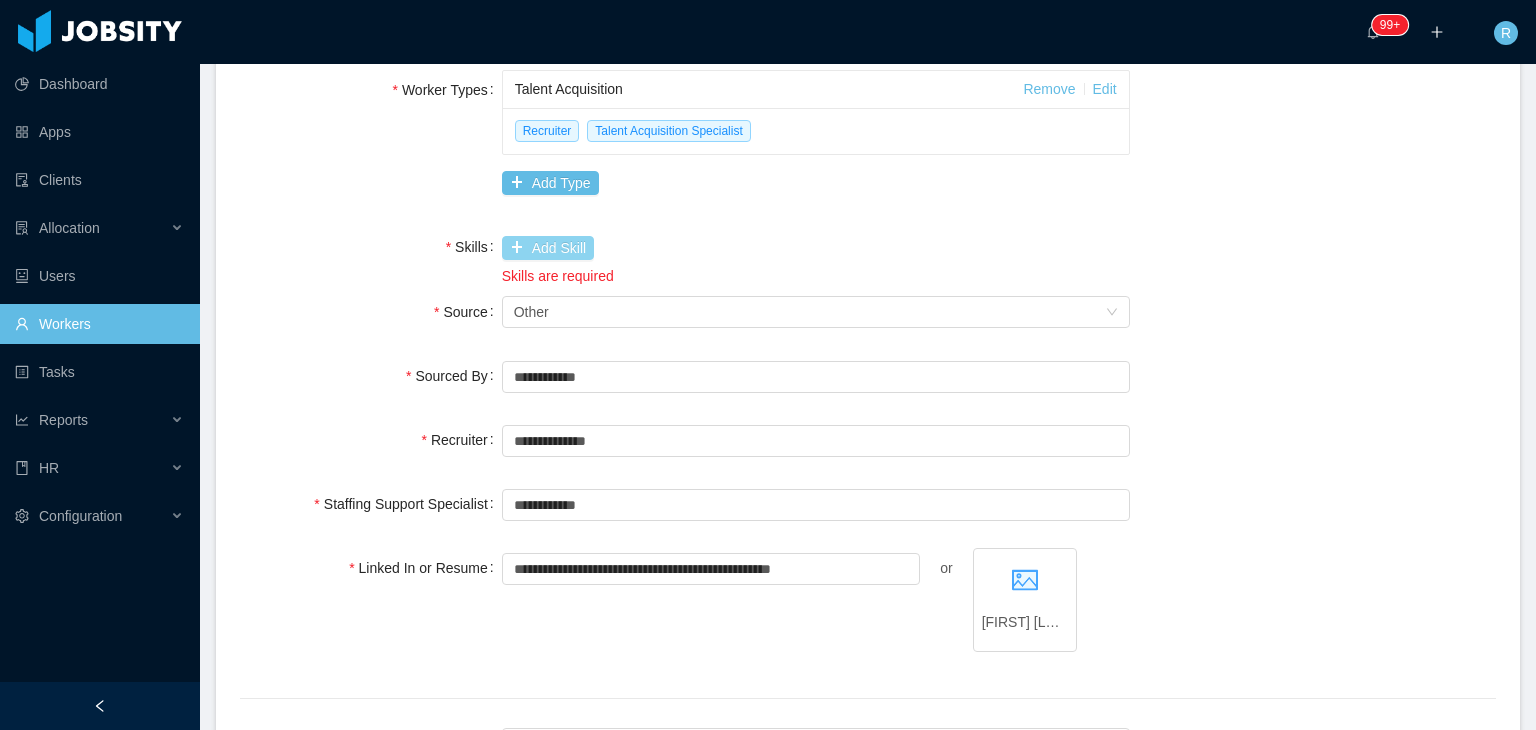 drag, startPoint x: 542, startPoint y: 265, endPoint x: 526, endPoint y: 241, distance: 28.84441 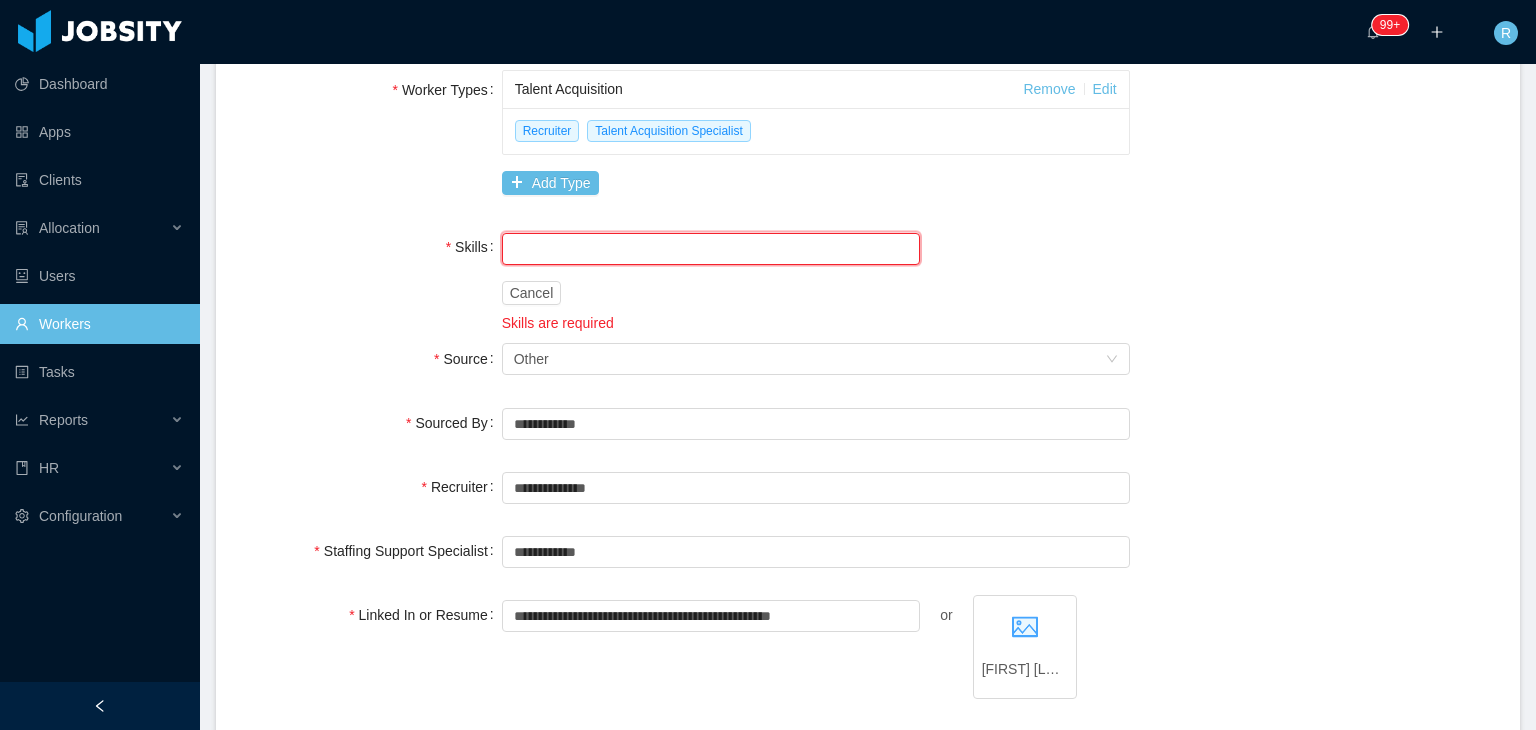 click at bounding box center [711, 249] 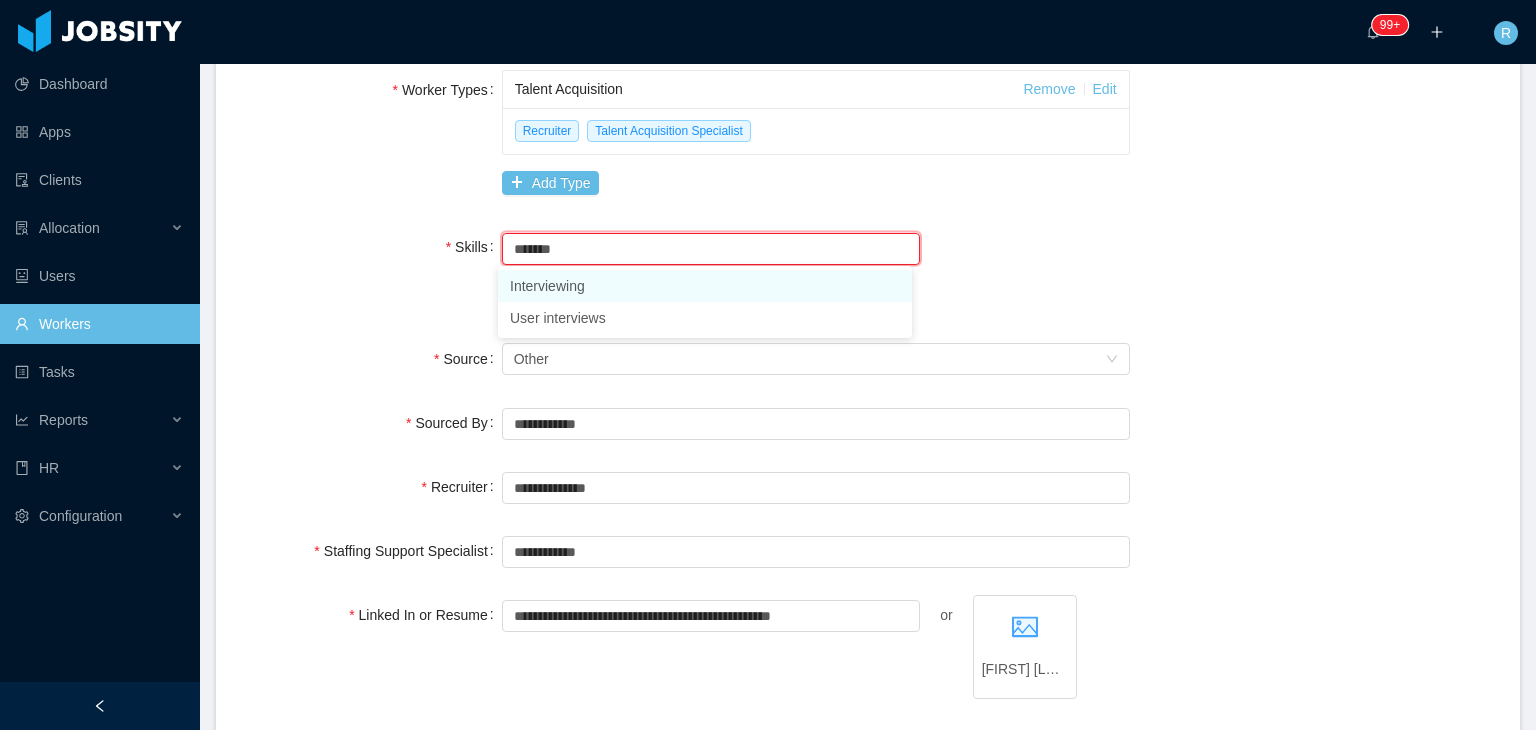 click on "Interviewing" at bounding box center [705, 286] 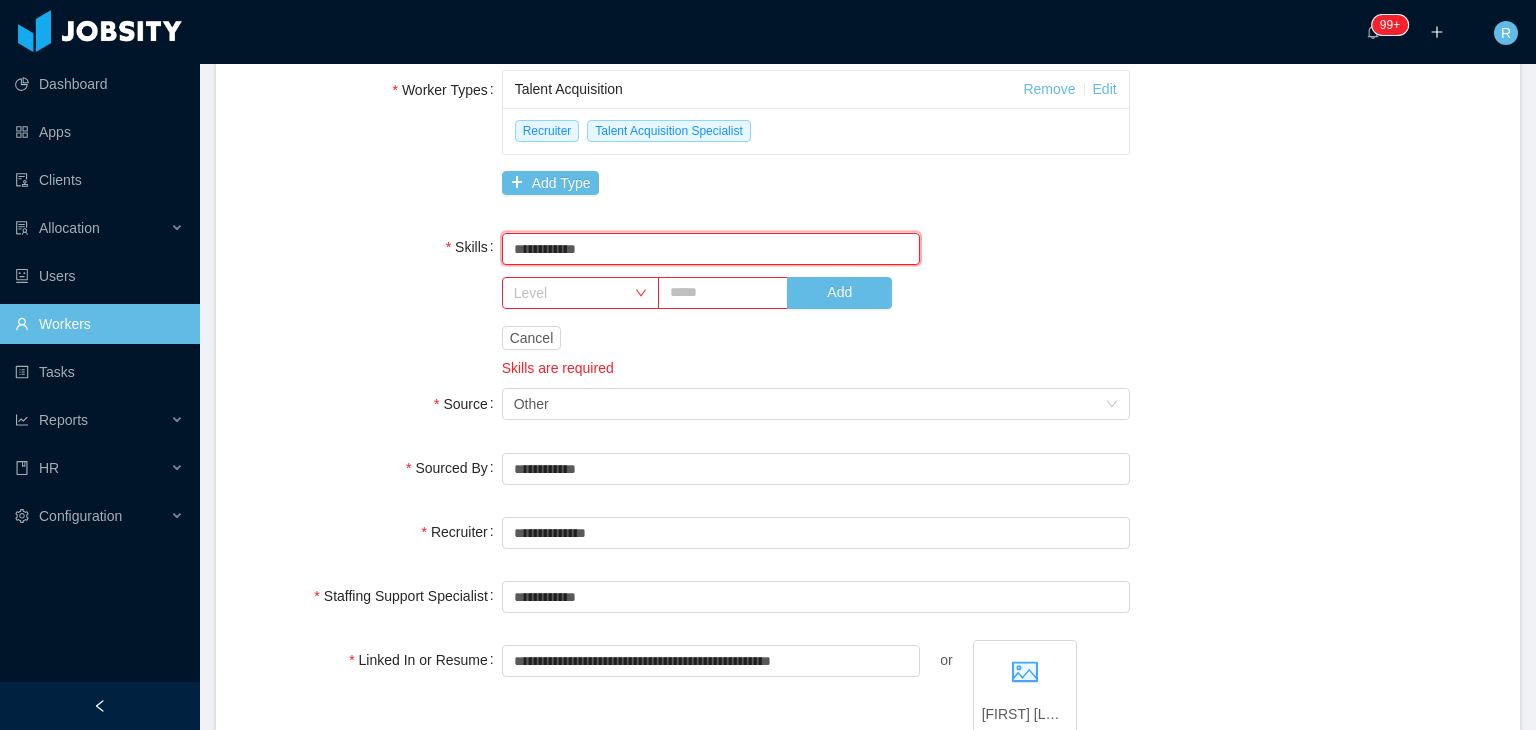type on "**********" 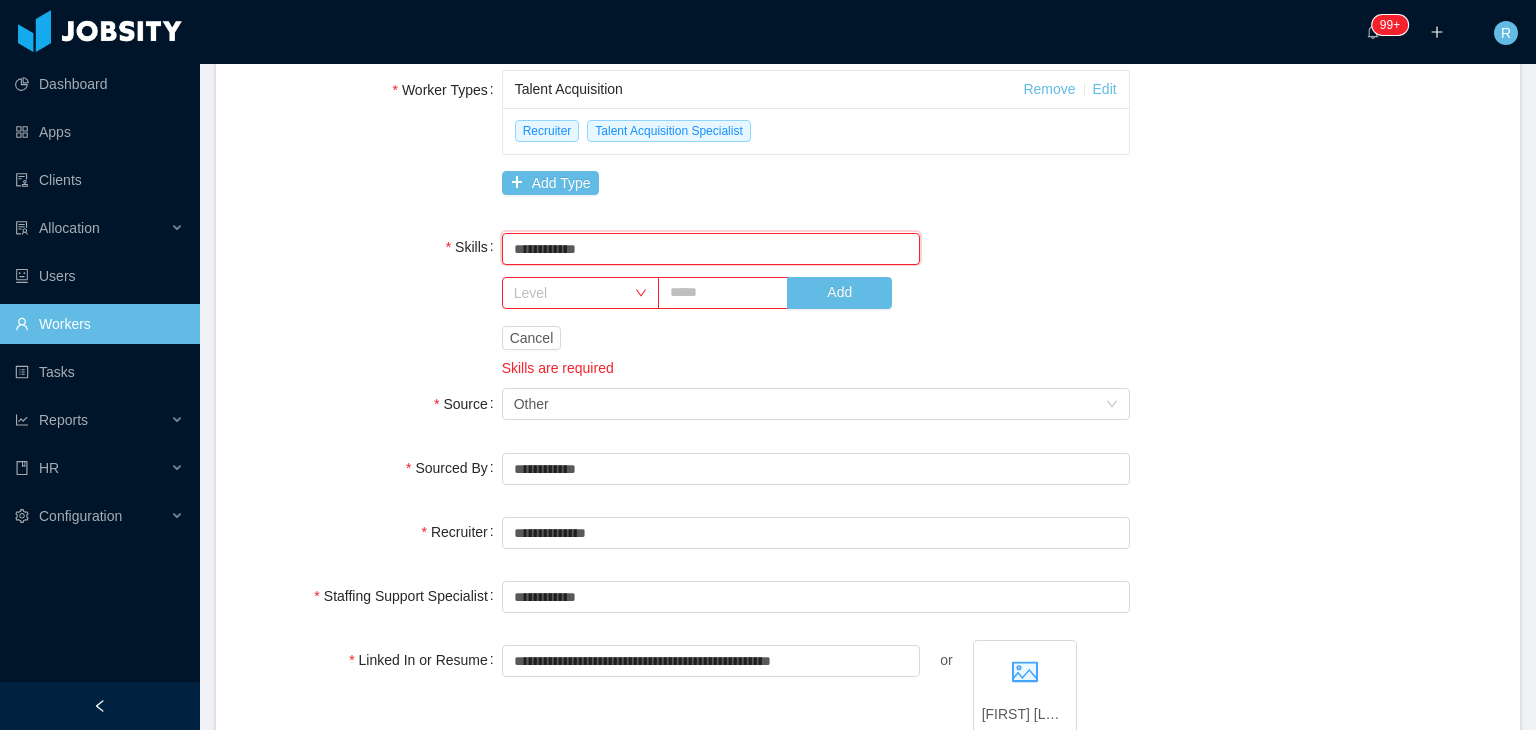 click on "Cancel" at bounding box center [816, 338] 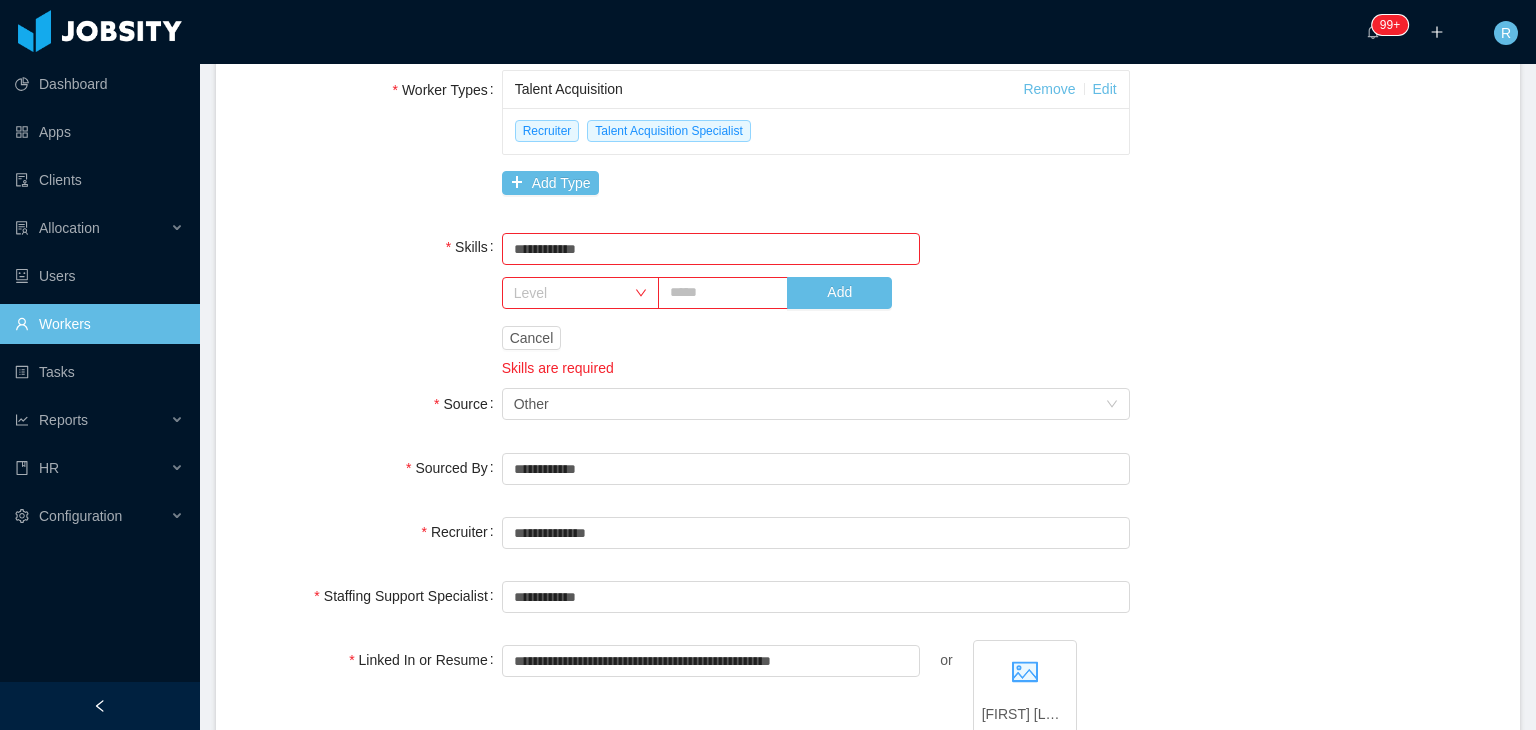 click on "Level Add" at bounding box center [763, 293] 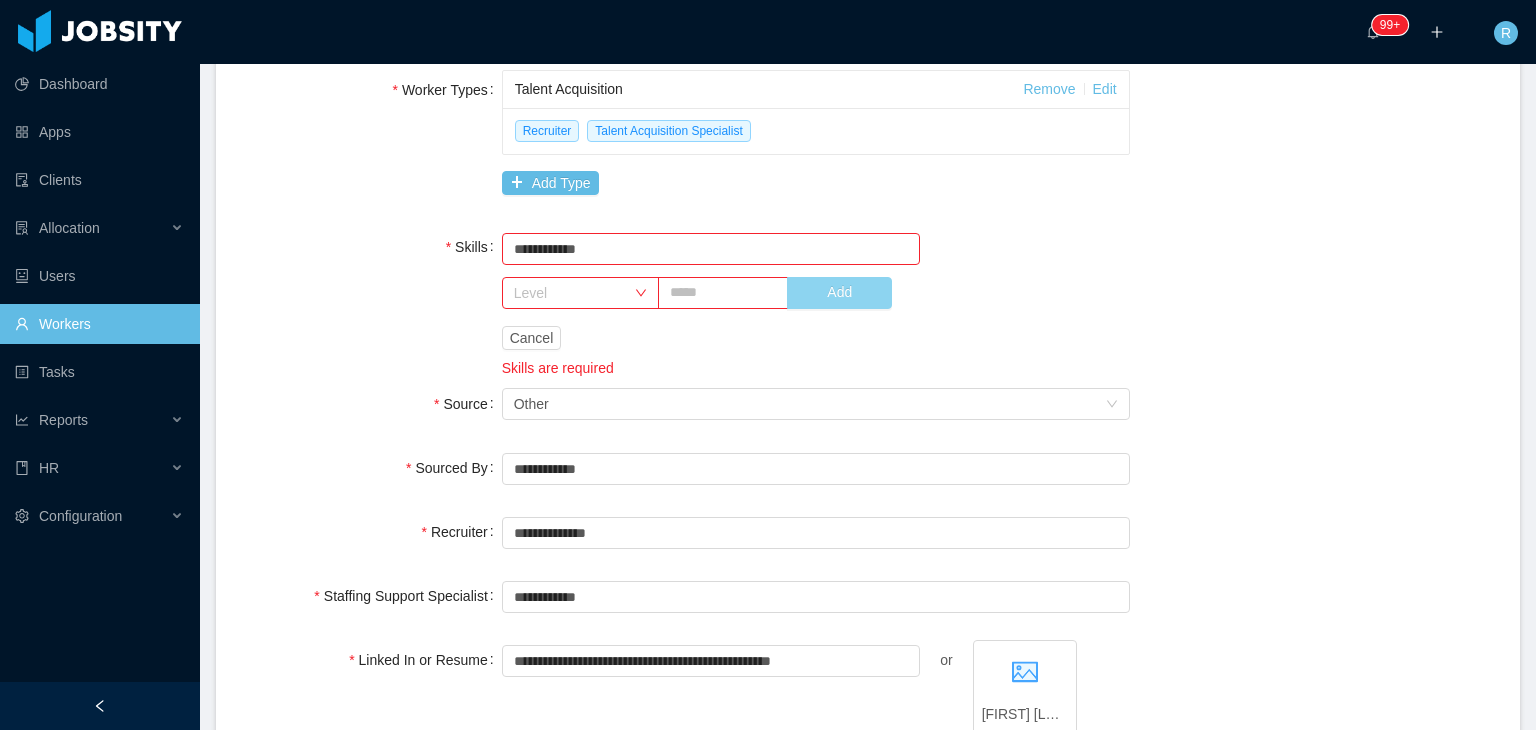 click on "Add" at bounding box center [839, 293] 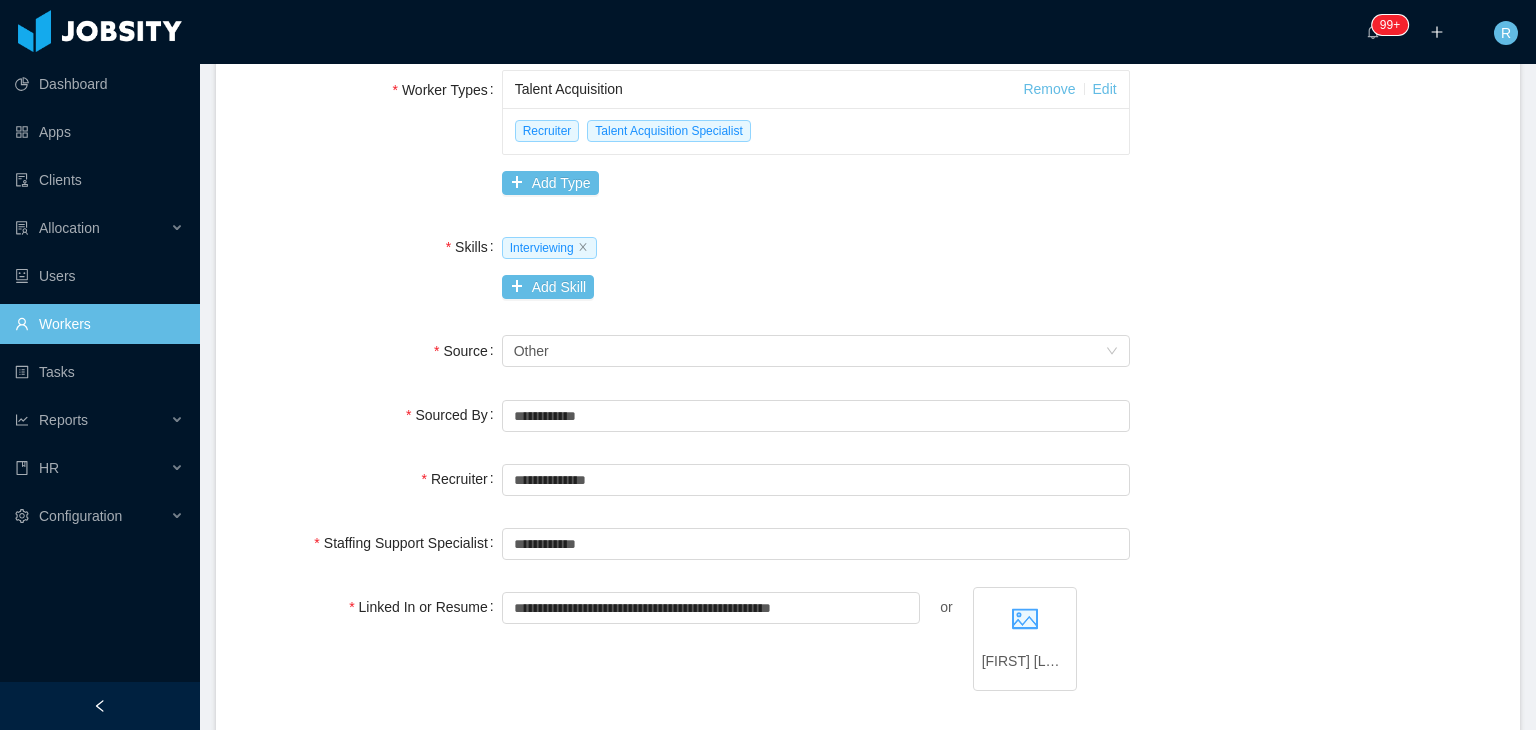 scroll, scrollTop: 846, scrollLeft: 0, axis: vertical 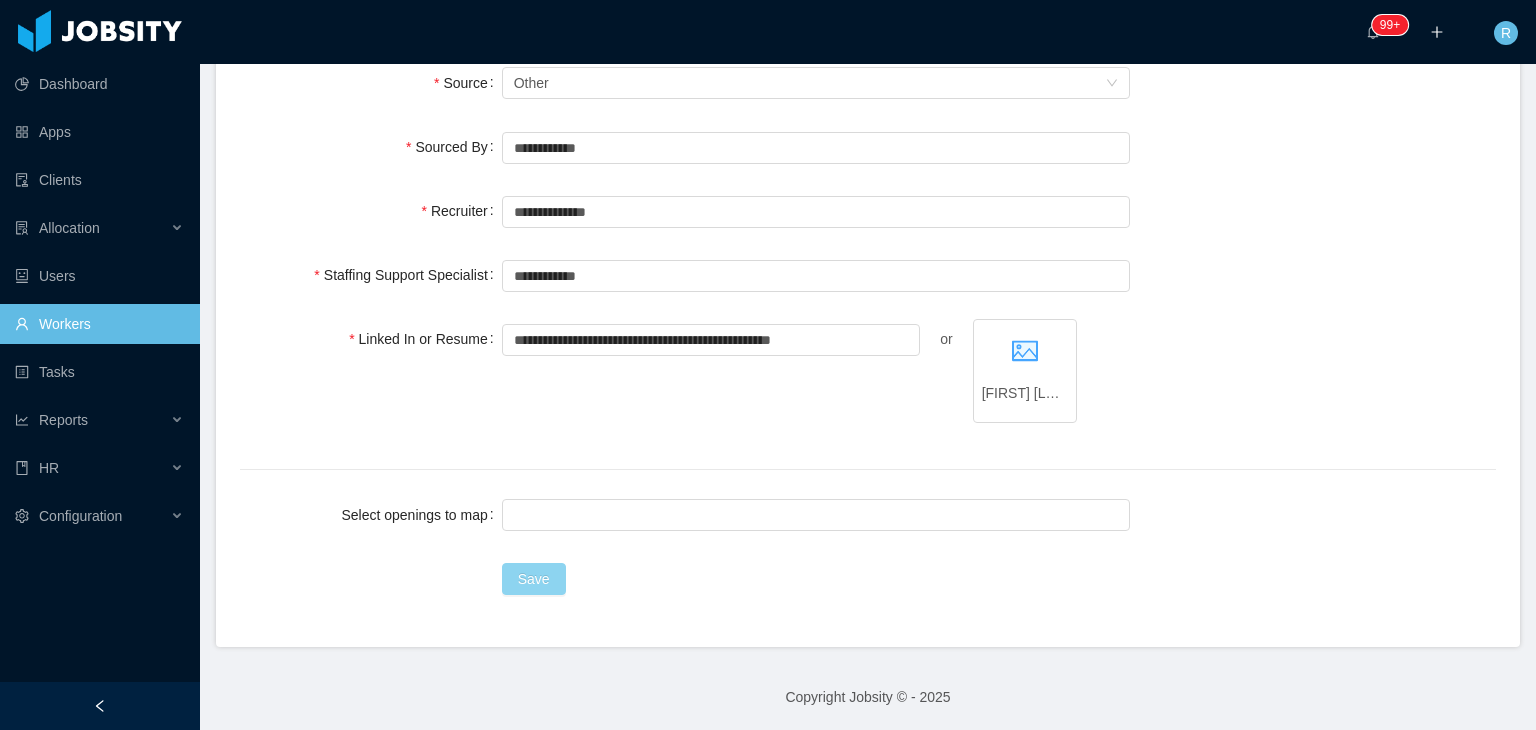 click on "Save" at bounding box center [534, 579] 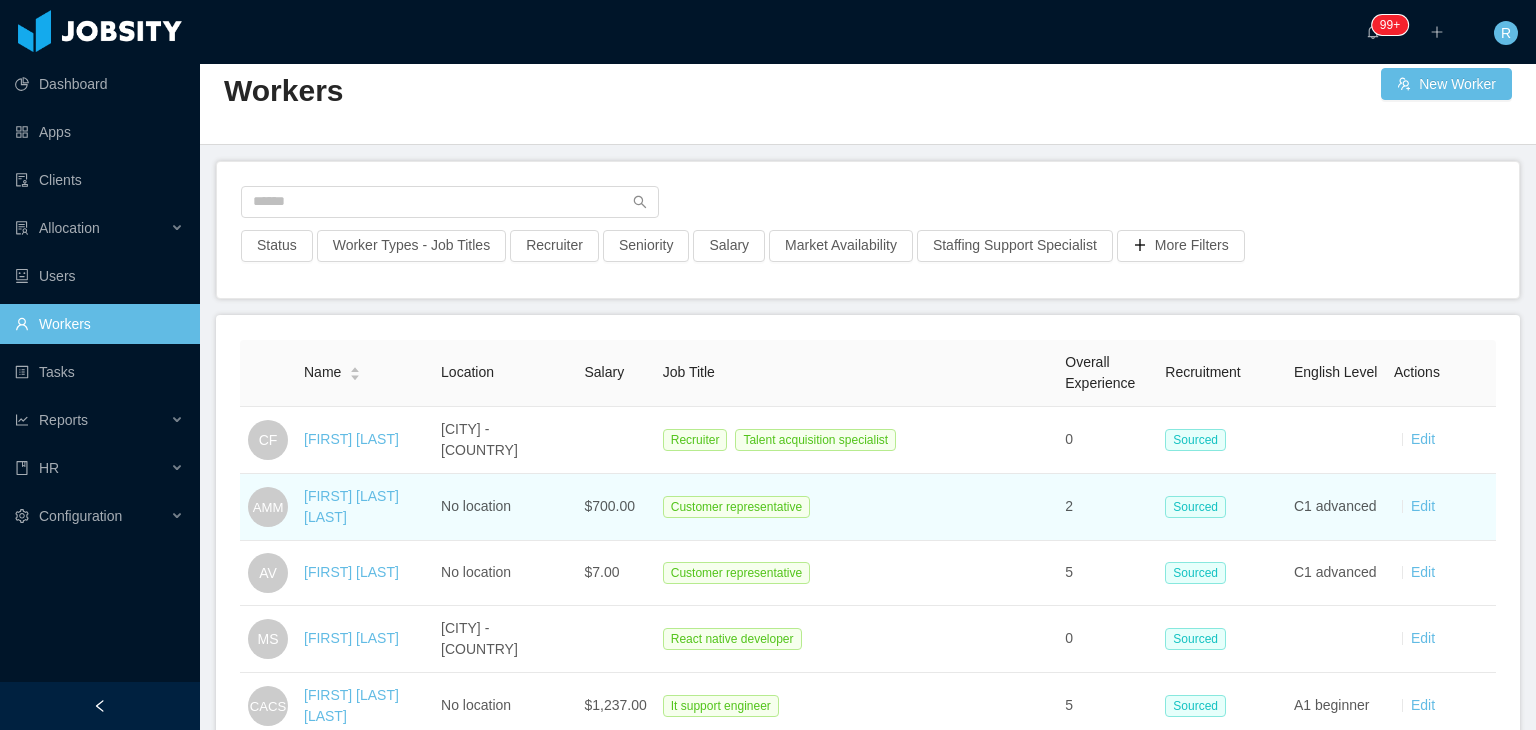 scroll, scrollTop: 40, scrollLeft: 0, axis: vertical 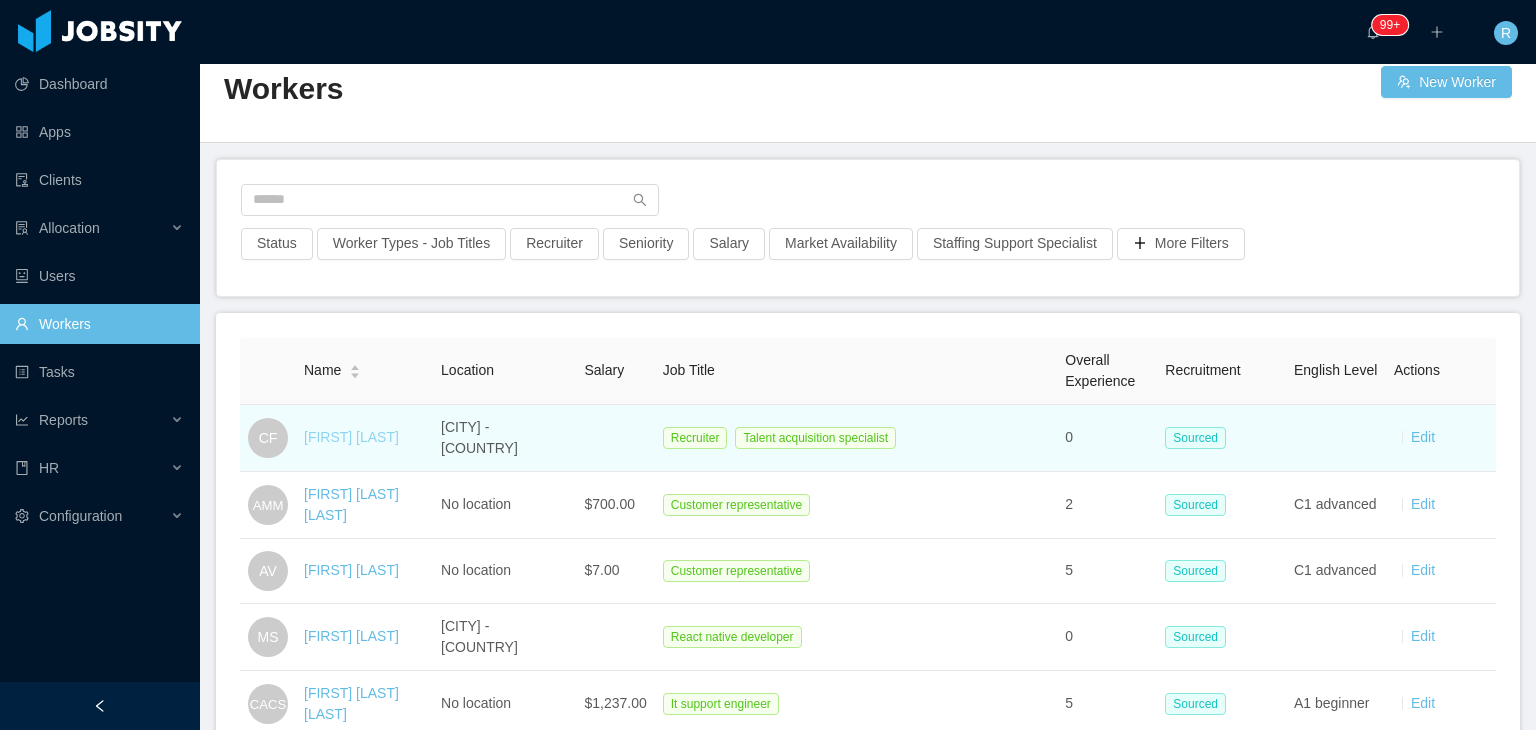 click on "Camila Farias" at bounding box center (351, 437) 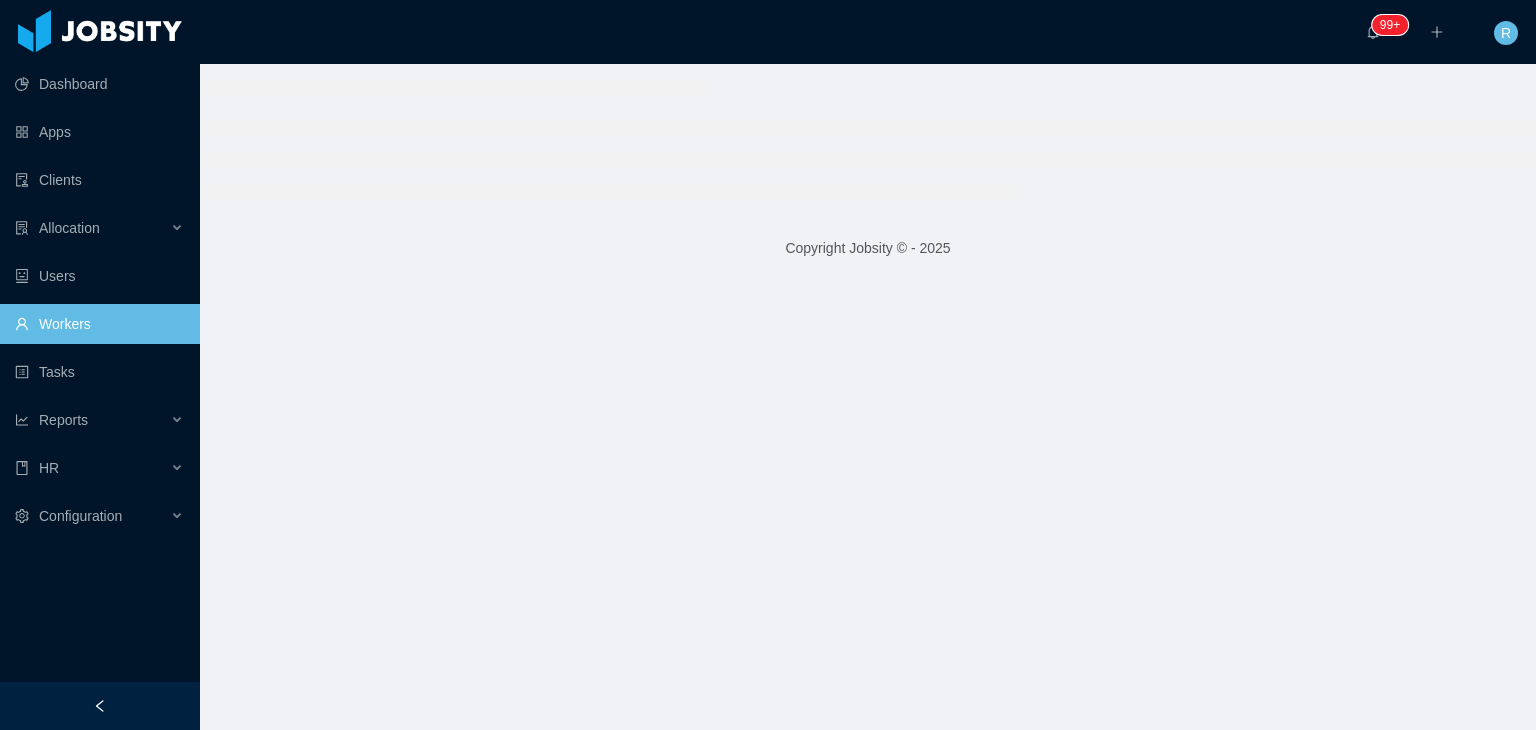 scroll, scrollTop: 0, scrollLeft: 0, axis: both 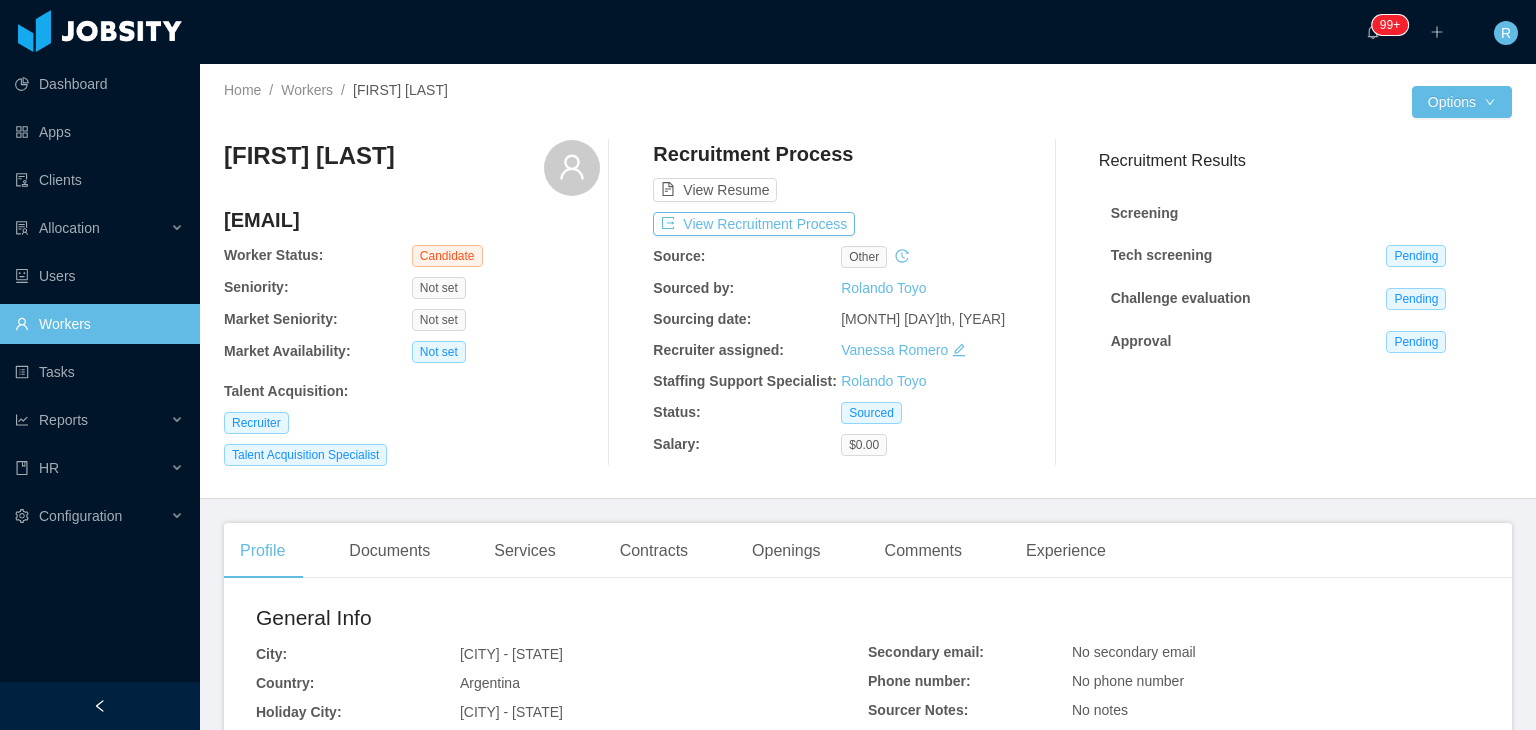 click on "Workers" at bounding box center [99, 324] 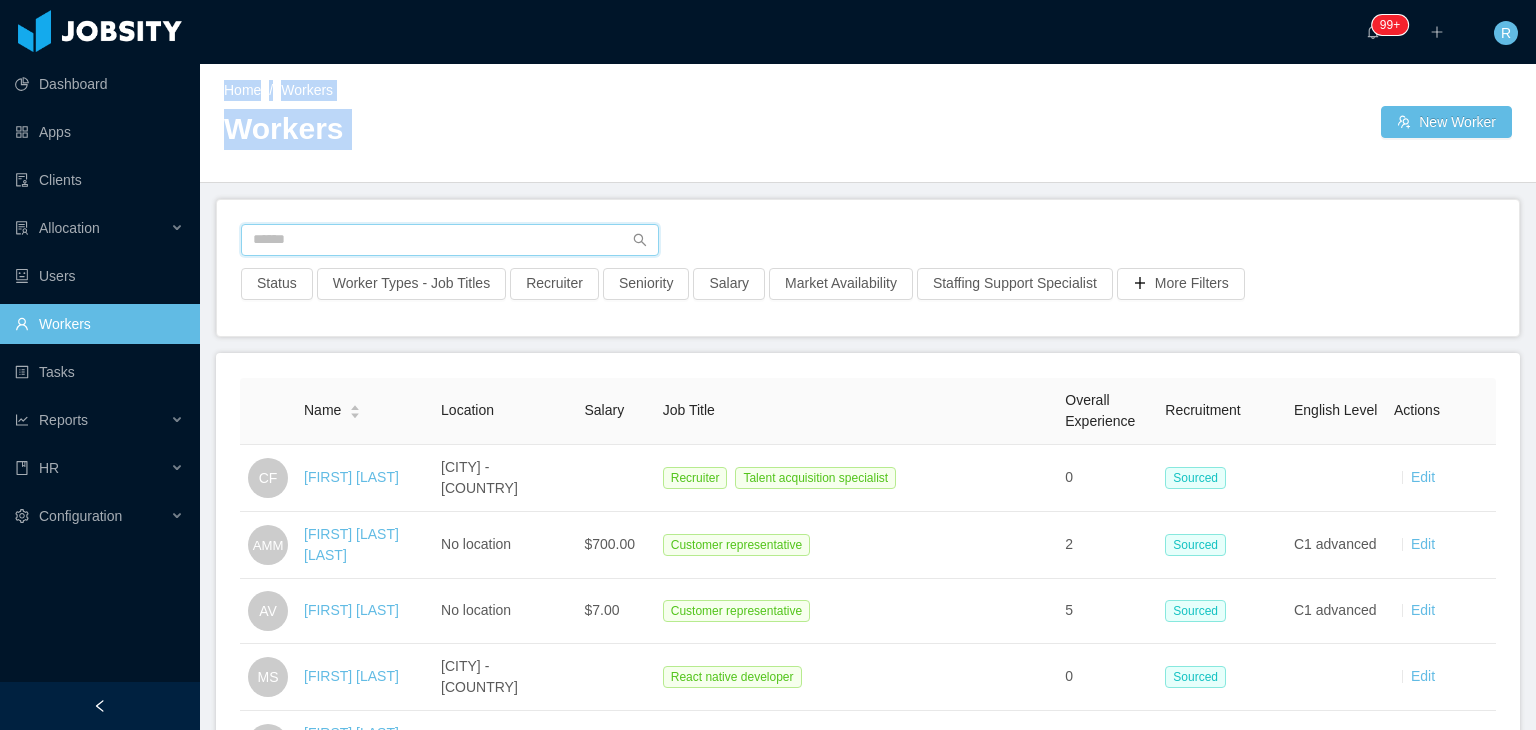 click at bounding box center [450, 240] 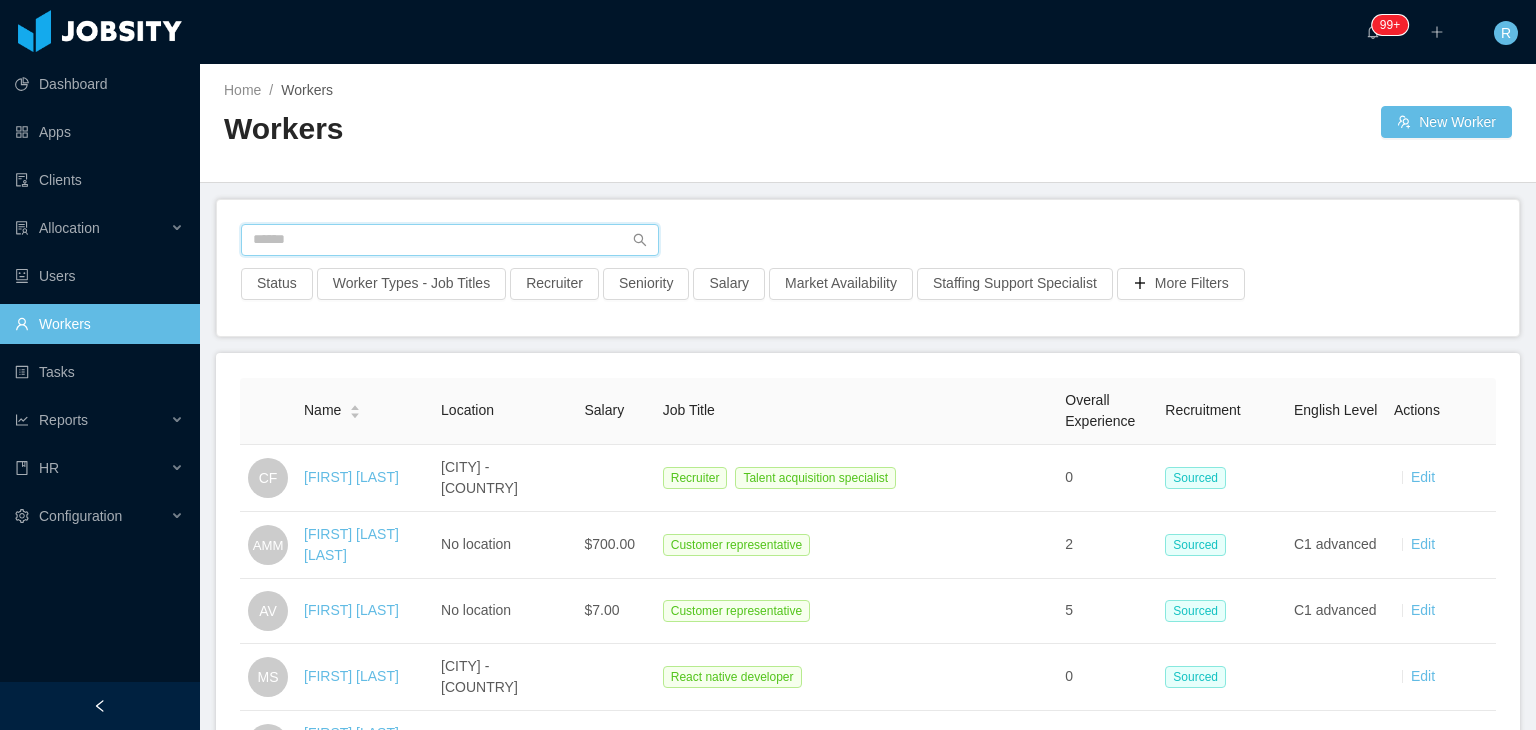 click at bounding box center [450, 240] 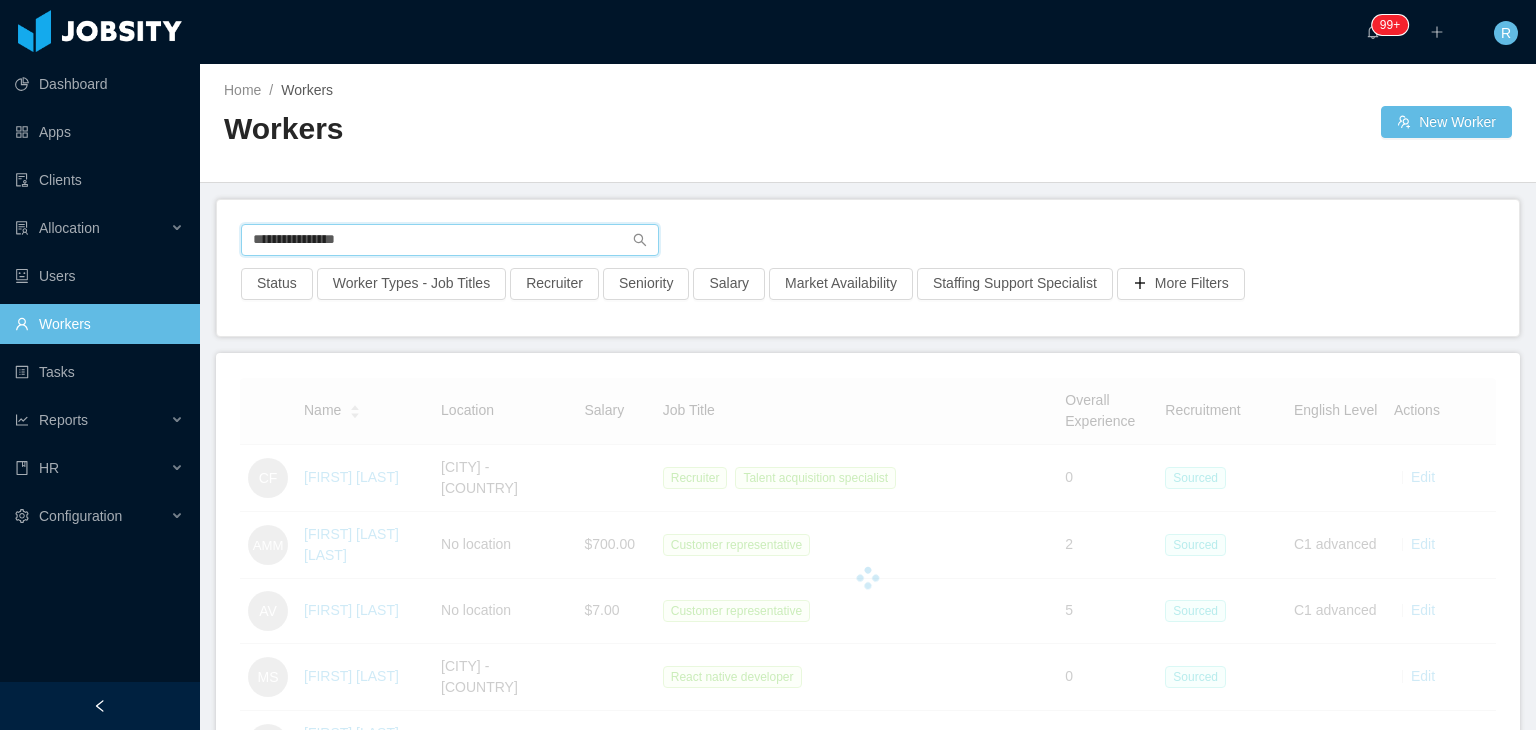 type on "**********" 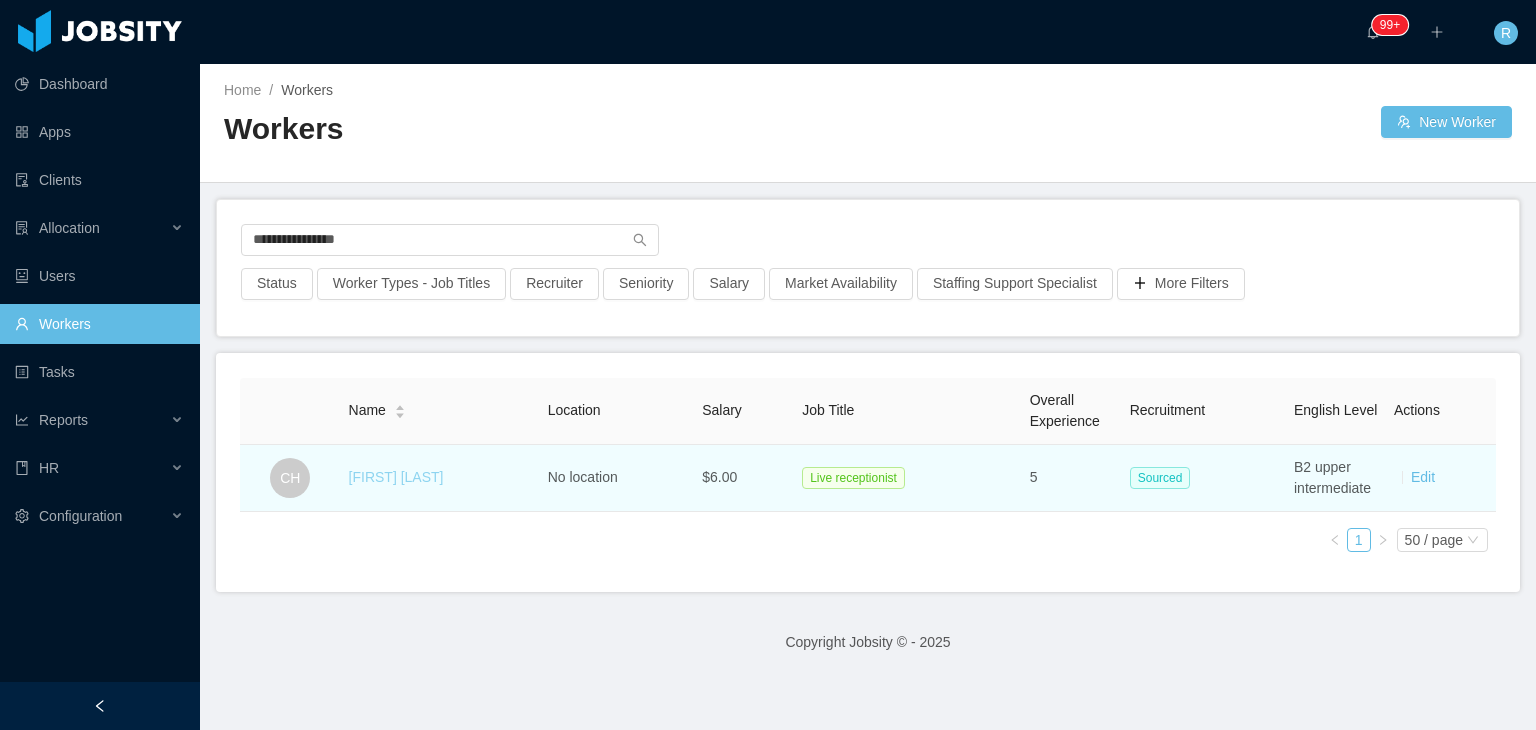 click on "Corina Hernández" at bounding box center [396, 477] 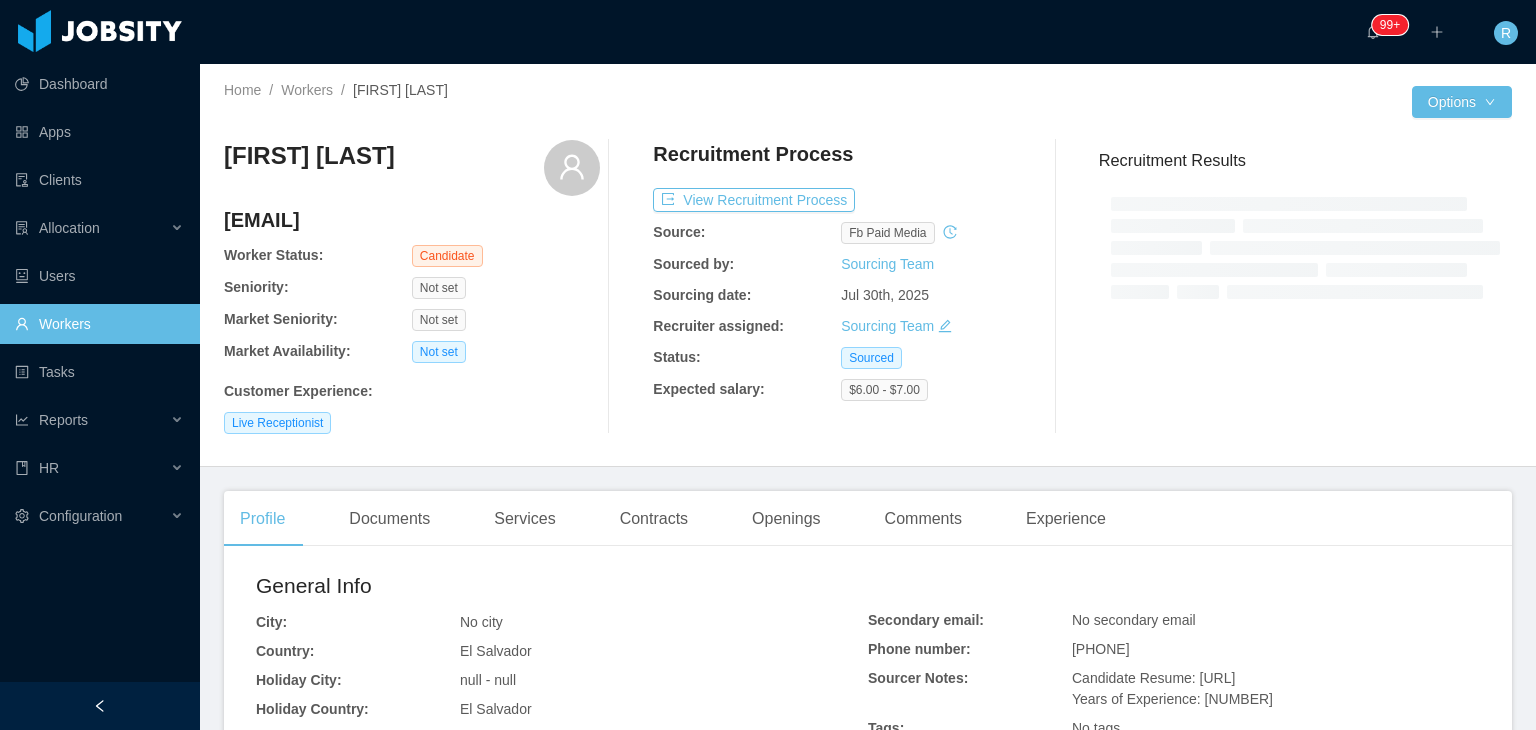 click at bounding box center (1056, 287) 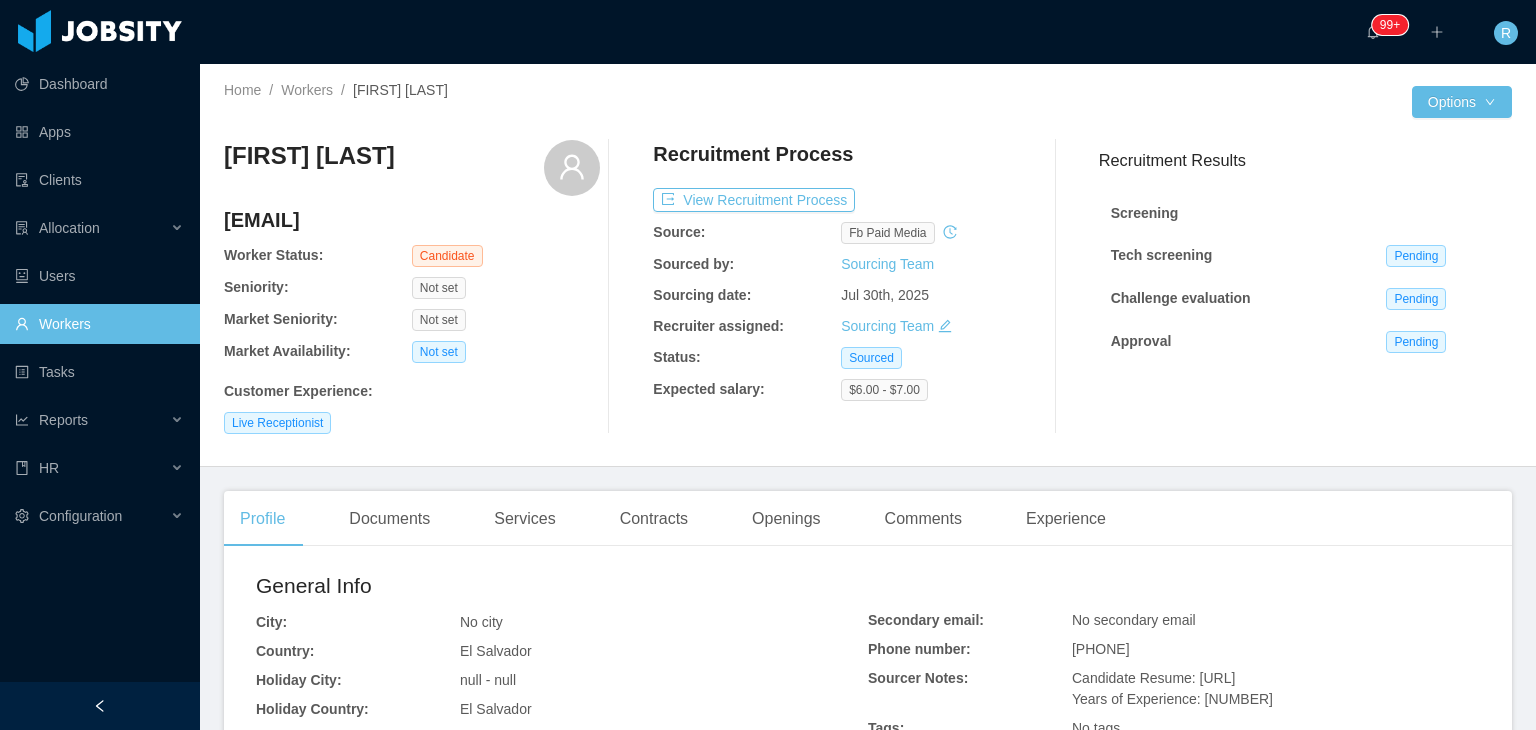 click 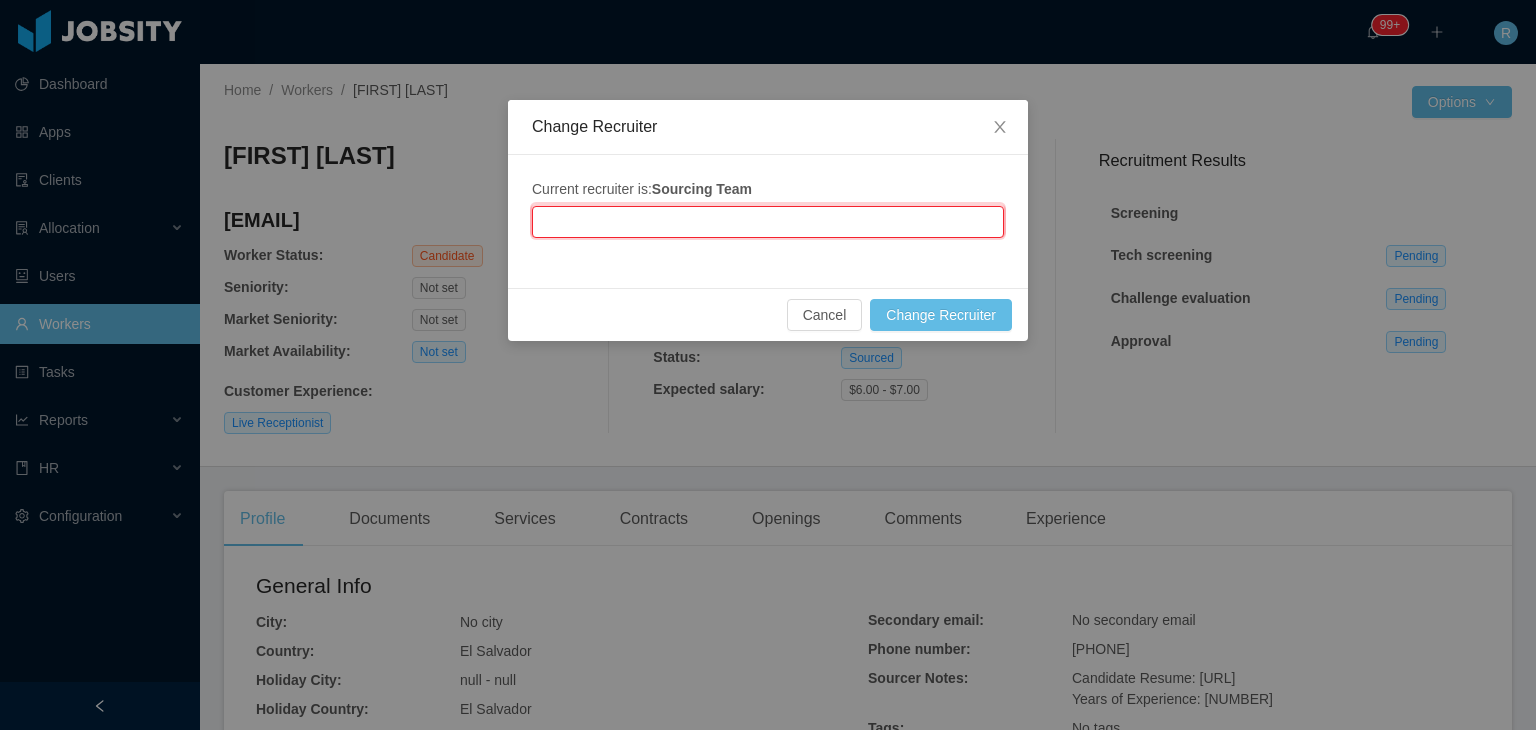 click at bounding box center [768, 222] 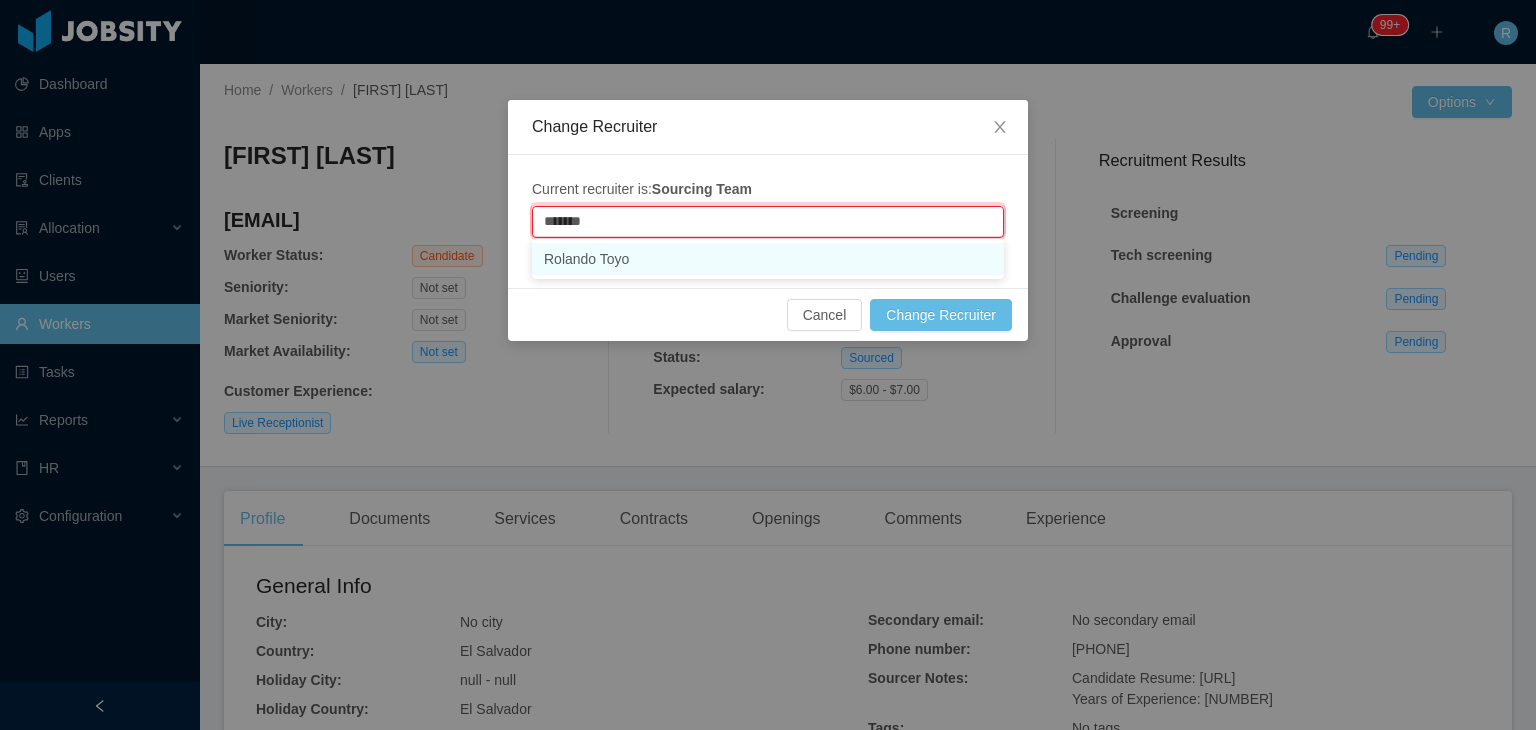 click on "Rolando Toyo" at bounding box center (768, 259) 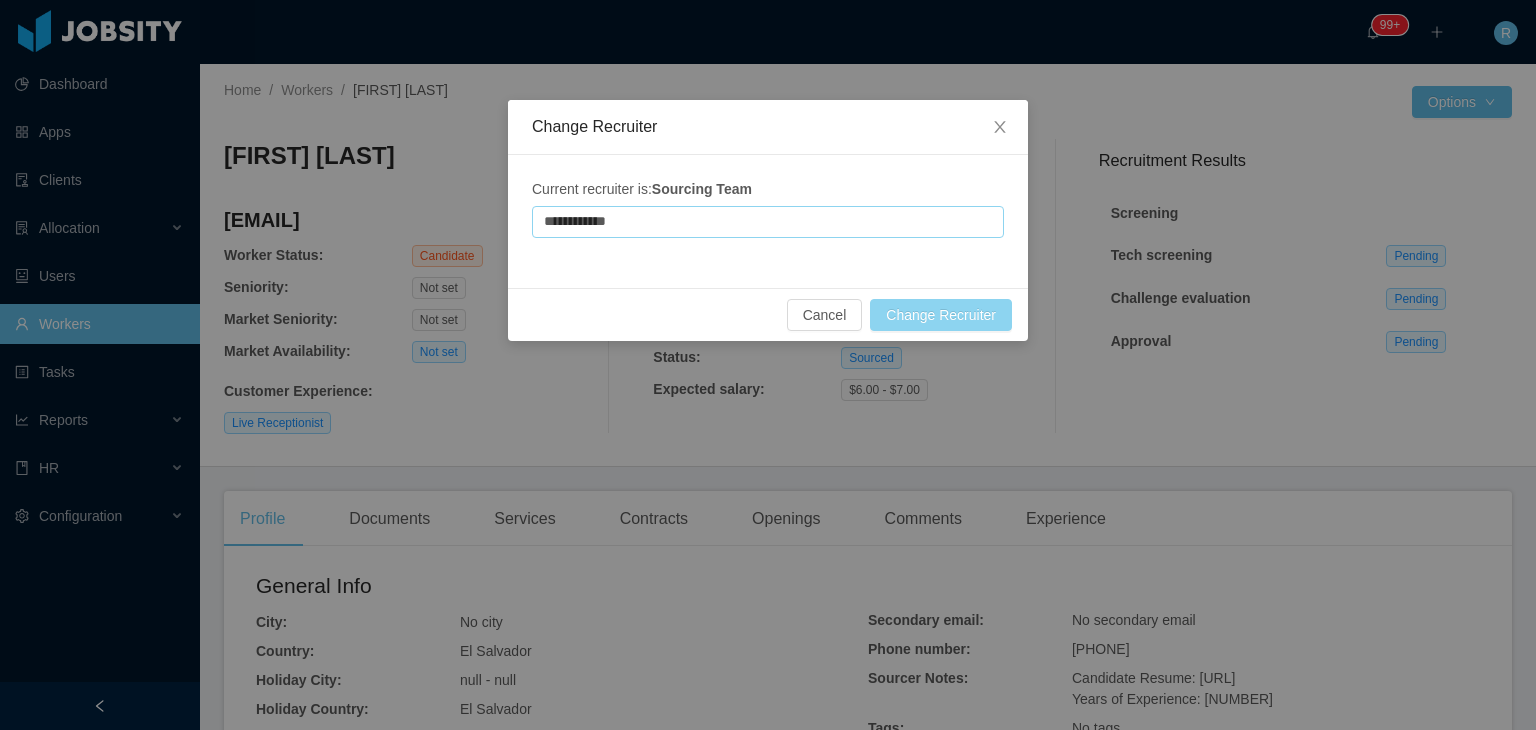type on "**********" 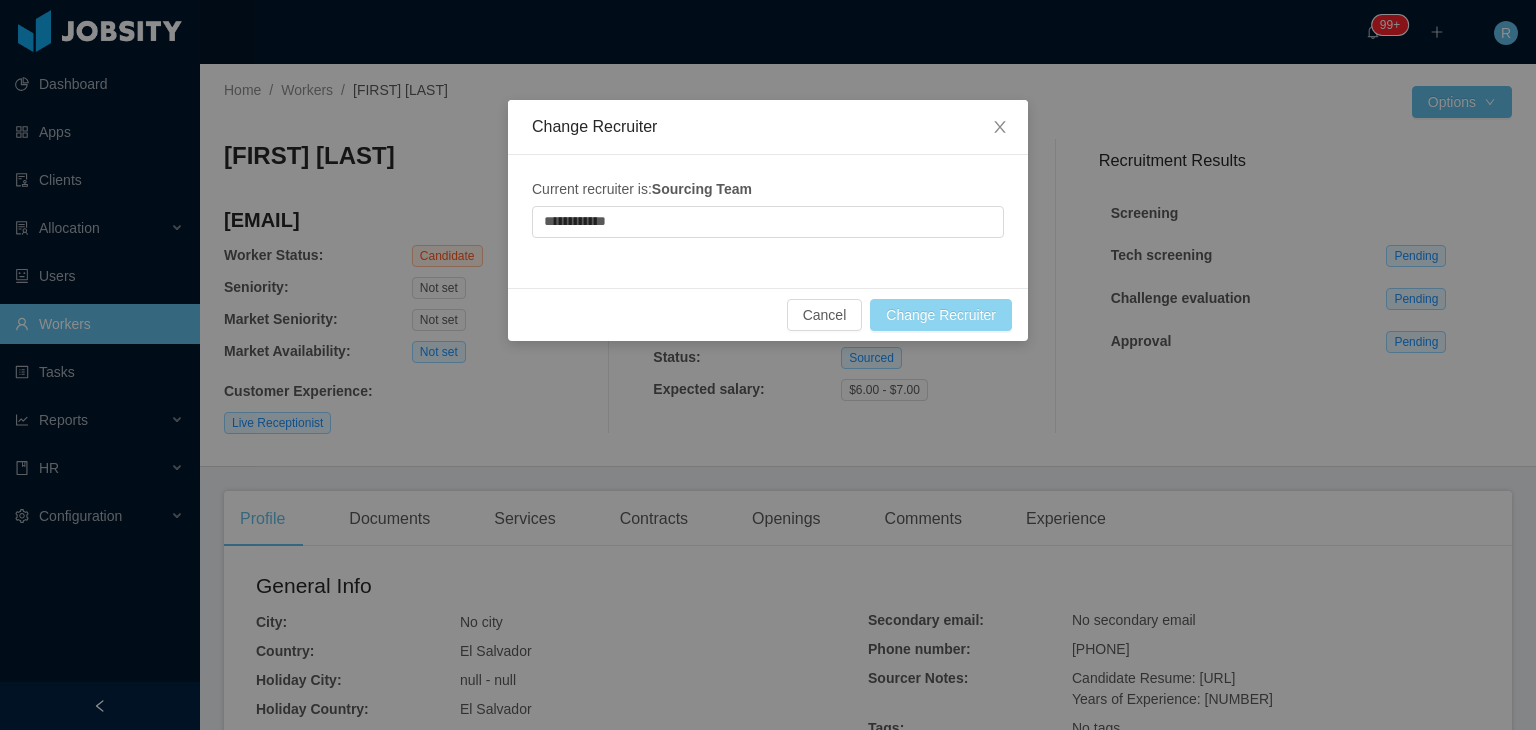 click on "Change Recruiter" at bounding box center (941, 315) 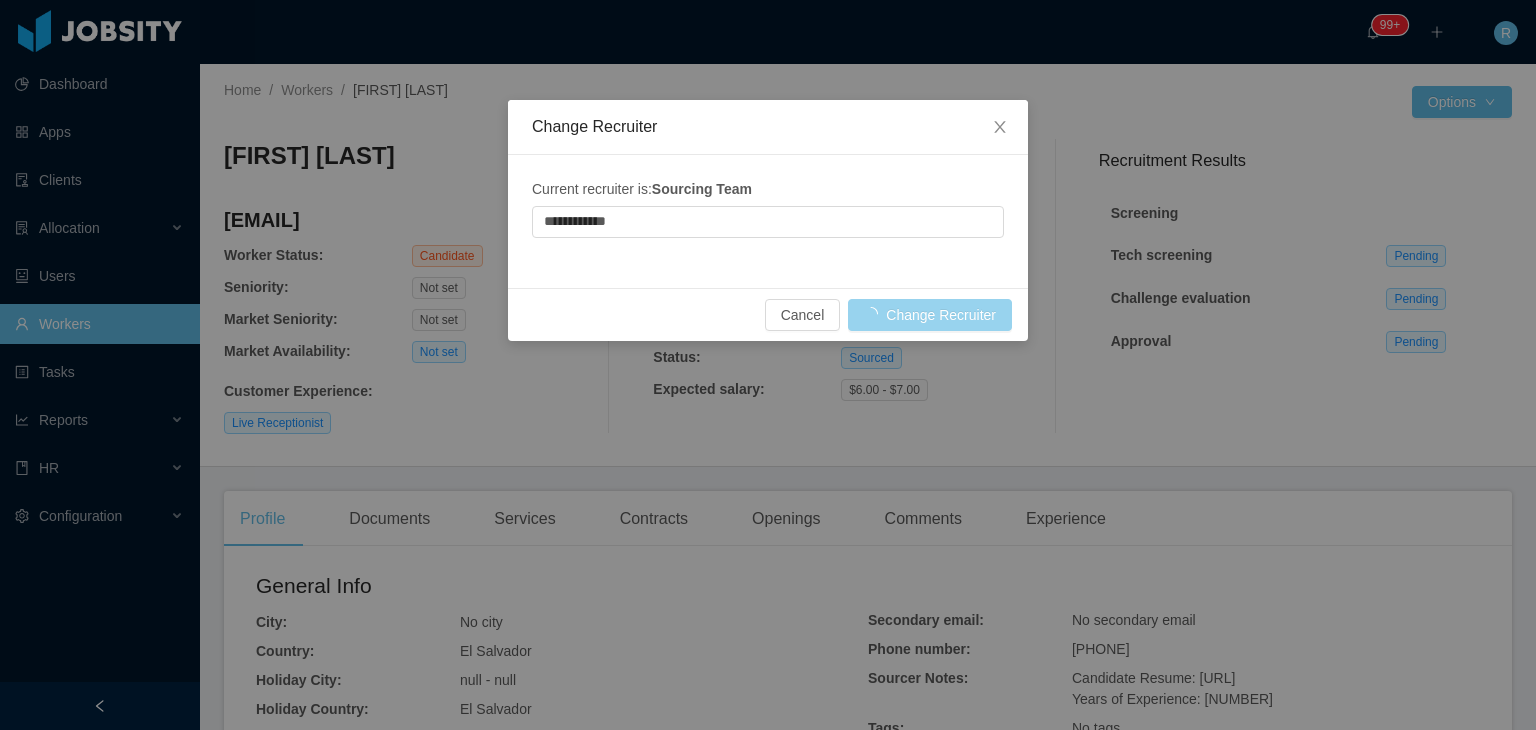 type 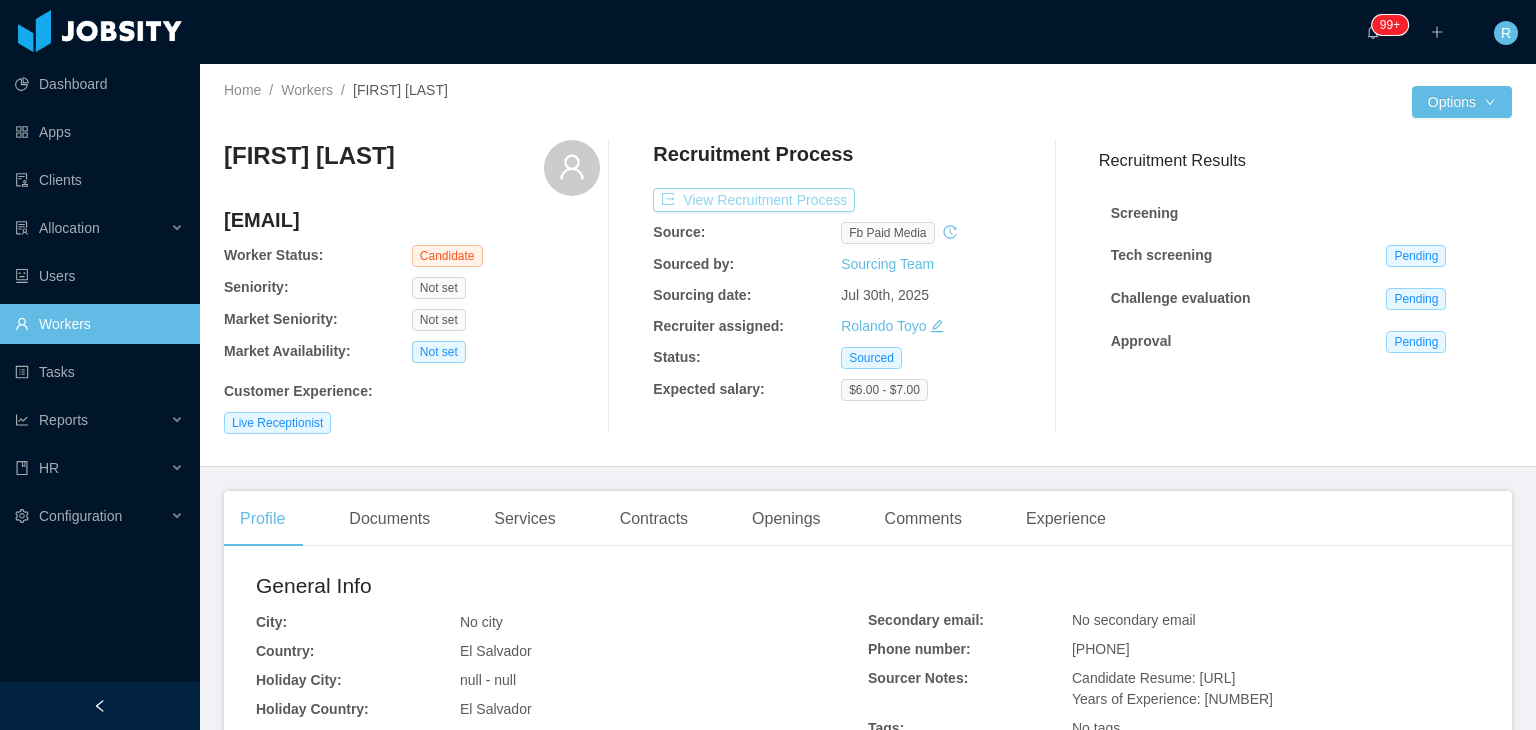 click on "View Recruitment Process" at bounding box center (754, 200) 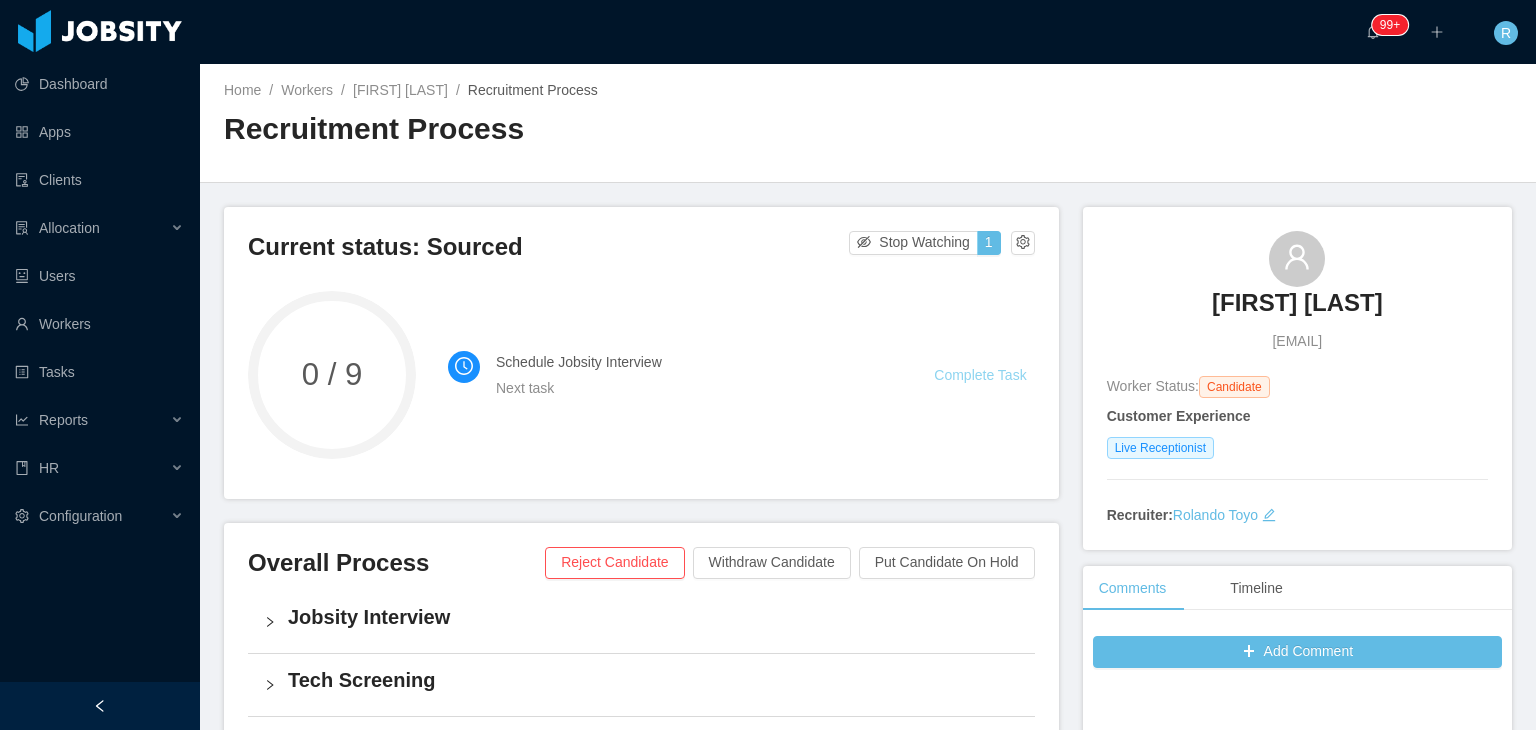 click on "Complete Task" at bounding box center (980, 375) 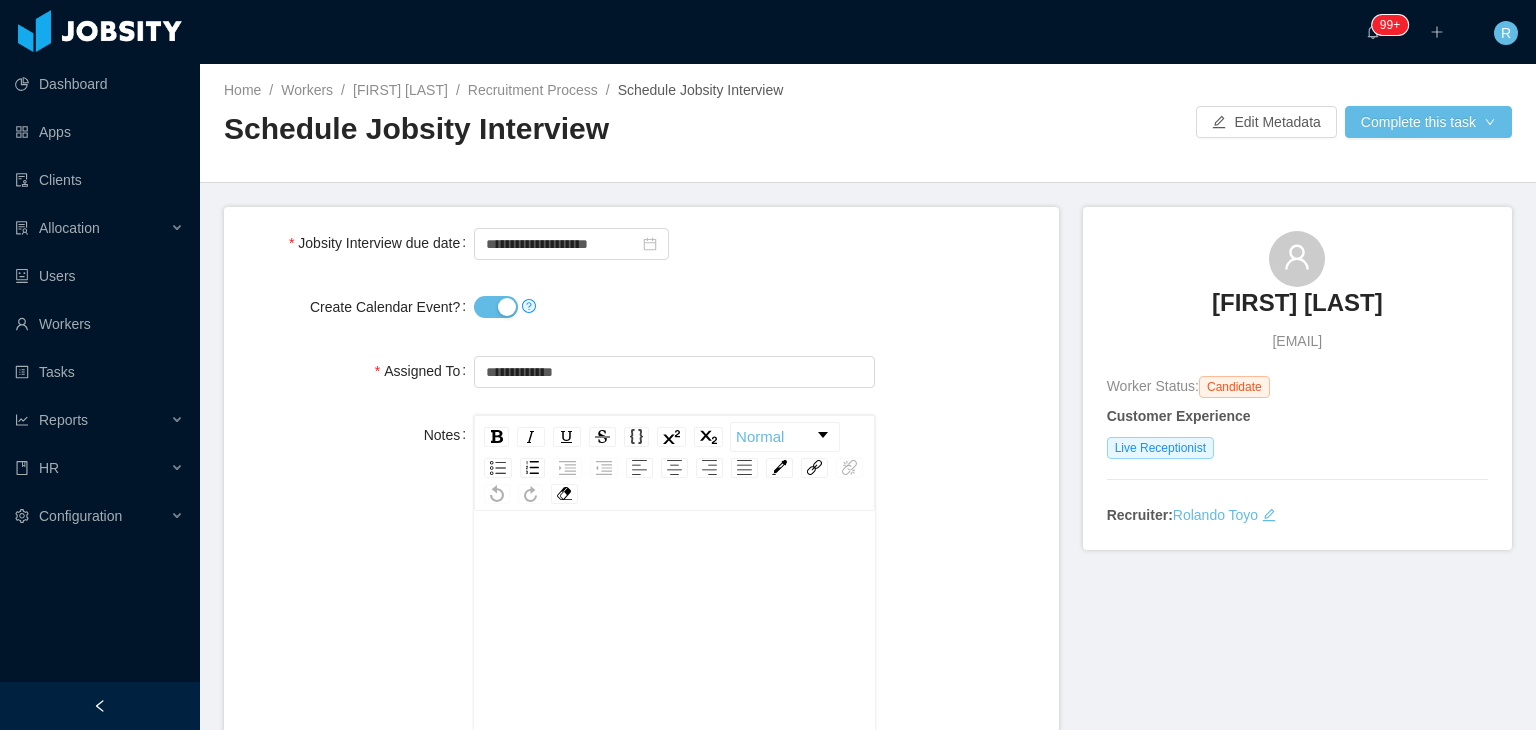 click on "Create Calendar Event?" at bounding box center [496, 307] 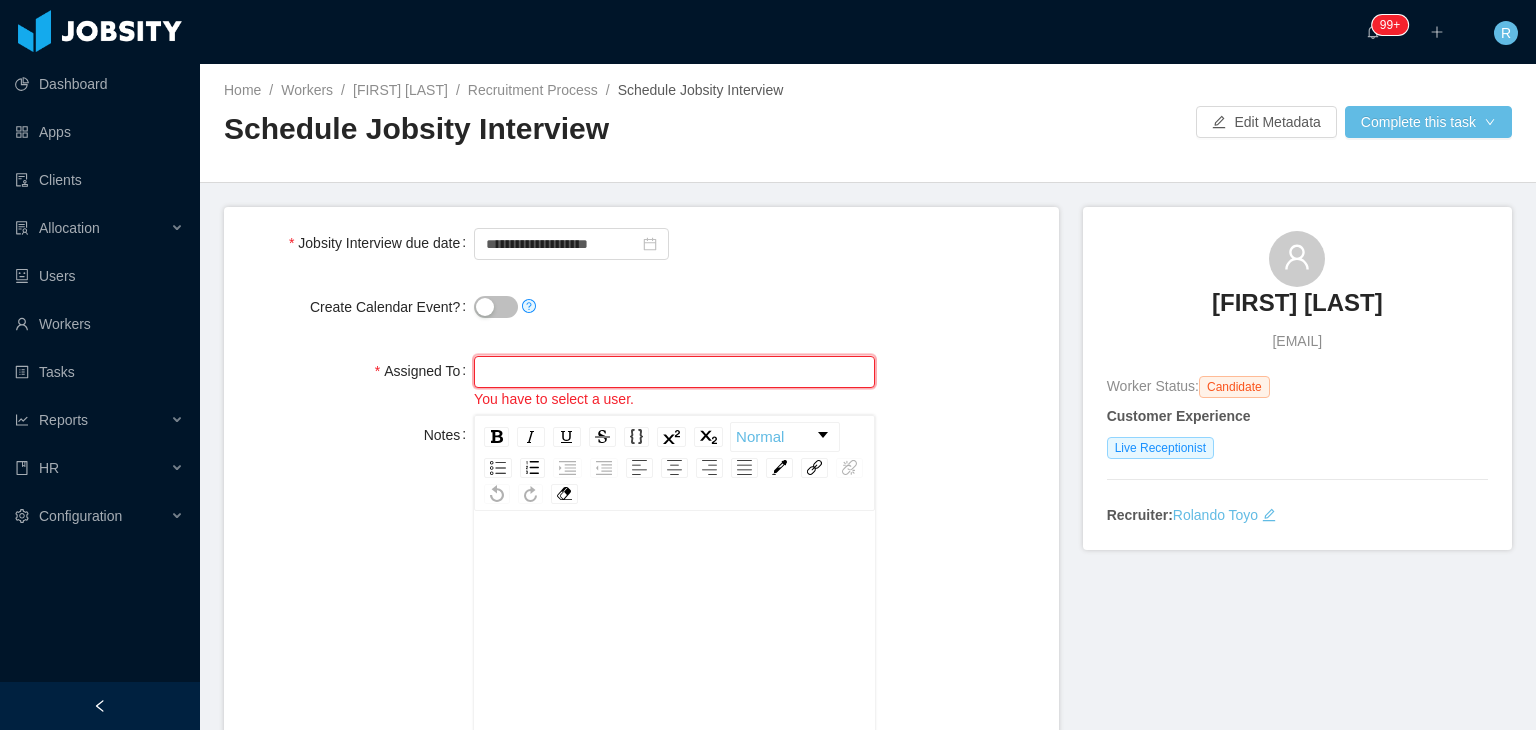 click at bounding box center (674, 372) 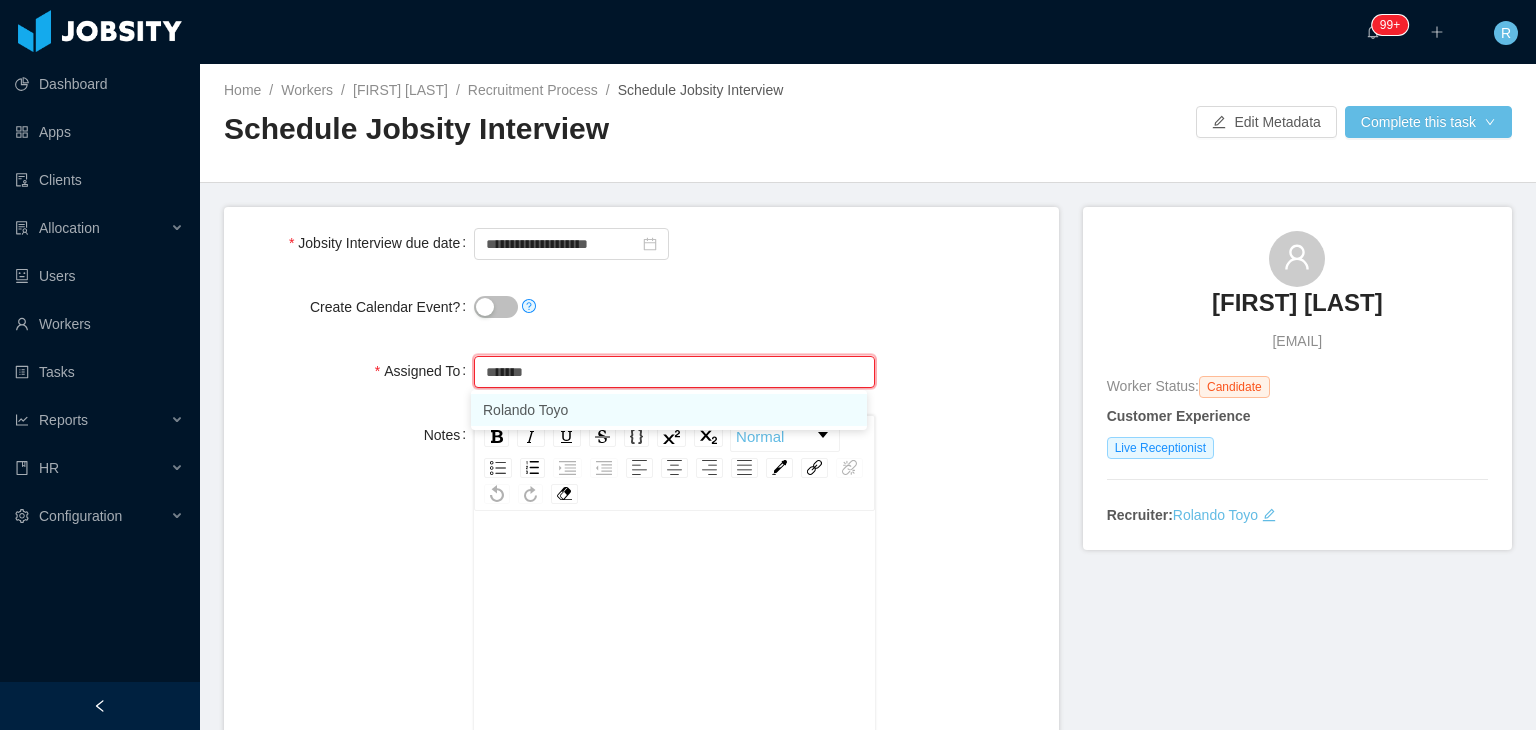 click on "Rolando Toyo" at bounding box center [669, 410] 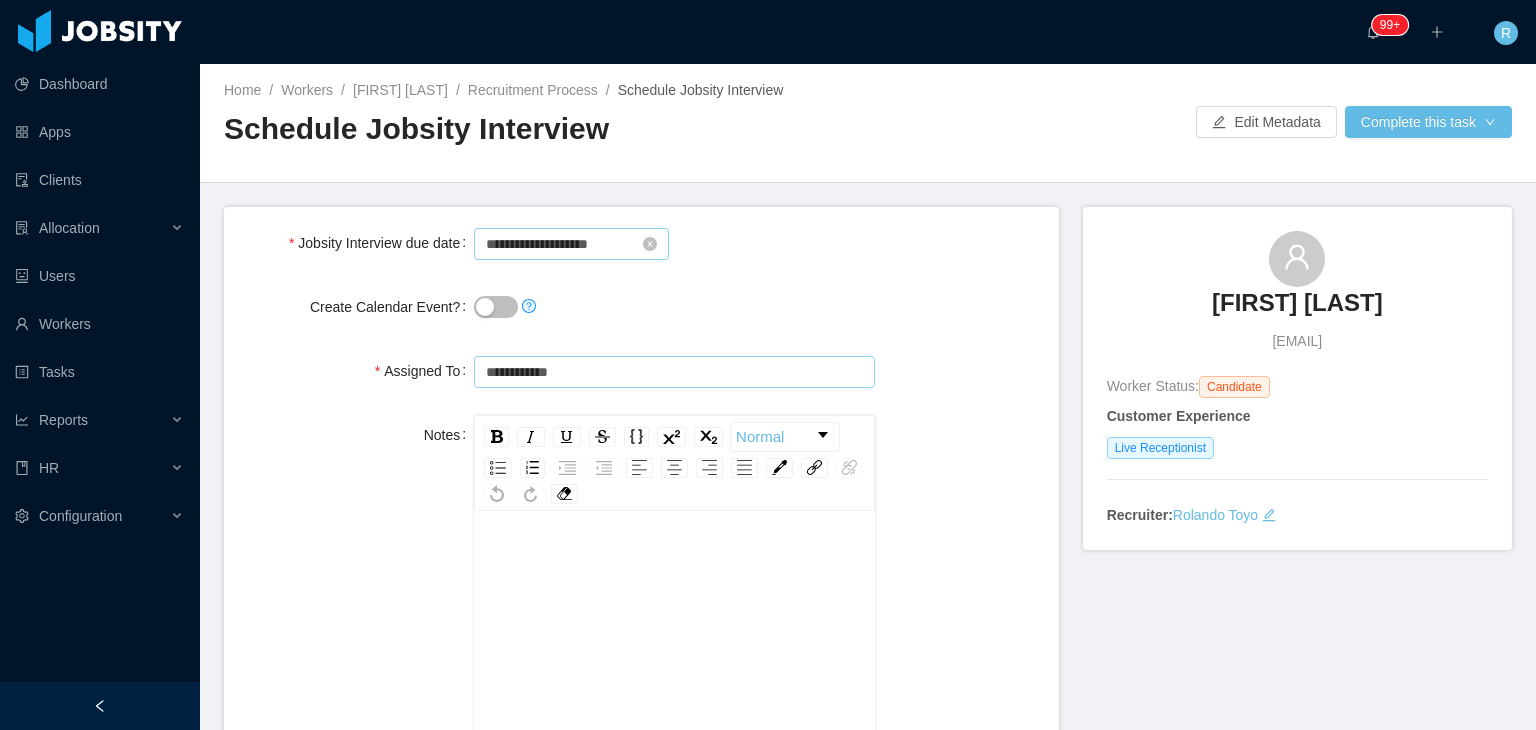 type on "**********" 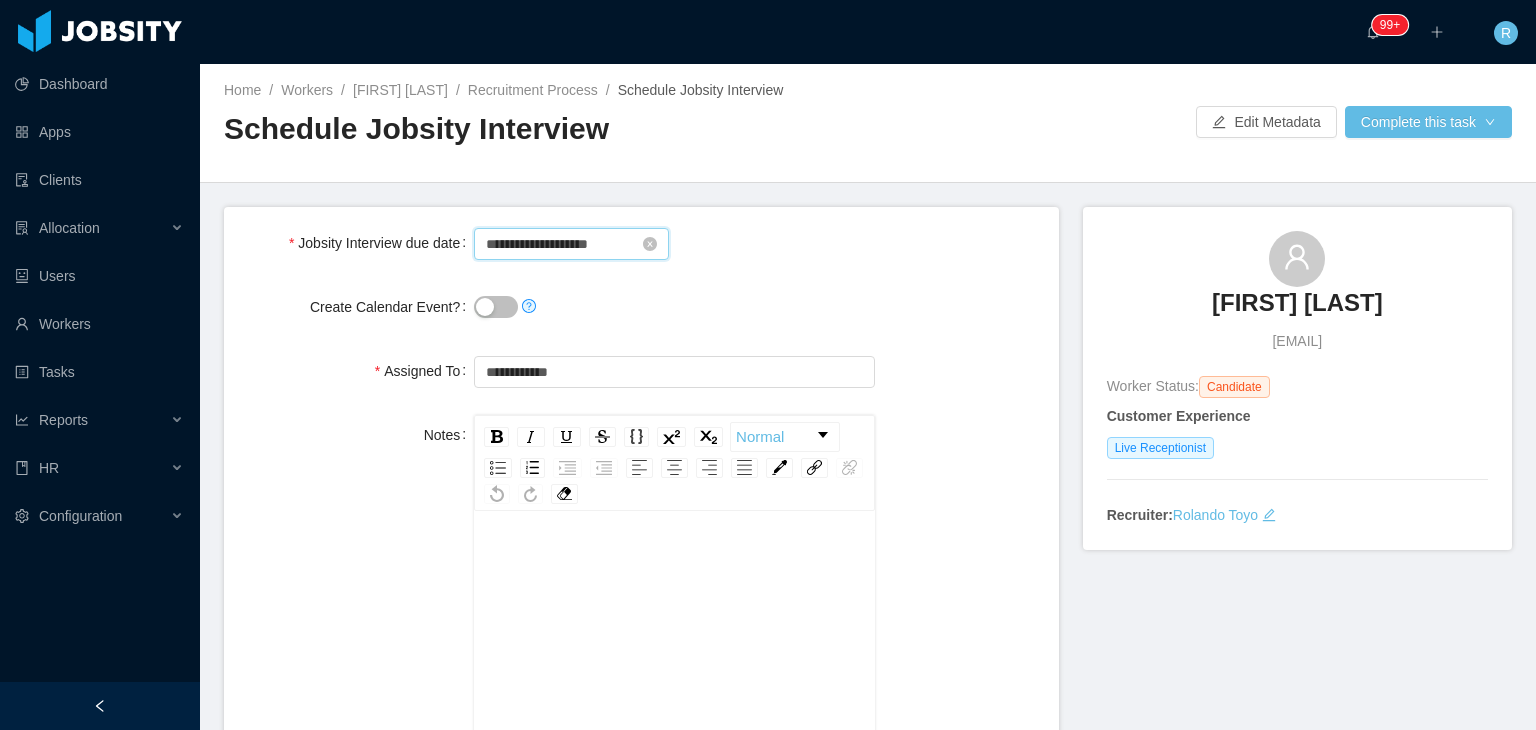 click on "**********" at bounding box center [571, 244] 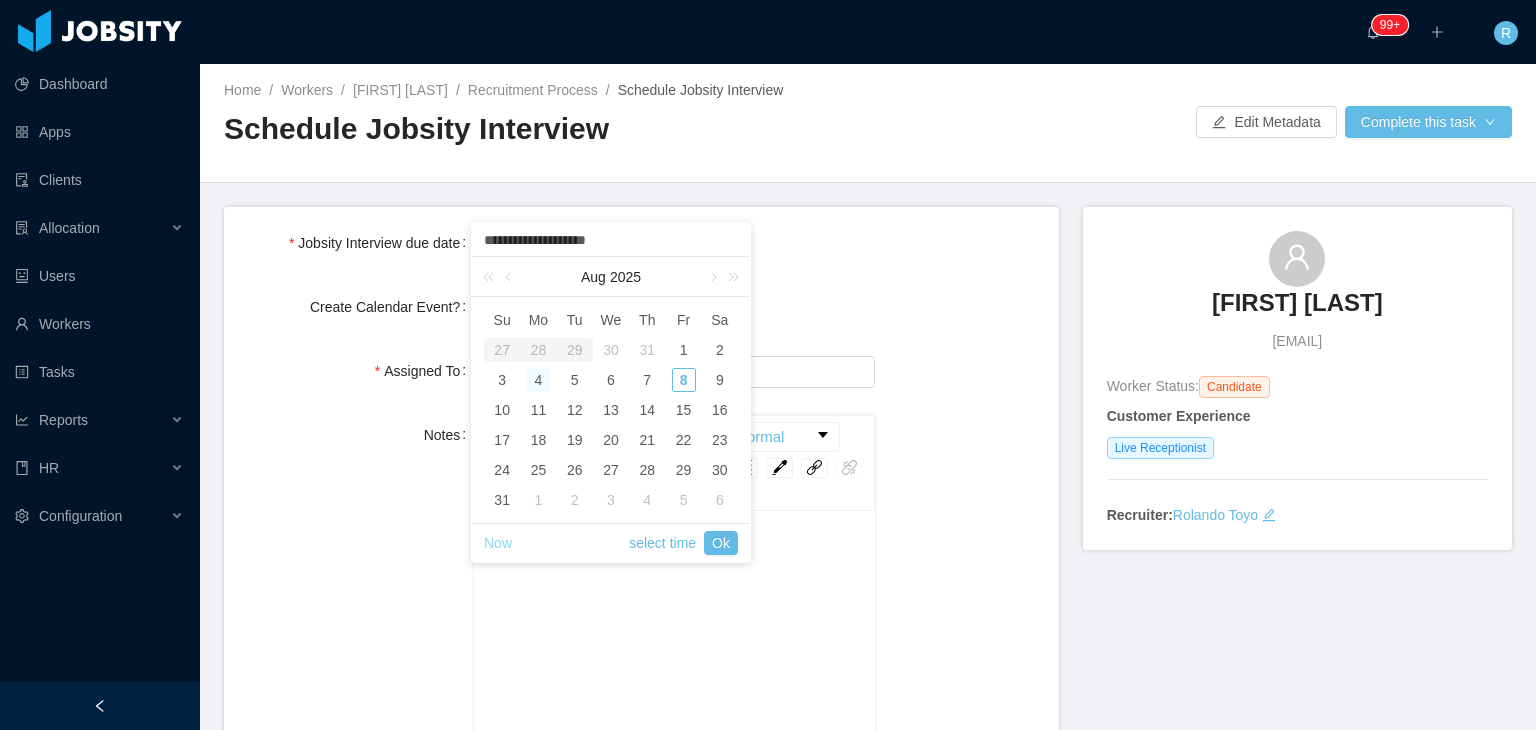 click on "Now" at bounding box center [498, 543] 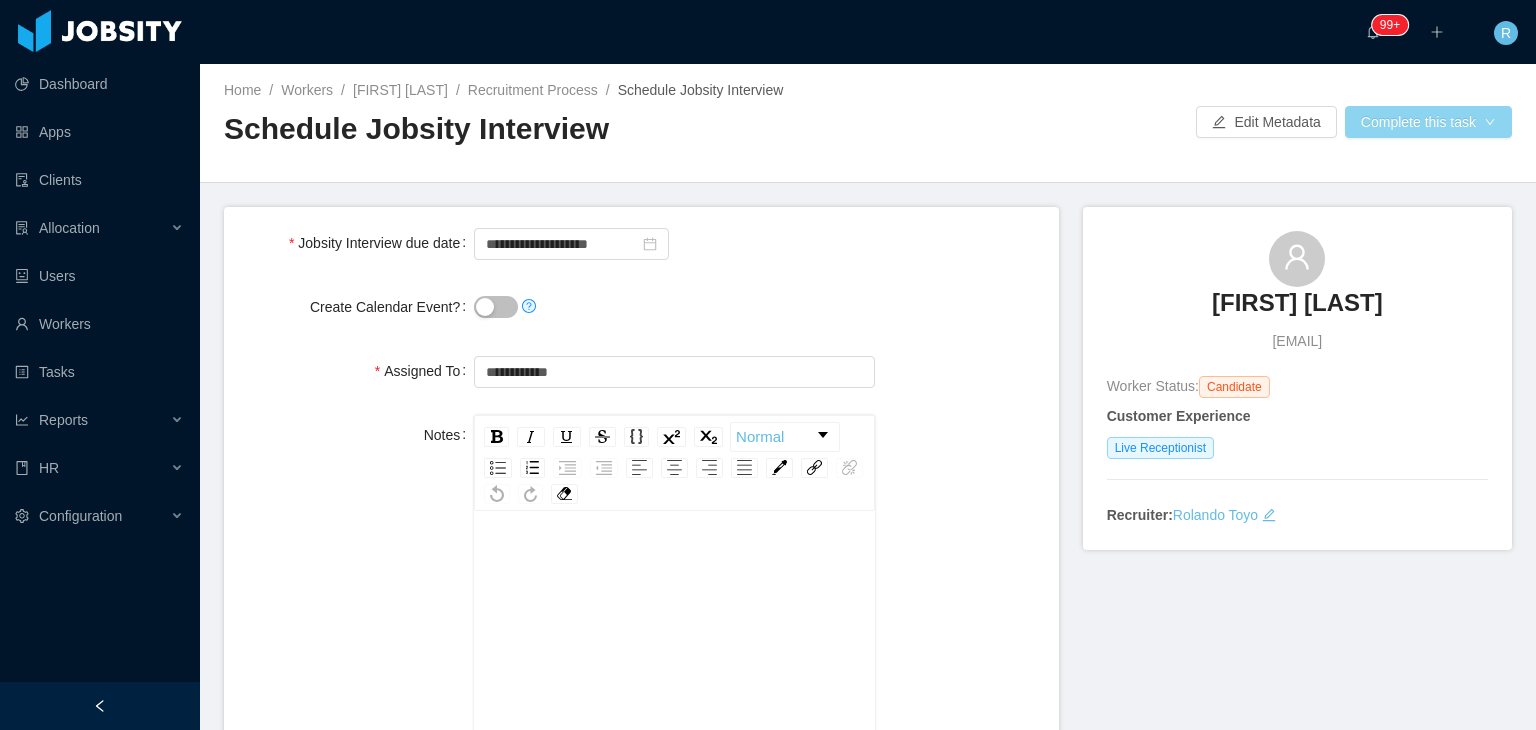 click on "Complete this task" at bounding box center (1428, 122) 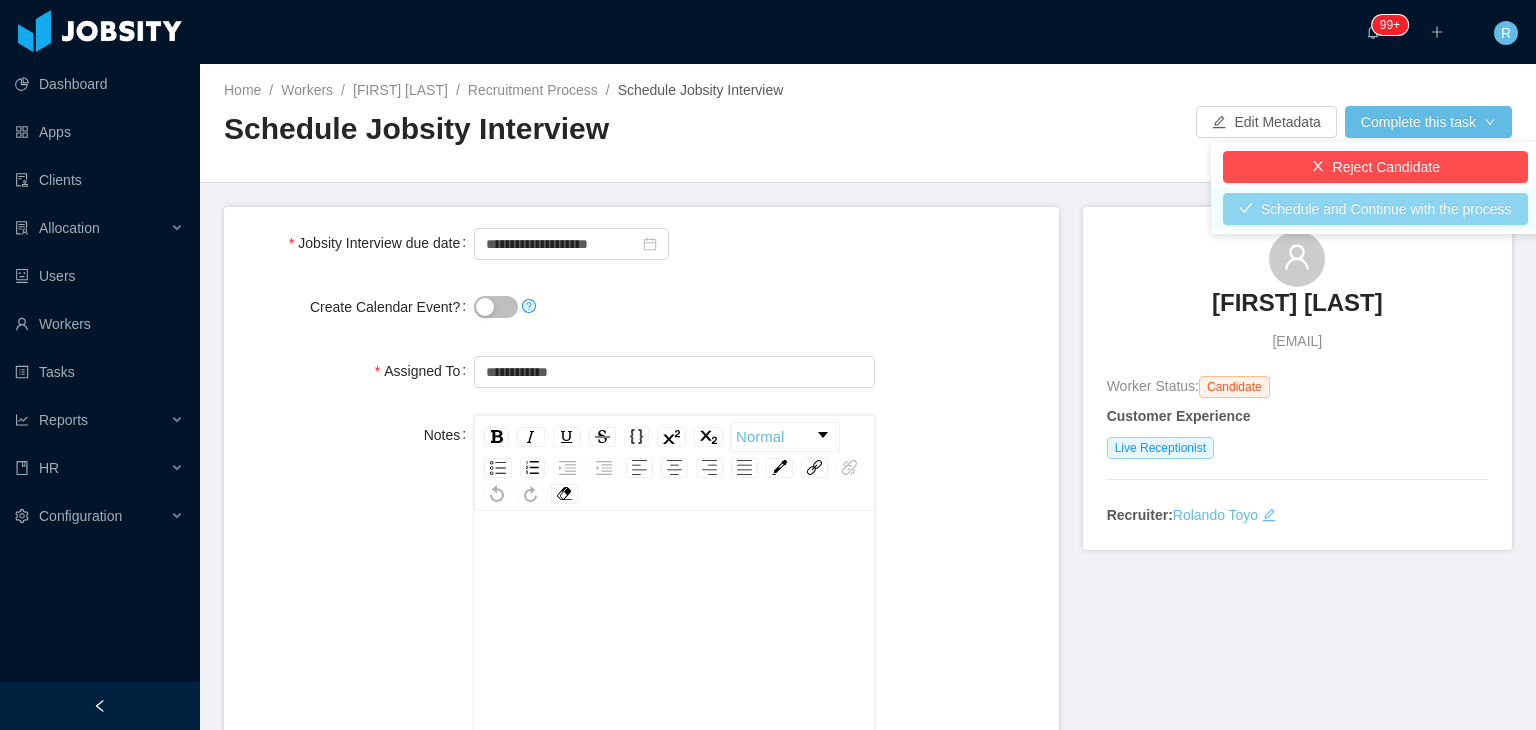 click on "Schedule and Continue with the process" at bounding box center (1375, 209) 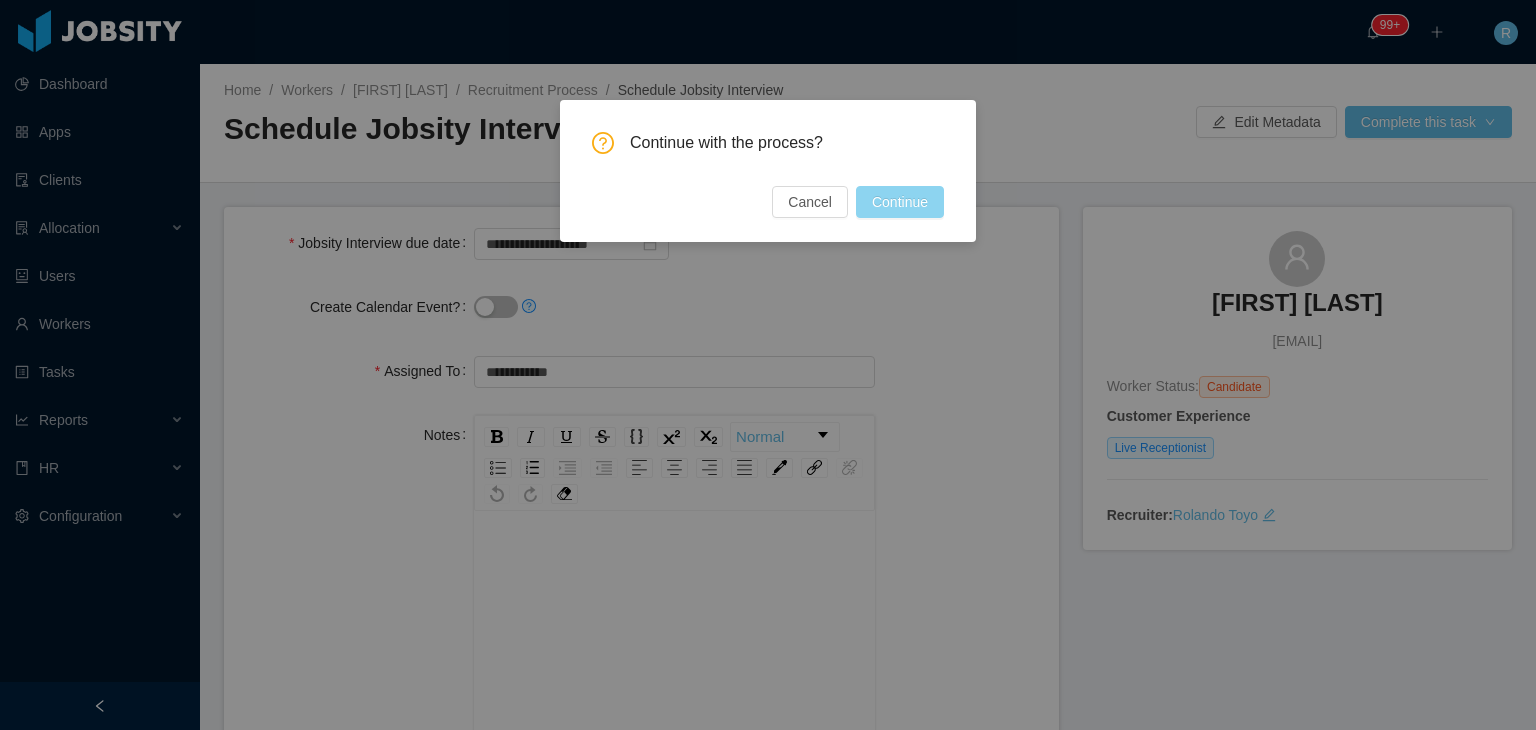 click on "Continue" at bounding box center (900, 202) 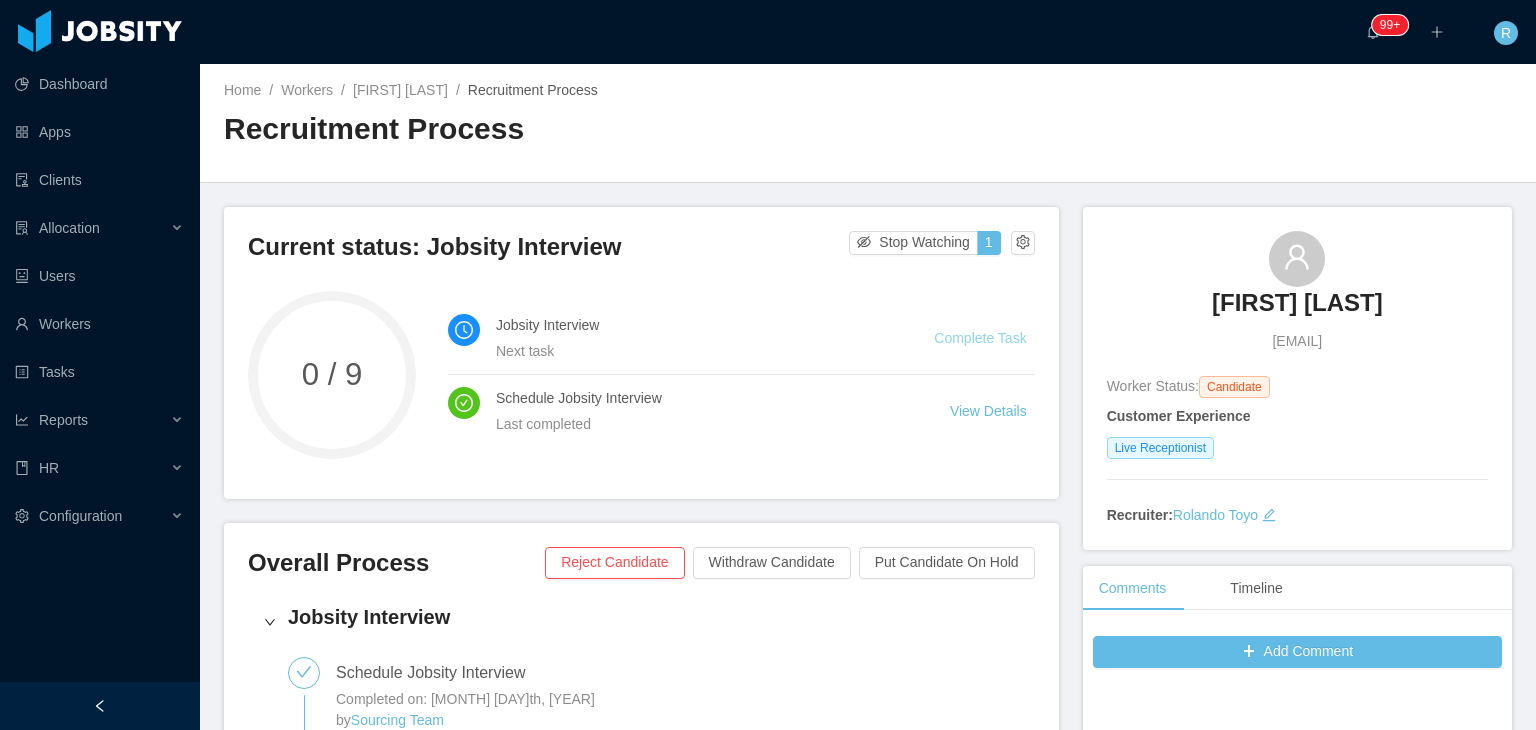 click on "Complete Task" at bounding box center (980, 338) 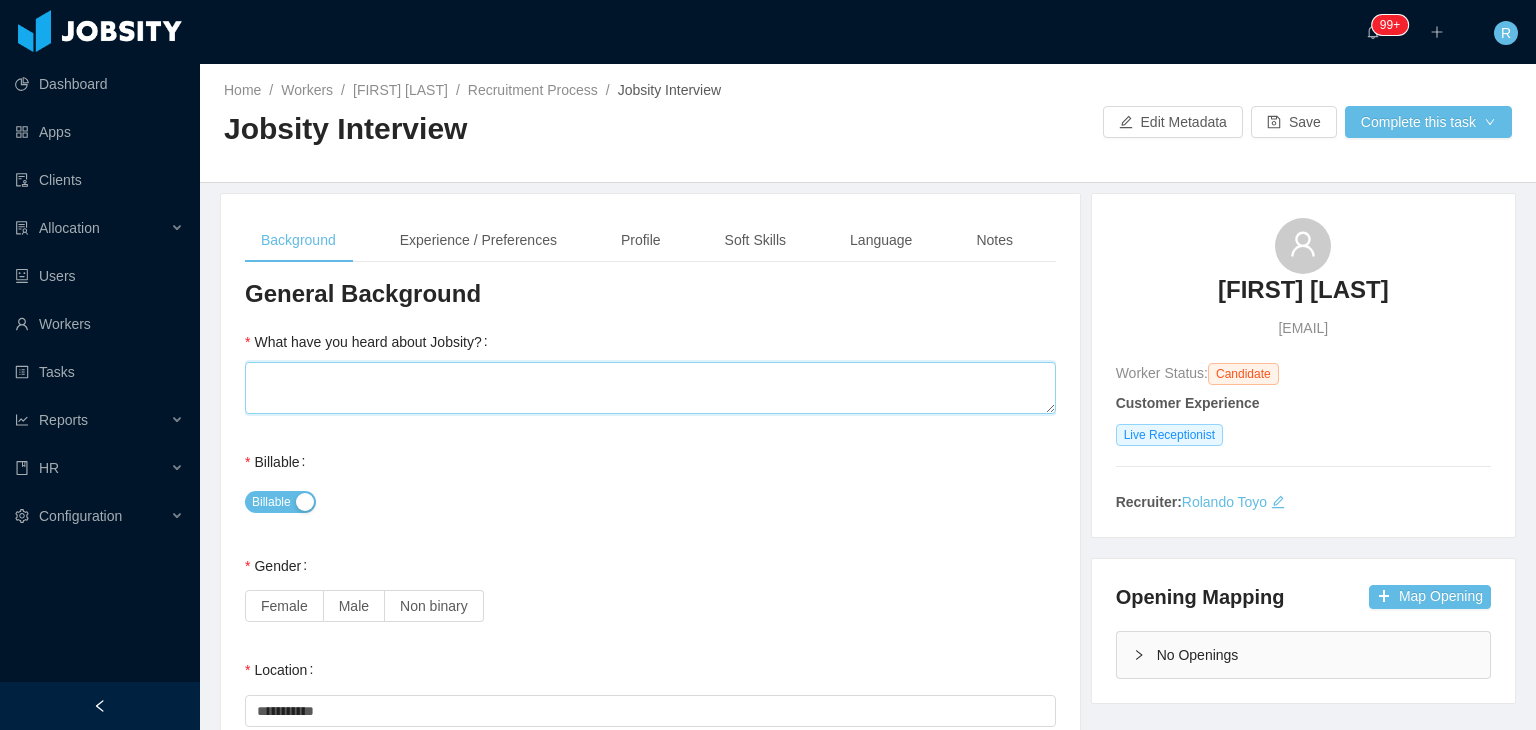 click on "What have you heard about Jobsity?" at bounding box center [650, 388] 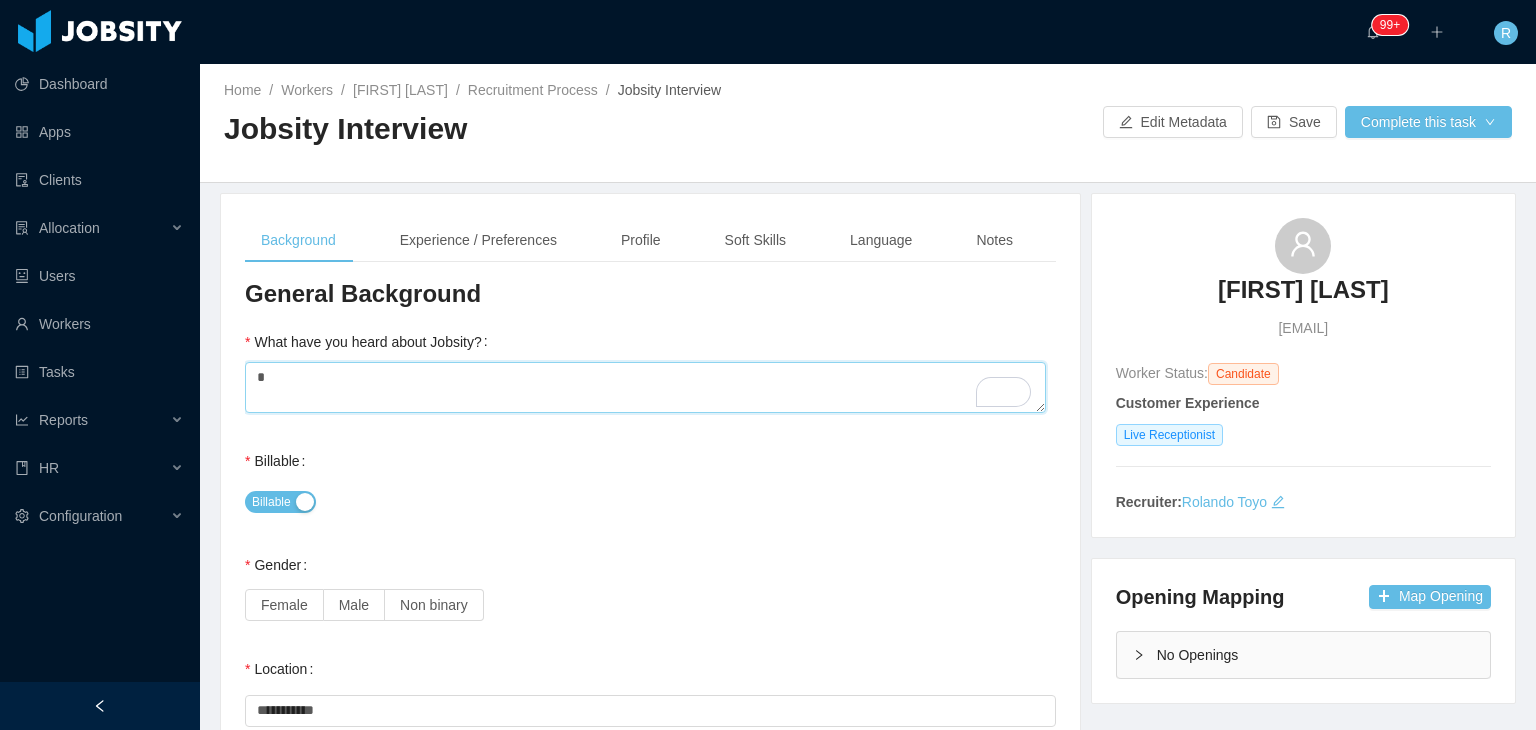 type on "*" 